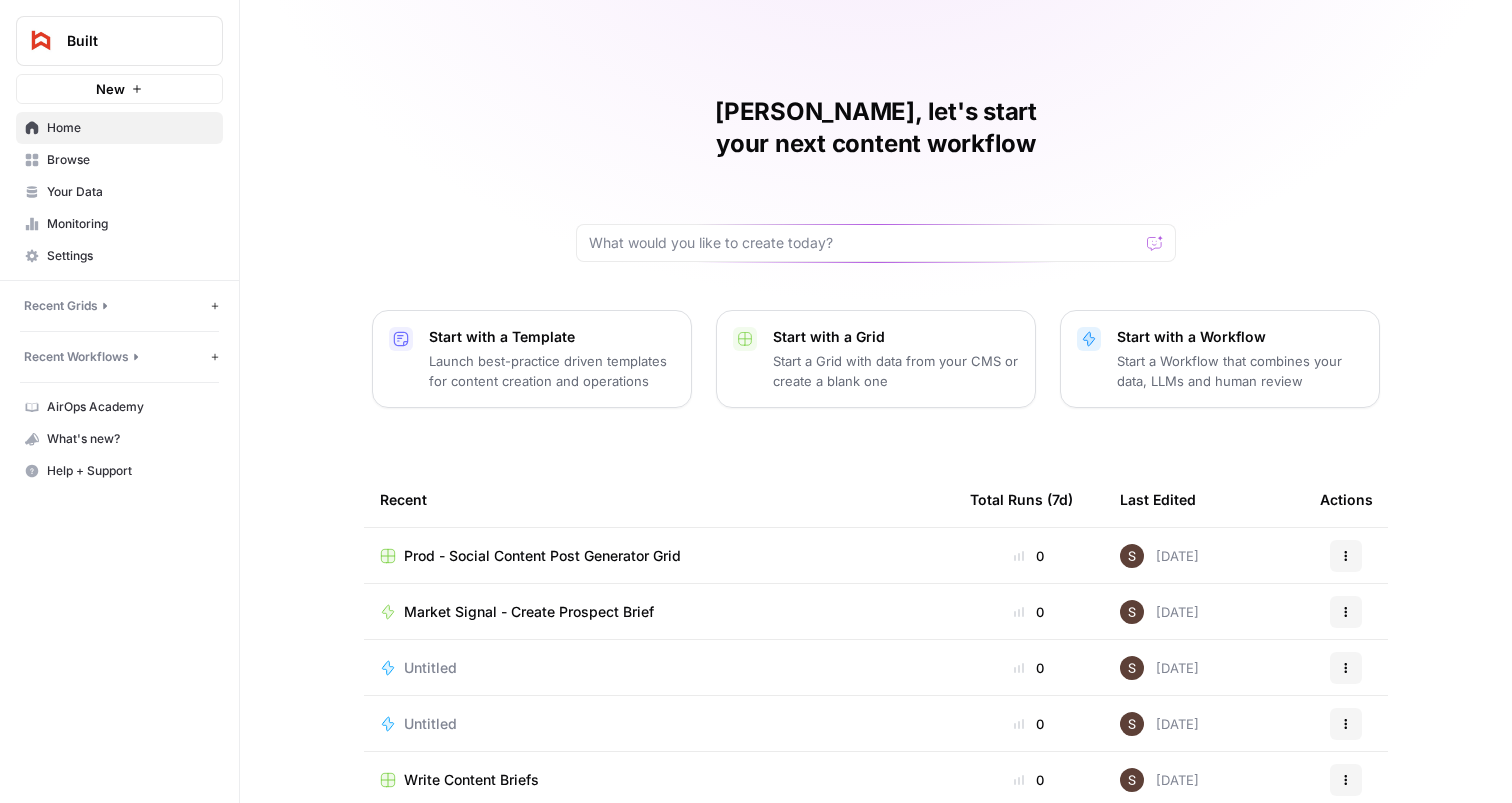 scroll, scrollTop: 0, scrollLeft: 0, axis: both 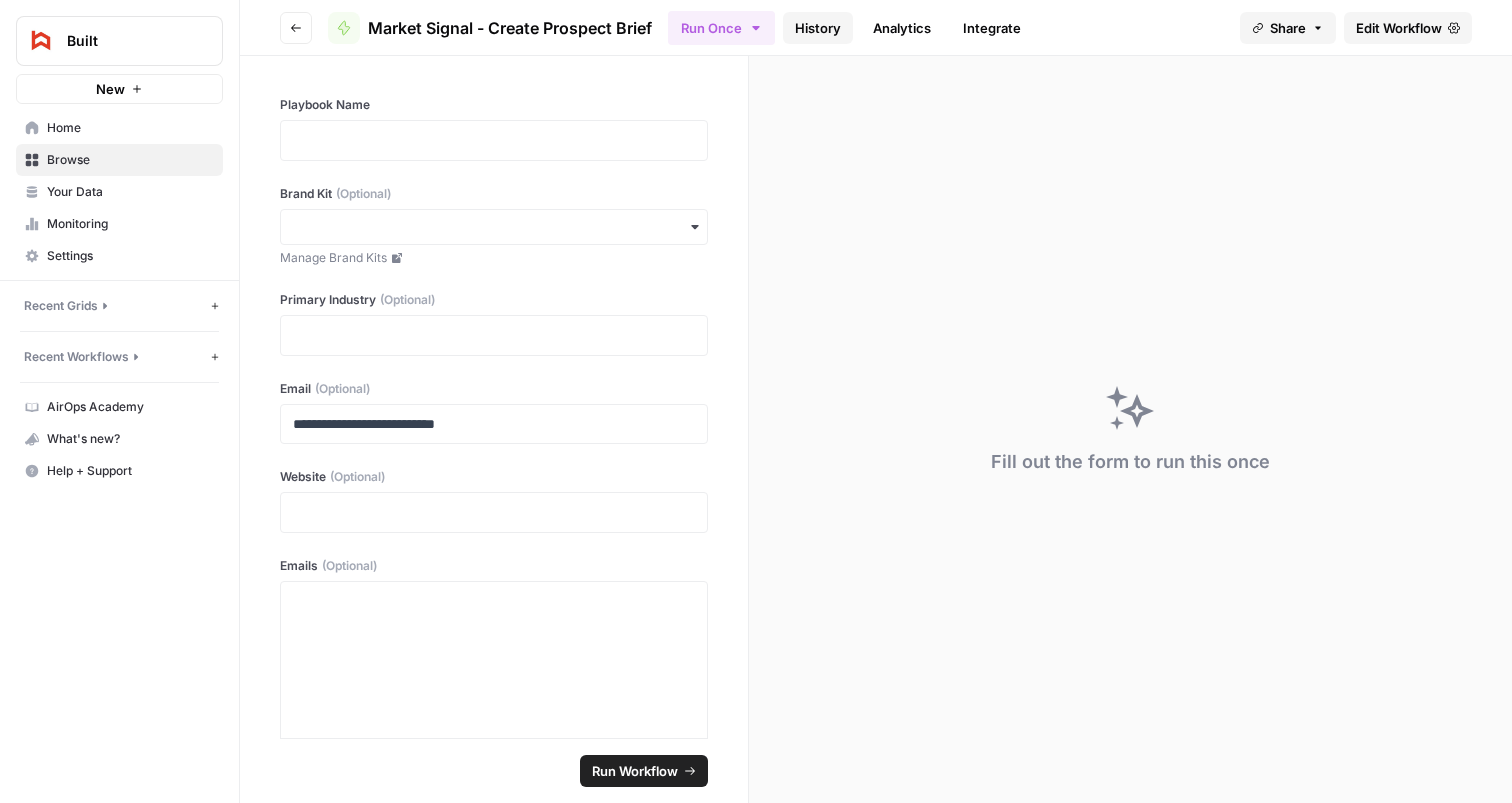 click on "History" at bounding box center [818, 28] 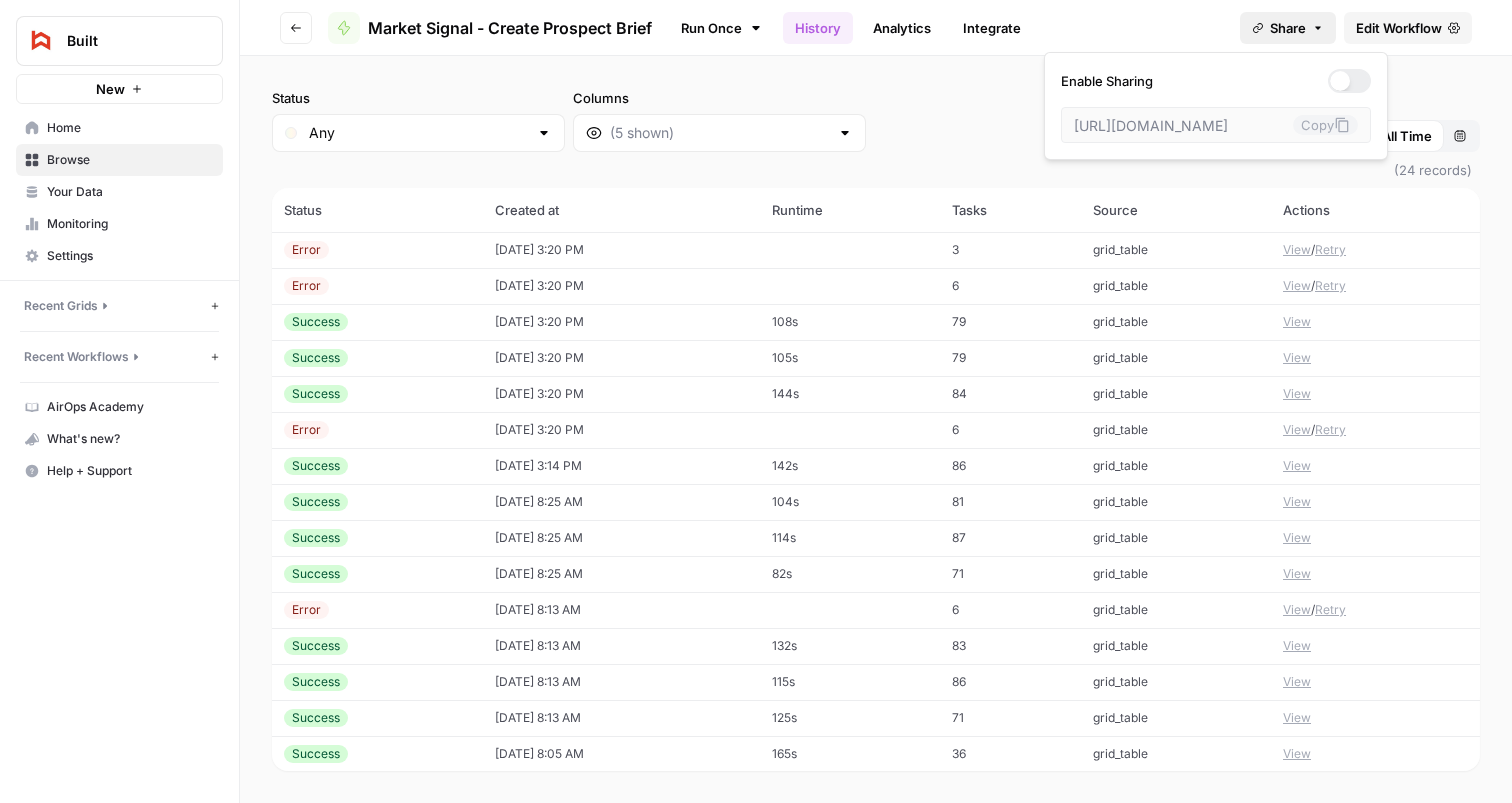 click on "Share" at bounding box center (1288, 28) 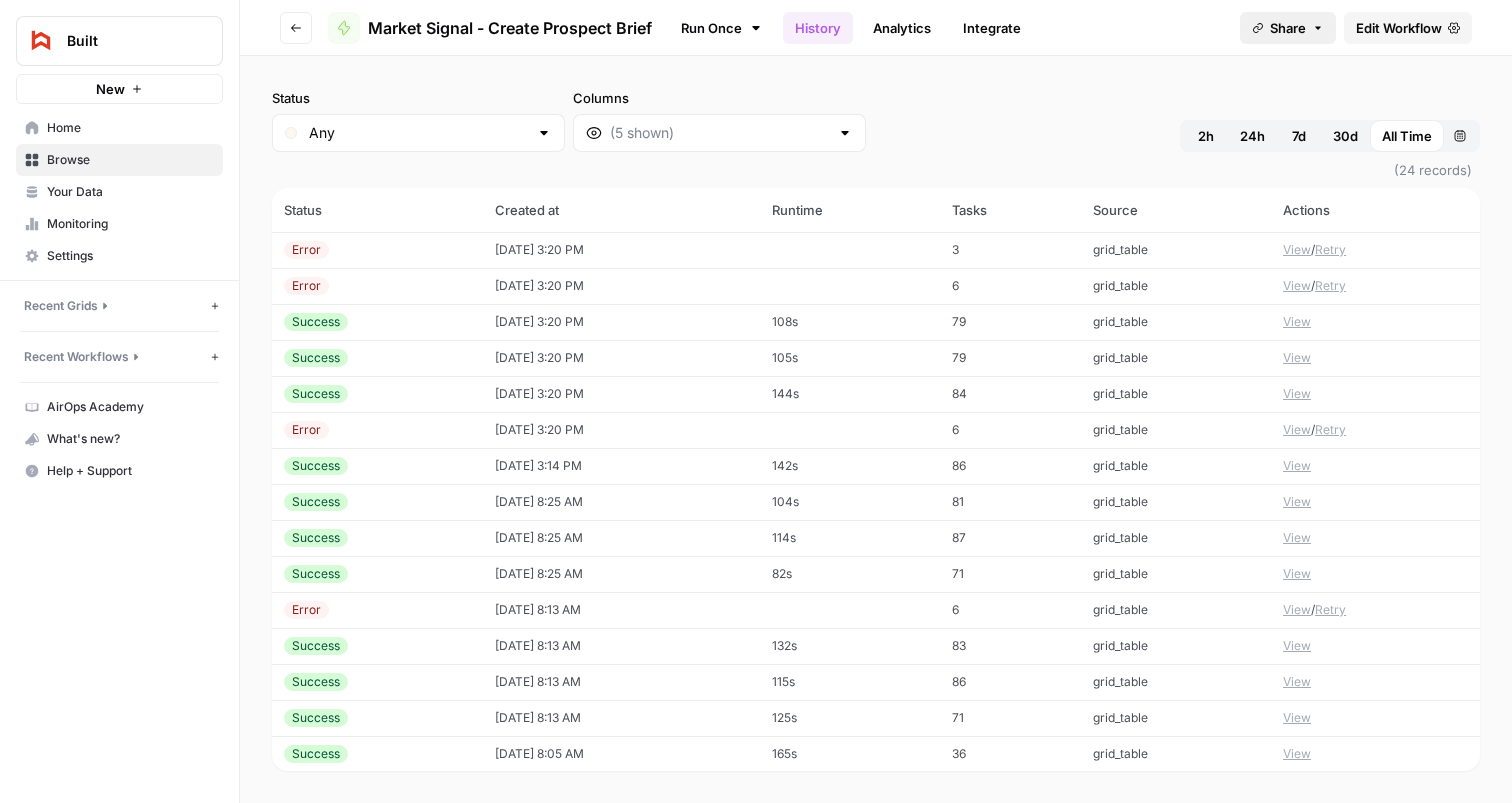 click on "Share" at bounding box center [1288, 28] 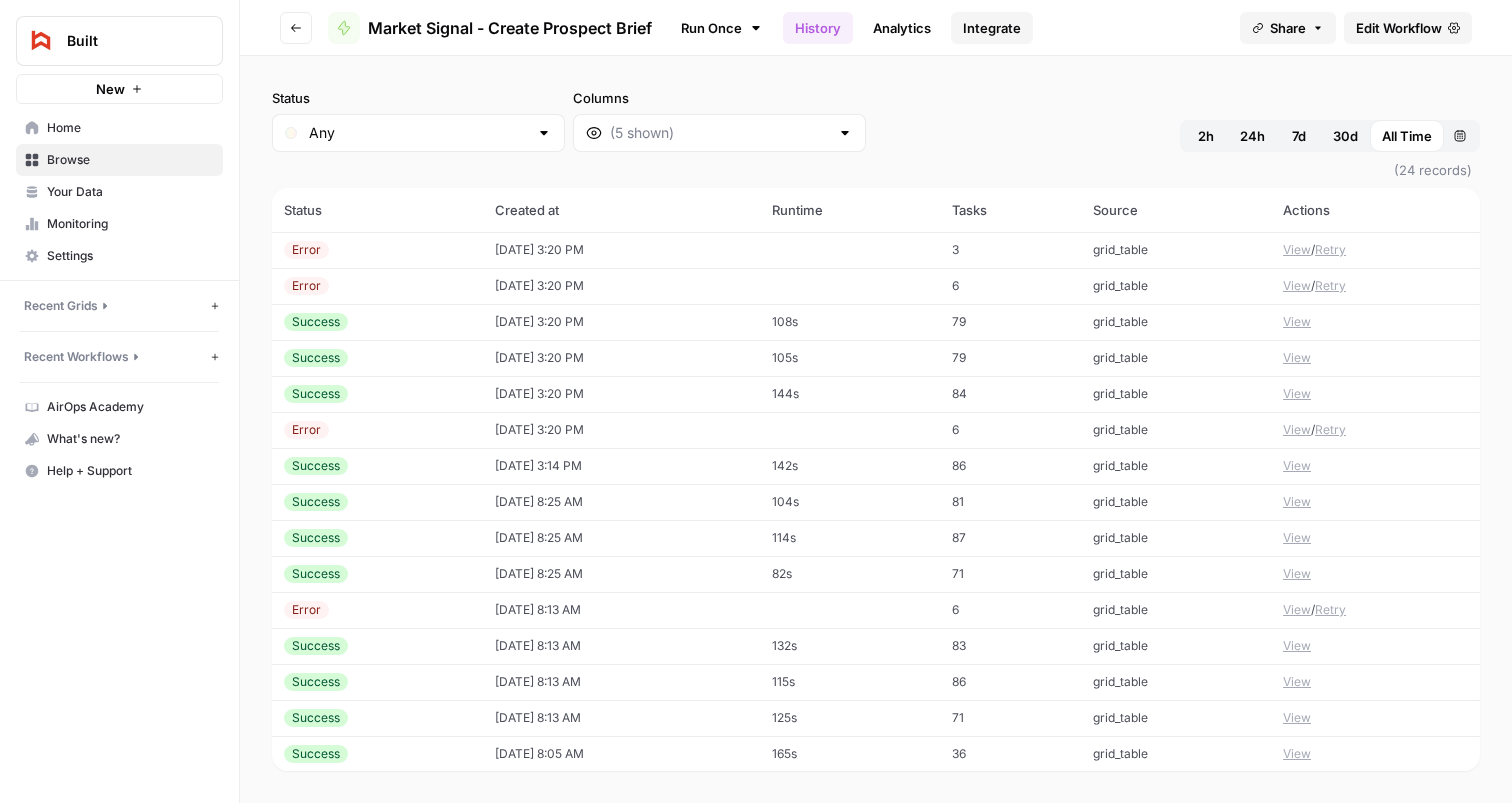 click on "Integrate" at bounding box center [992, 28] 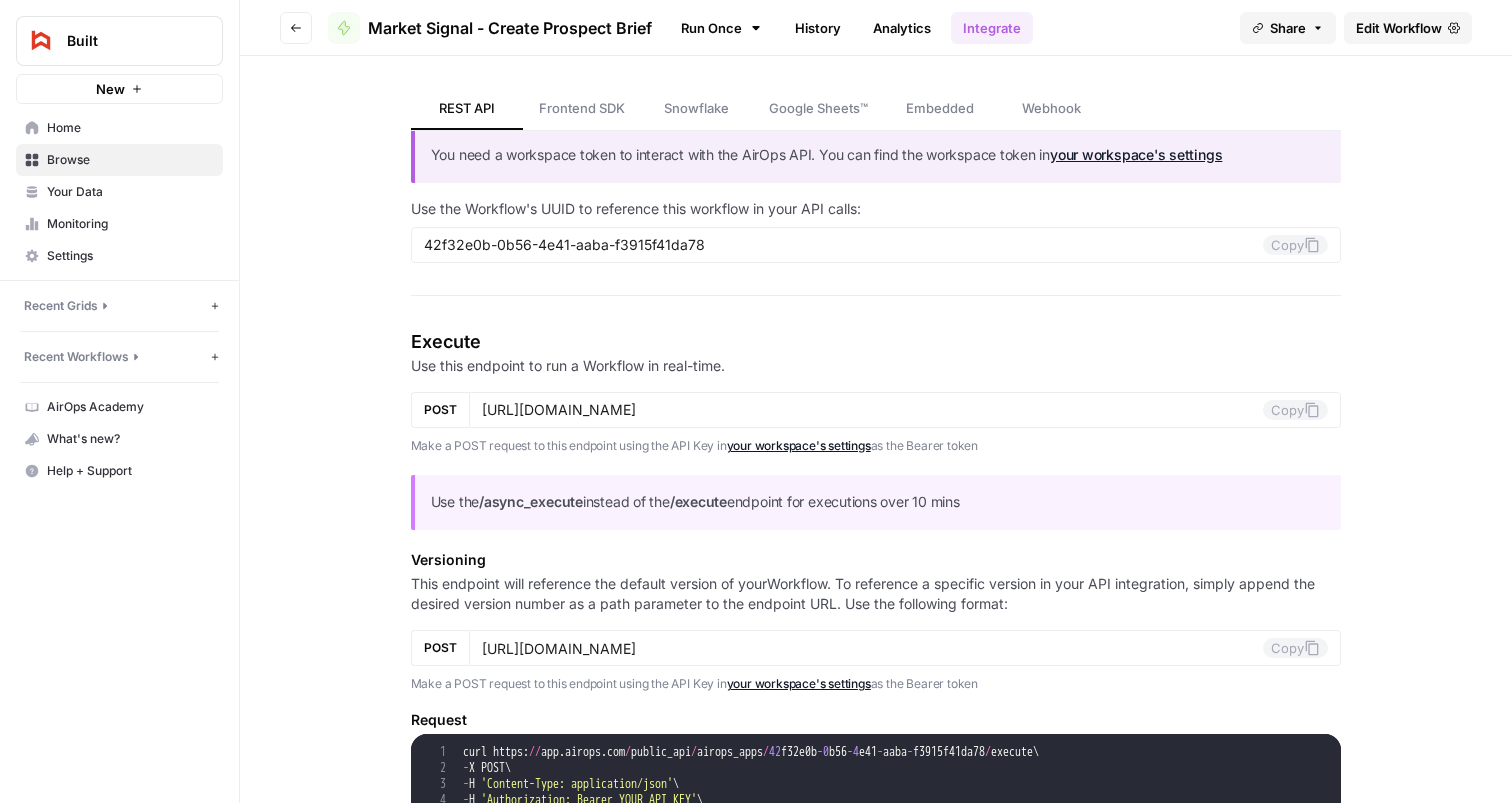 scroll, scrollTop: 113, scrollLeft: 0, axis: vertical 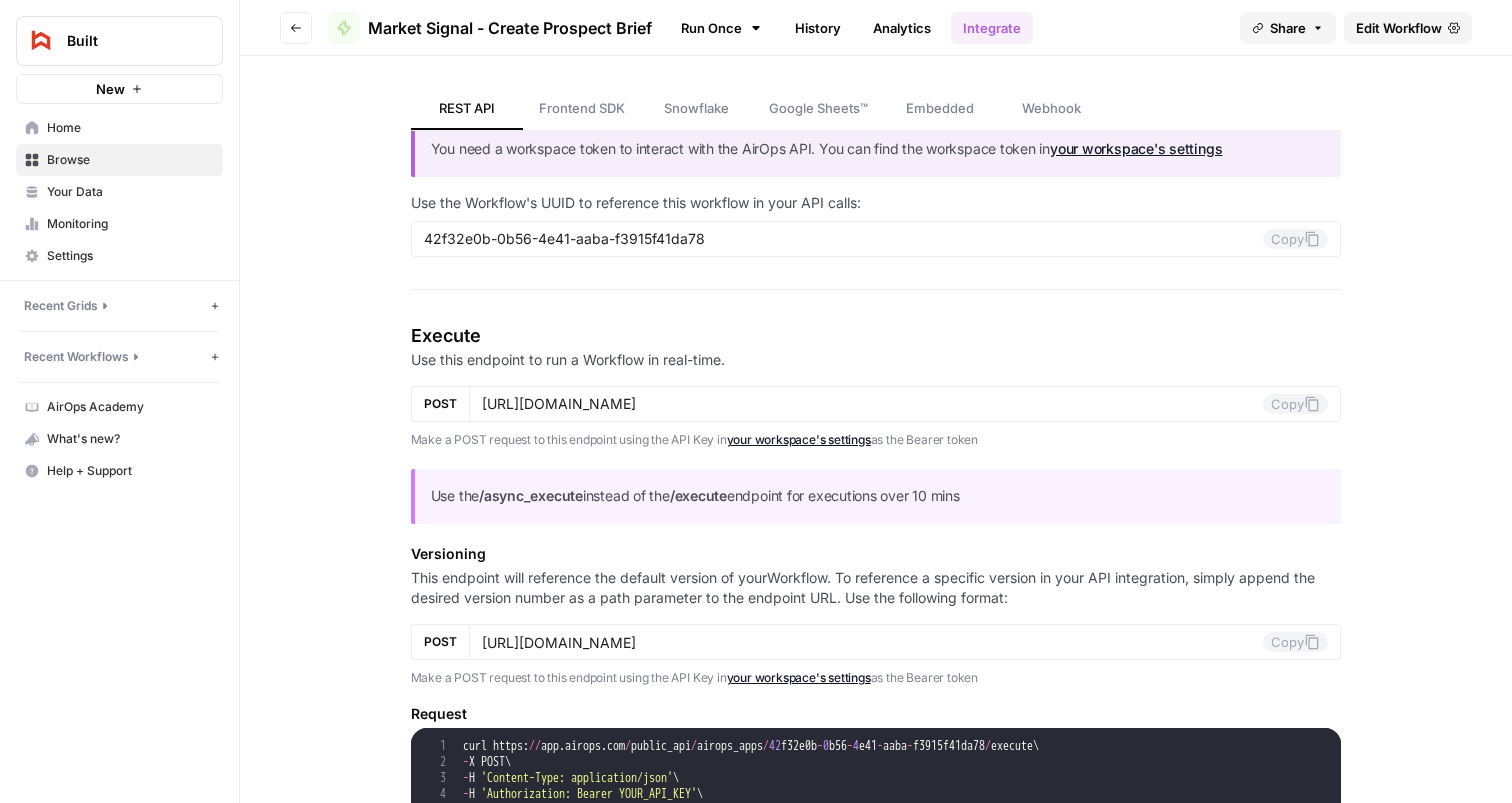 click on "REST API Explore the capabilities of AirOps Workflows and integrate them into your workflows with our API. You need a workspace token to interact with the AirOps API. You can find the workspace token in  your workspace's settings Use the Workflow's UUID to reference this workflow in your API calls: 42f32e0b-0b56-4e41-aaba-f3915f41da78 Copy Execute Use this endpoint to run a Workflow in real-time. POST [URL][DOMAIN_NAME] Copy Make a POST request to this endpoint using the API Key in  your workspace's settings  as the Bearer token Use the  /async_execute  instead of the  /execute  endpoint for executions over 10 mins Versioning This endpoint will reference the default version of your  Workflow . To reference a specific version in your API integration, simply append the desired version number as a path parameter to the endpoint URL. Use the following format: POST Copy Make a POST request to this endpoint using the API Key in  Request 1 2 3 4" at bounding box center (876, 1683) 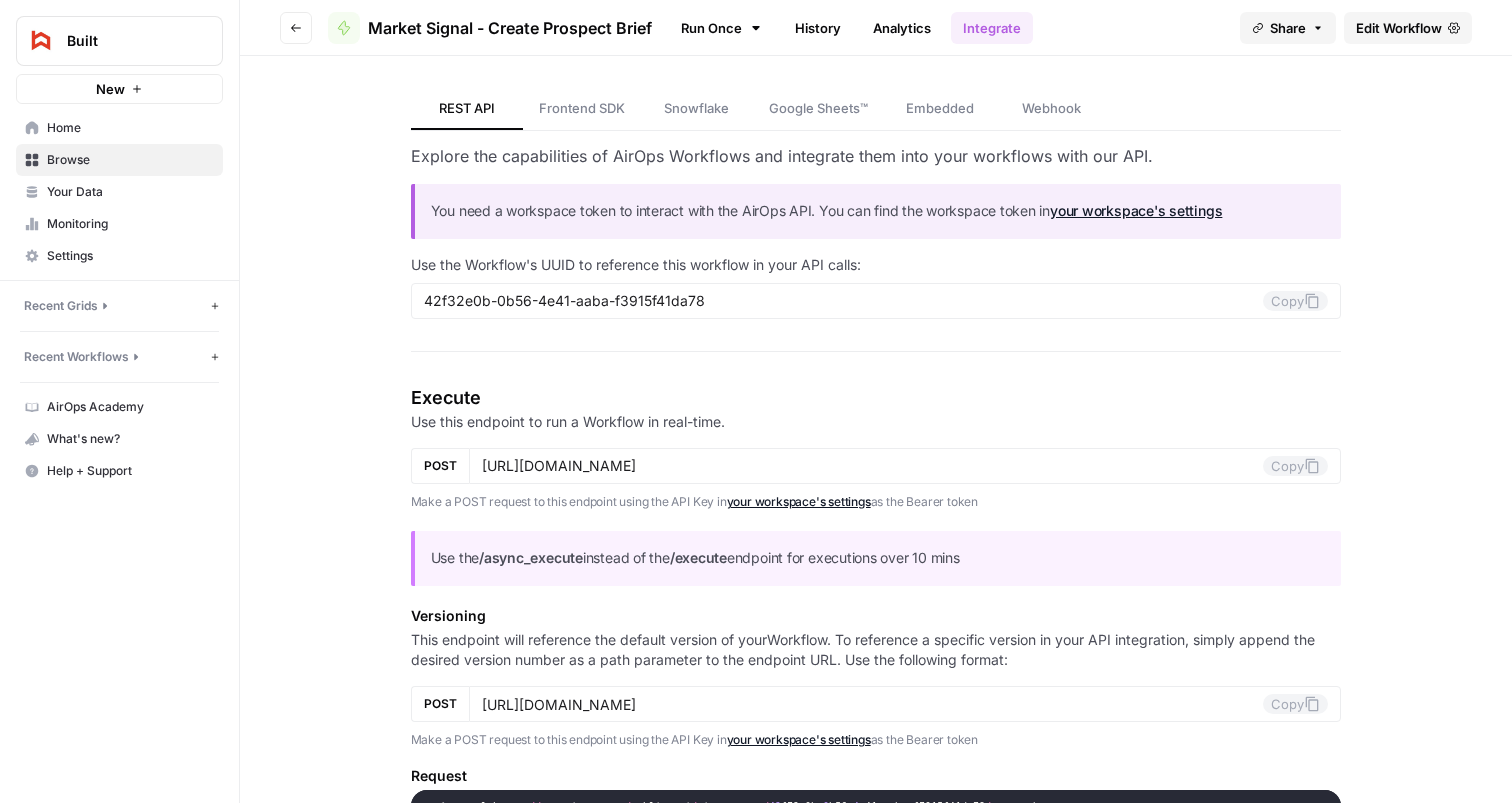 scroll, scrollTop: 0, scrollLeft: 0, axis: both 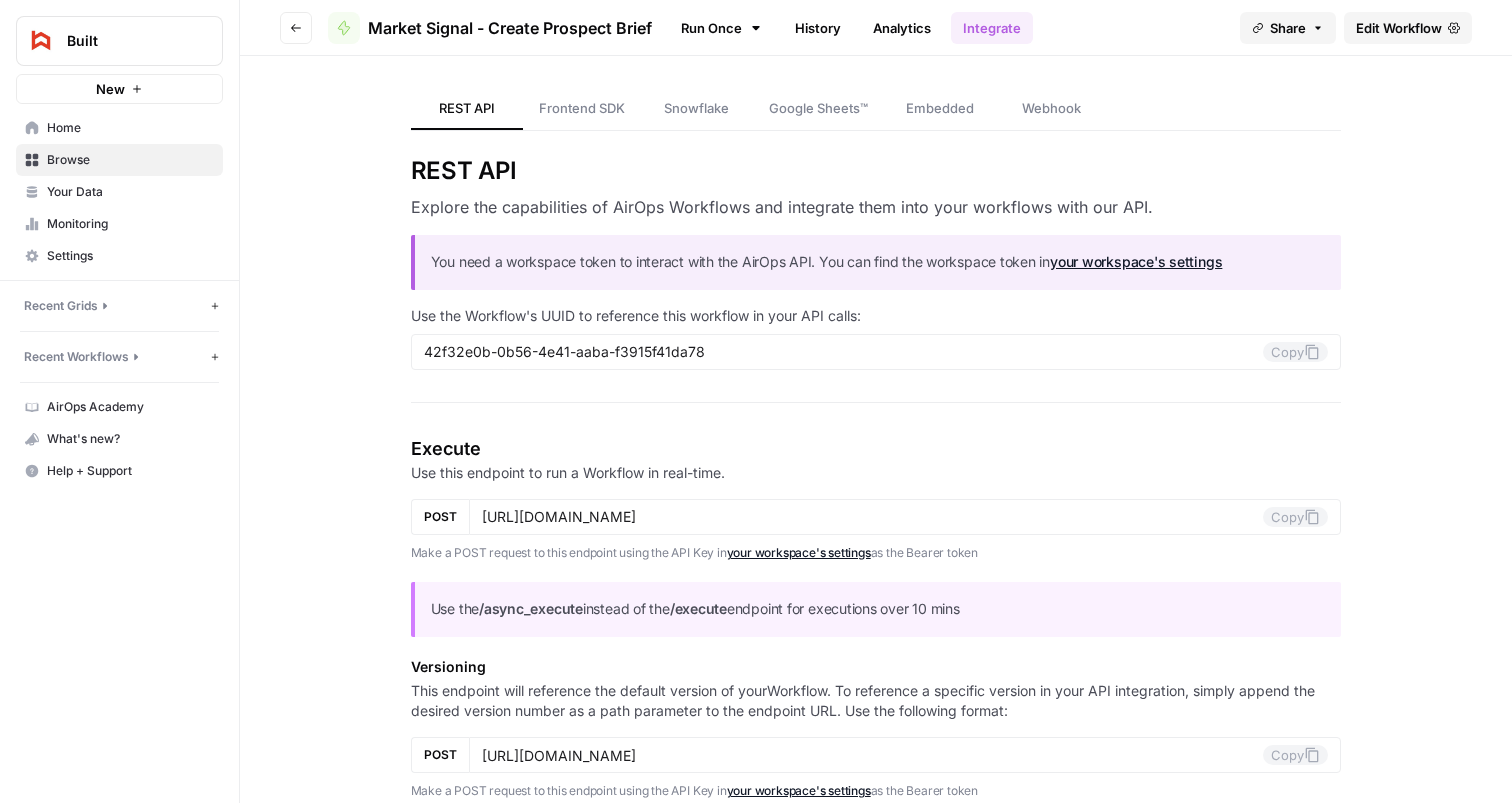 click on "Google Sheets™" at bounding box center [818, 108] 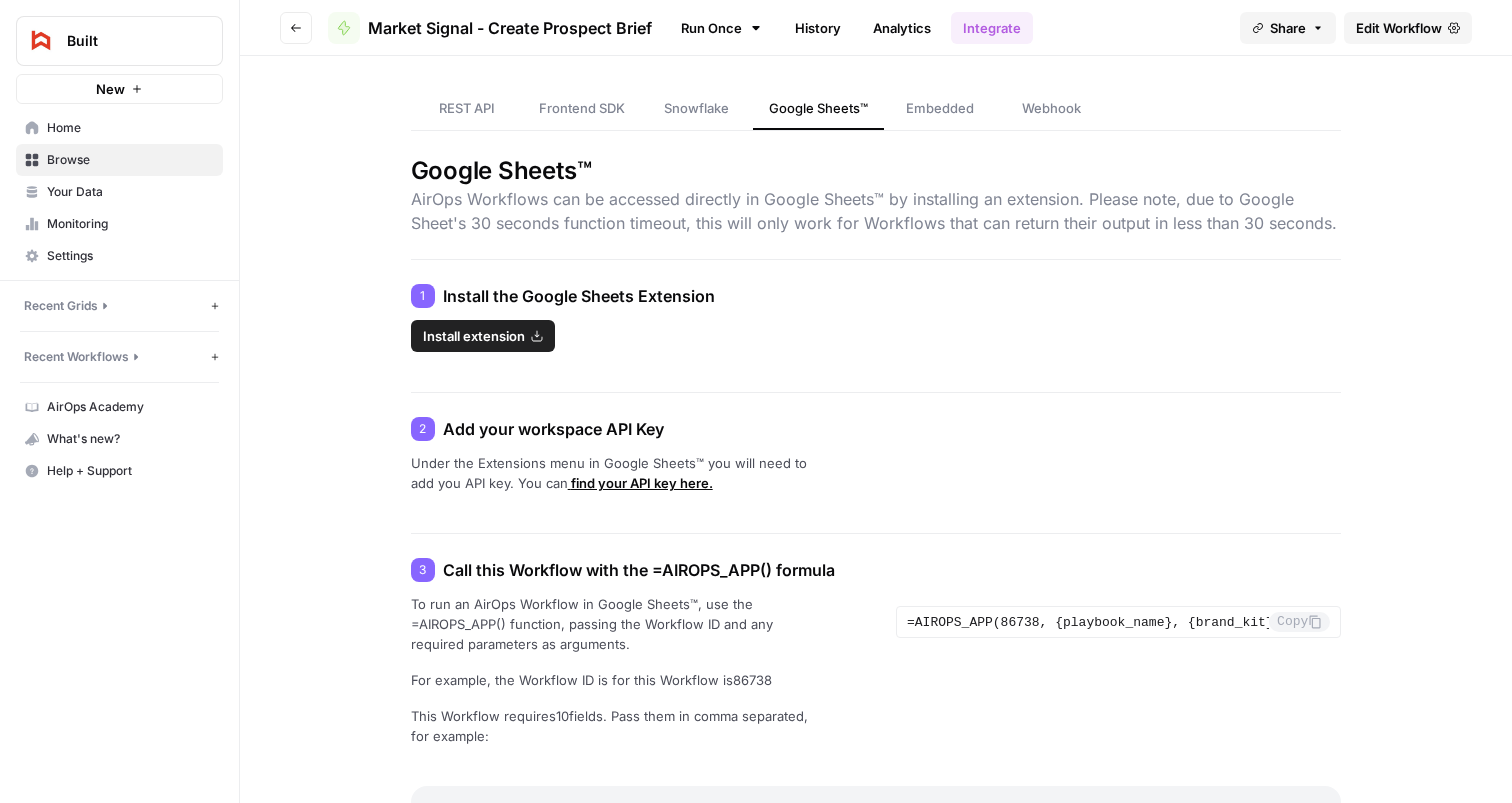click on "Embedded" at bounding box center (940, 109) 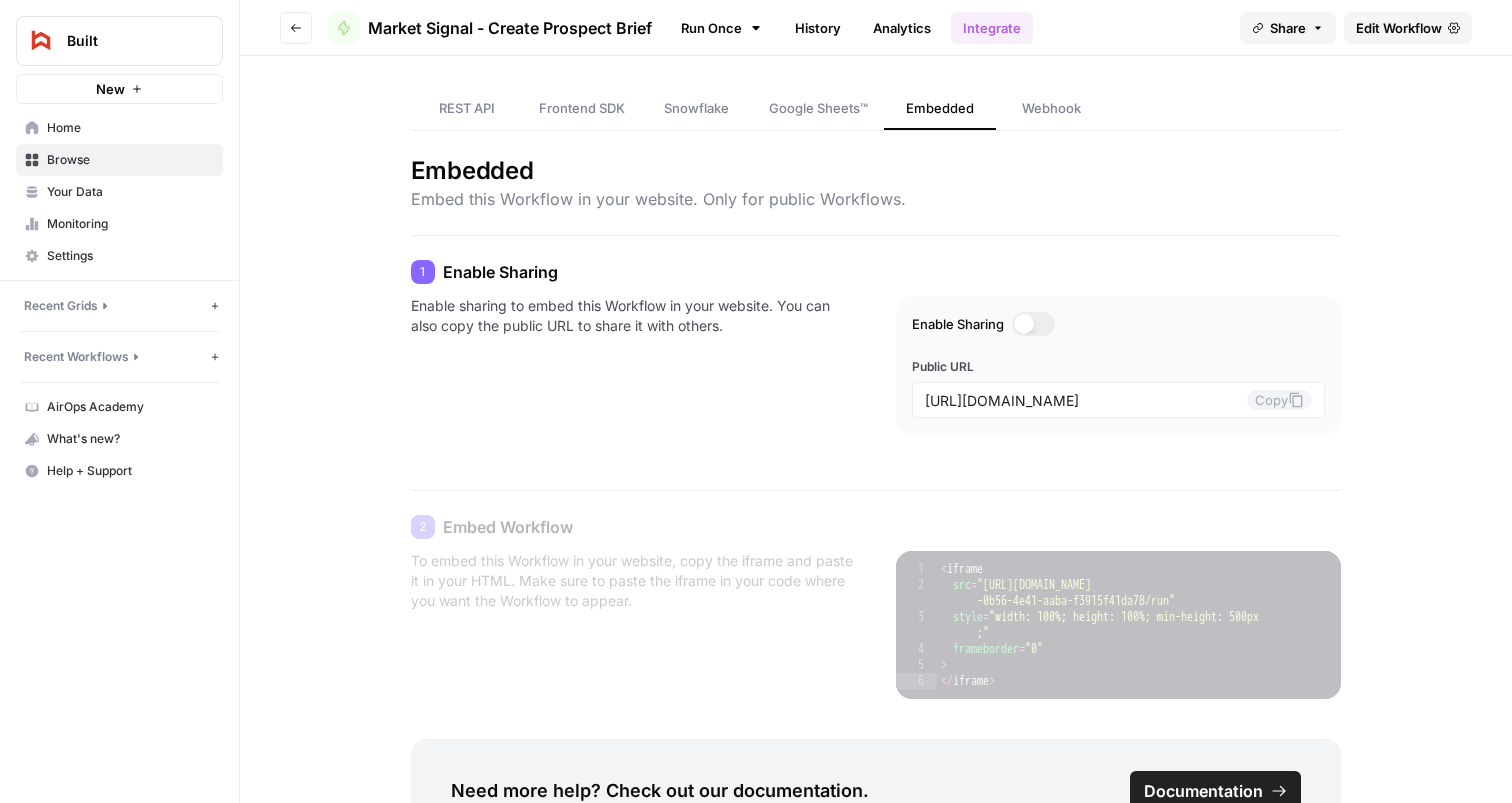 click on "Webhook" at bounding box center [1051, 108] 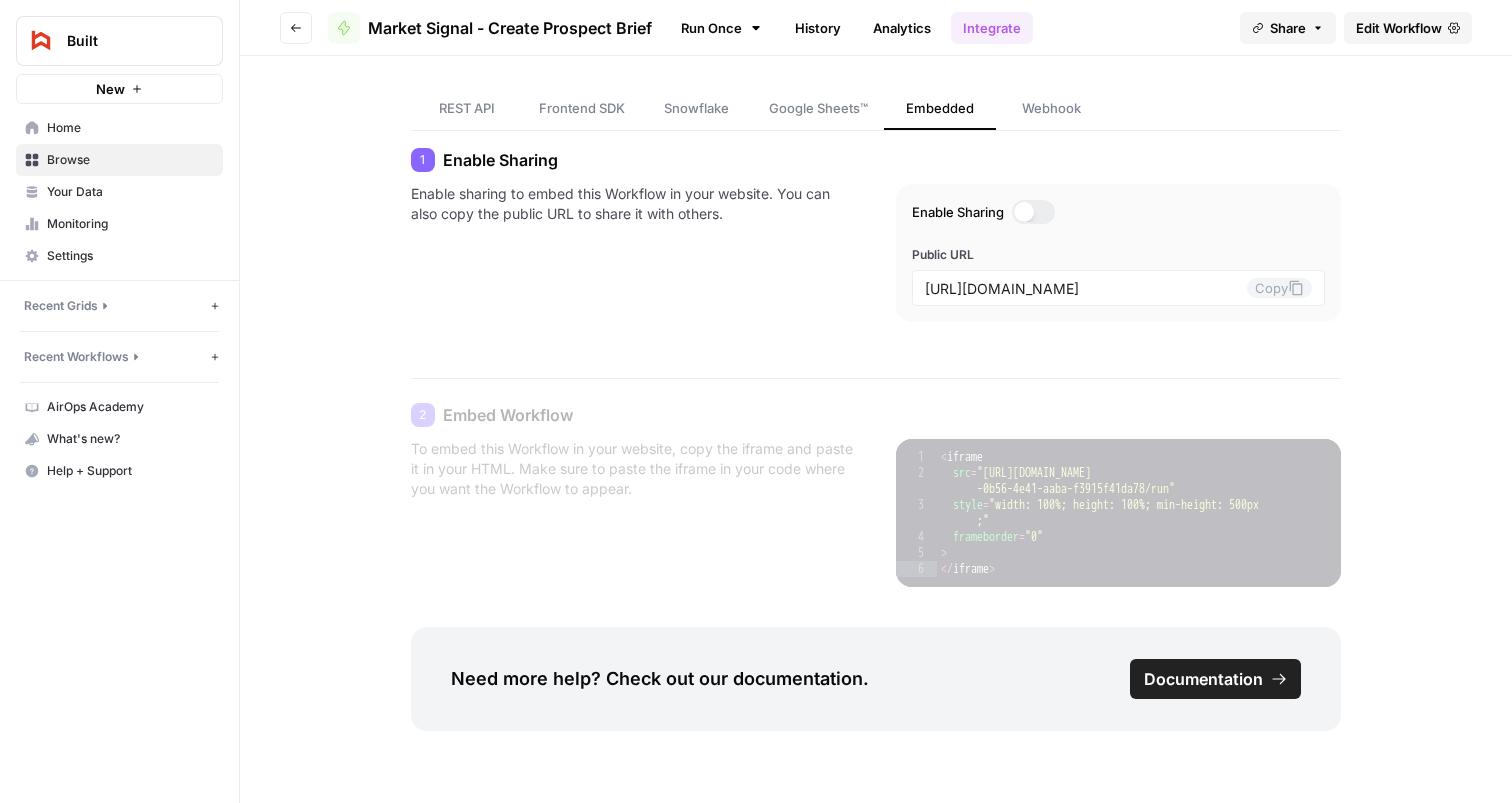 scroll, scrollTop: 0, scrollLeft: 0, axis: both 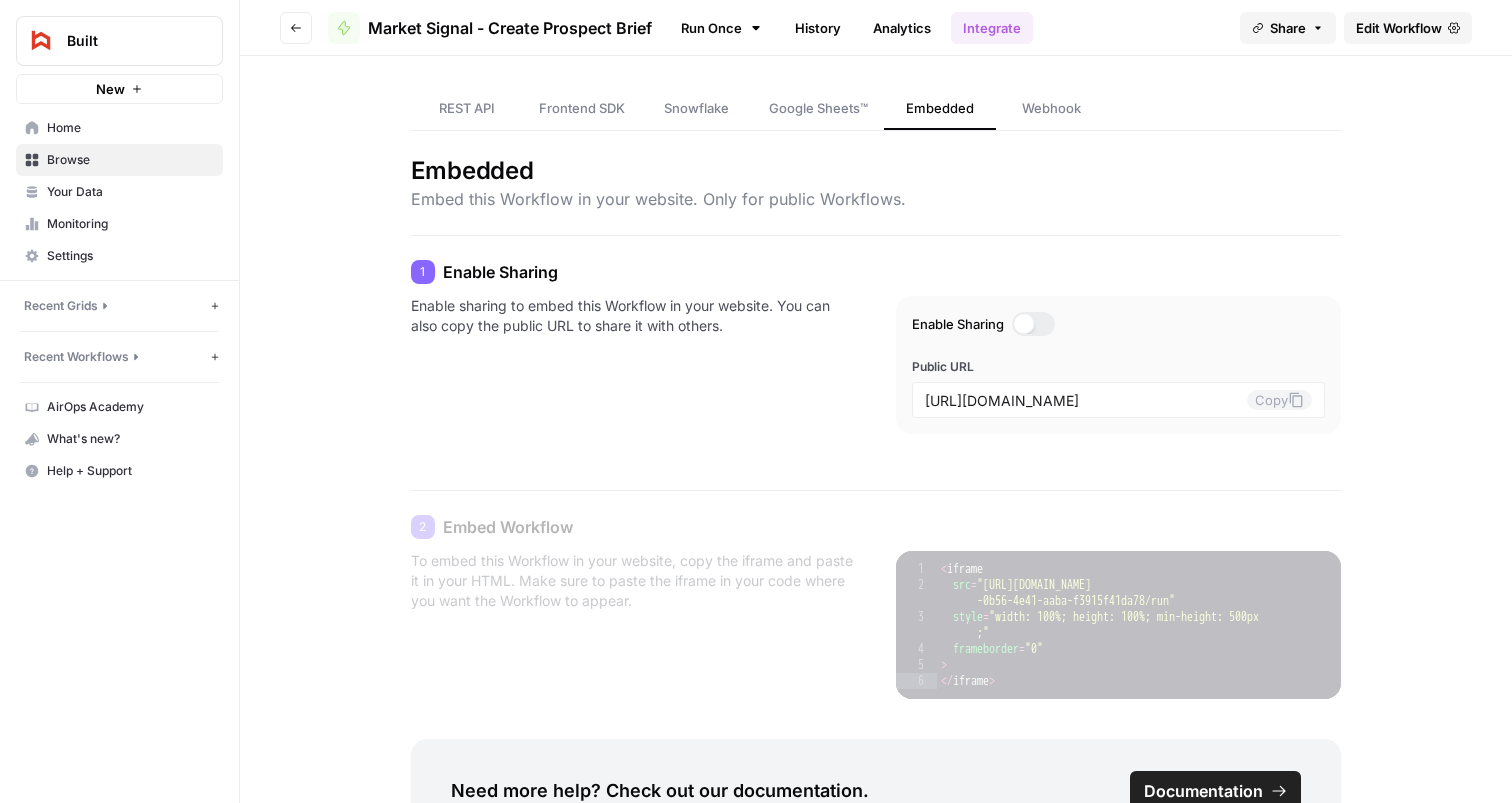 click on "Webhook" at bounding box center [1052, 109] 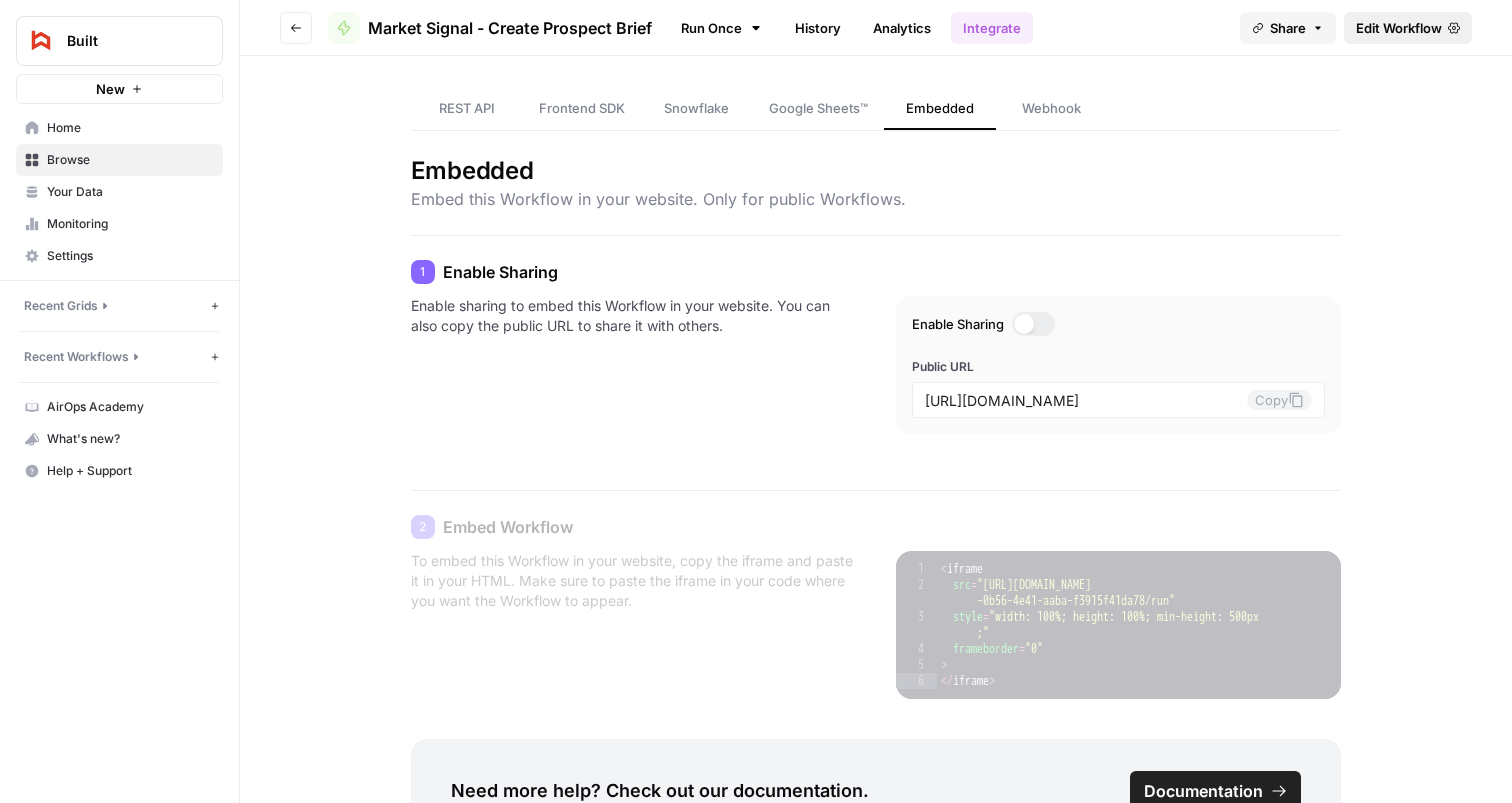 click on "Edit Workflow" at bounding box center [1399, 28] 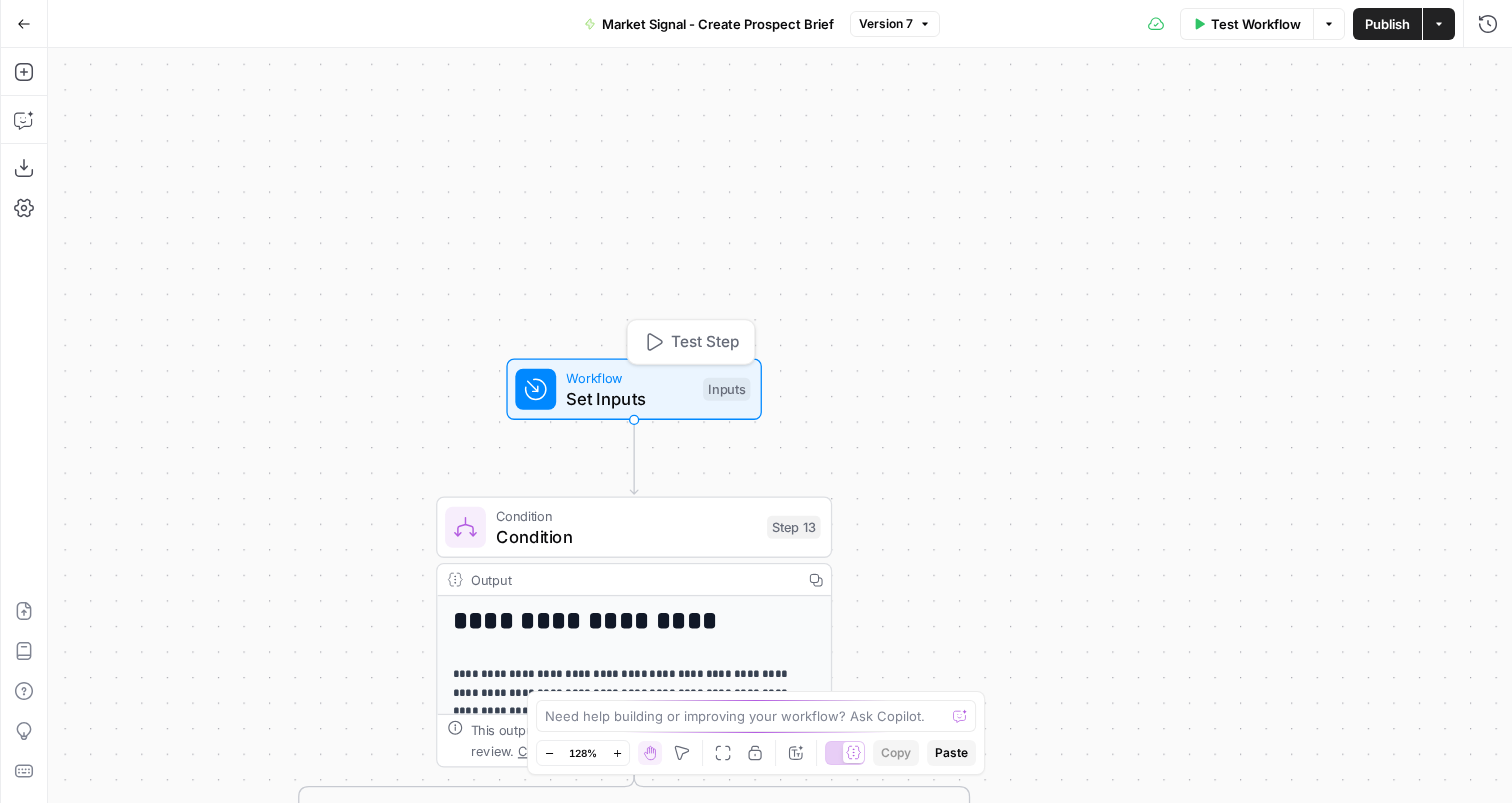 click on "Set Inputs" at bounding box center [629, 398] 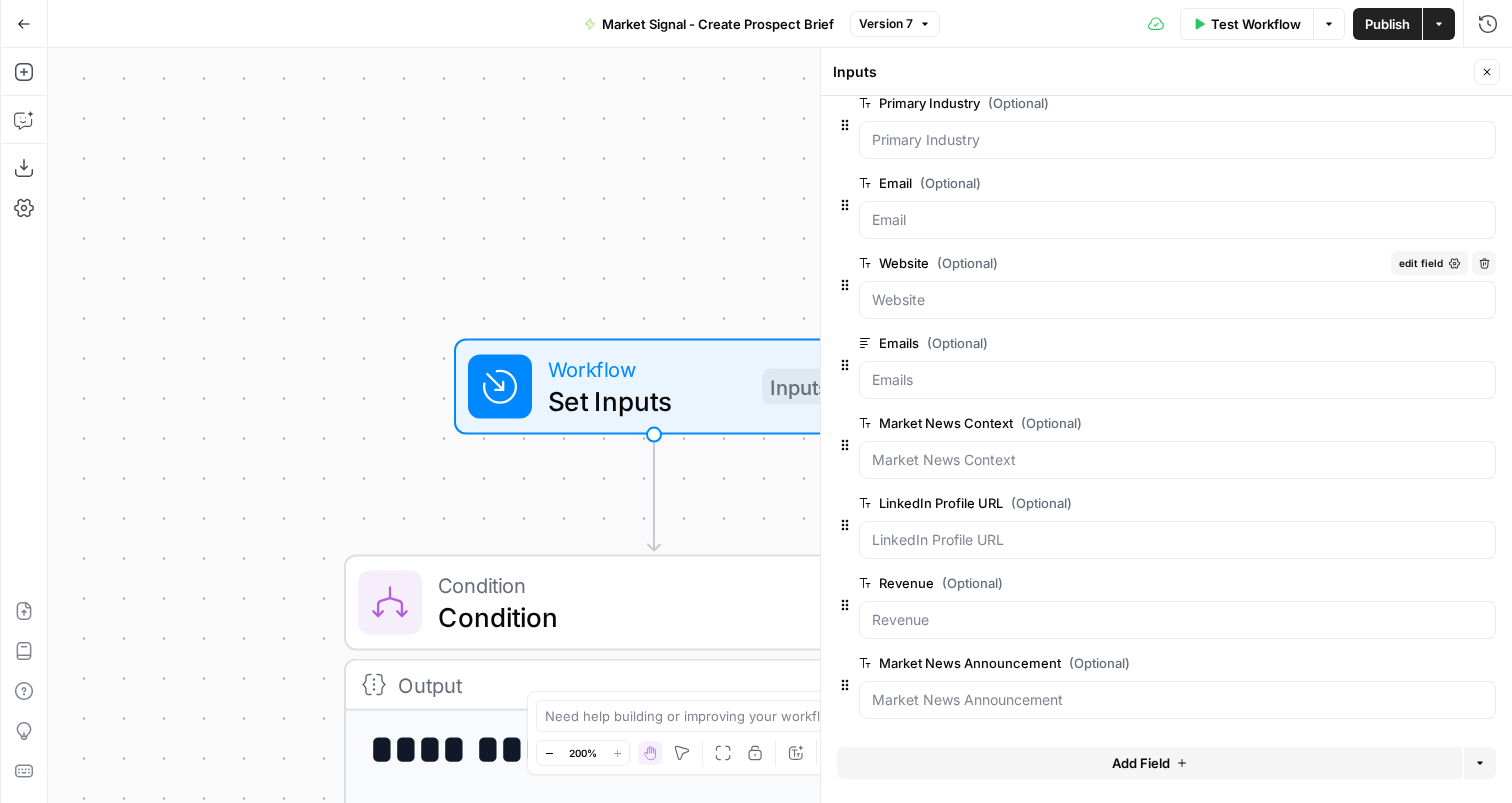 scroll, scrollTop: 0, scrollLeft: 0, axis: both 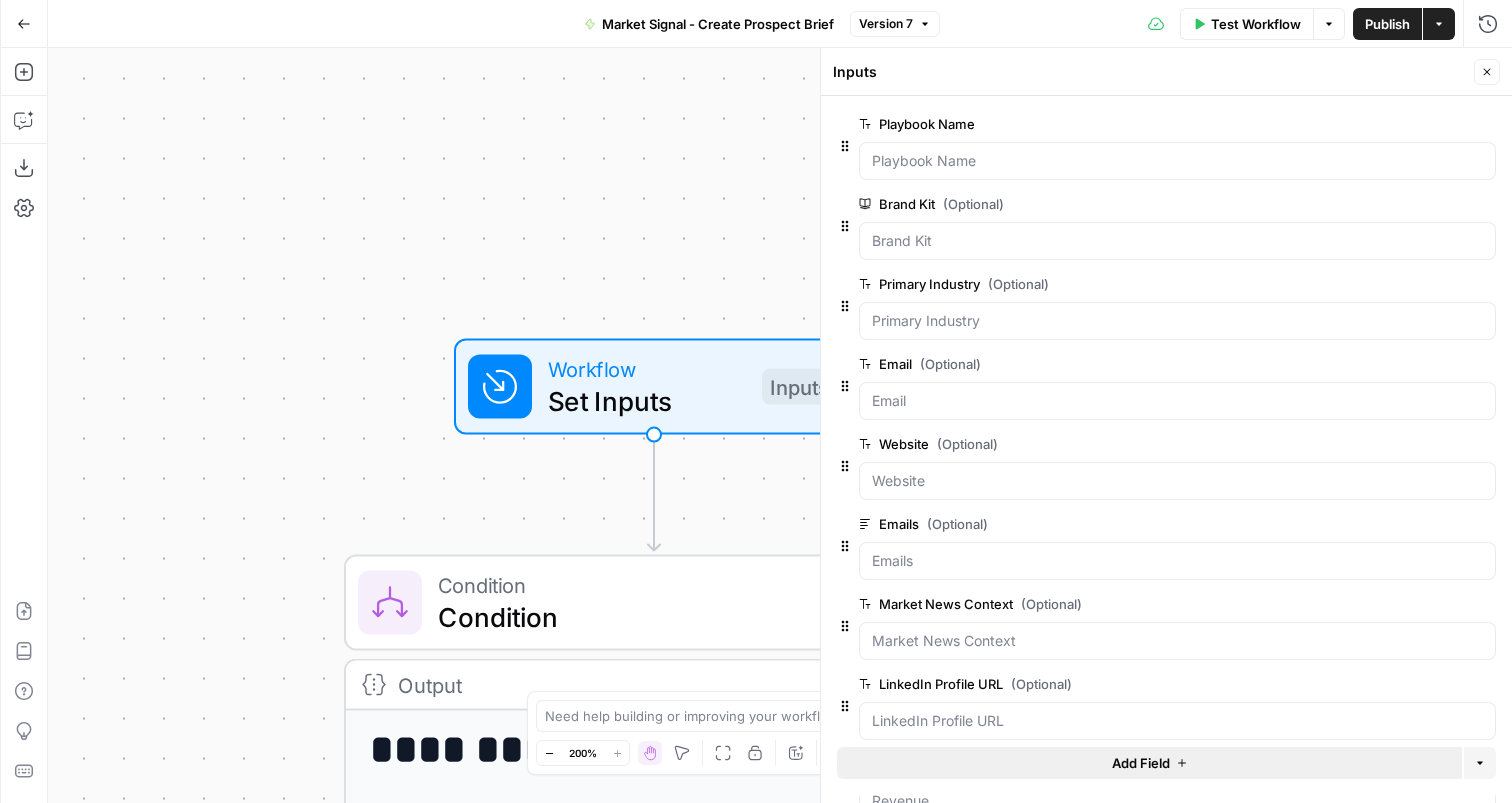 click on "Add Field" at bounding box center (1149, 763) 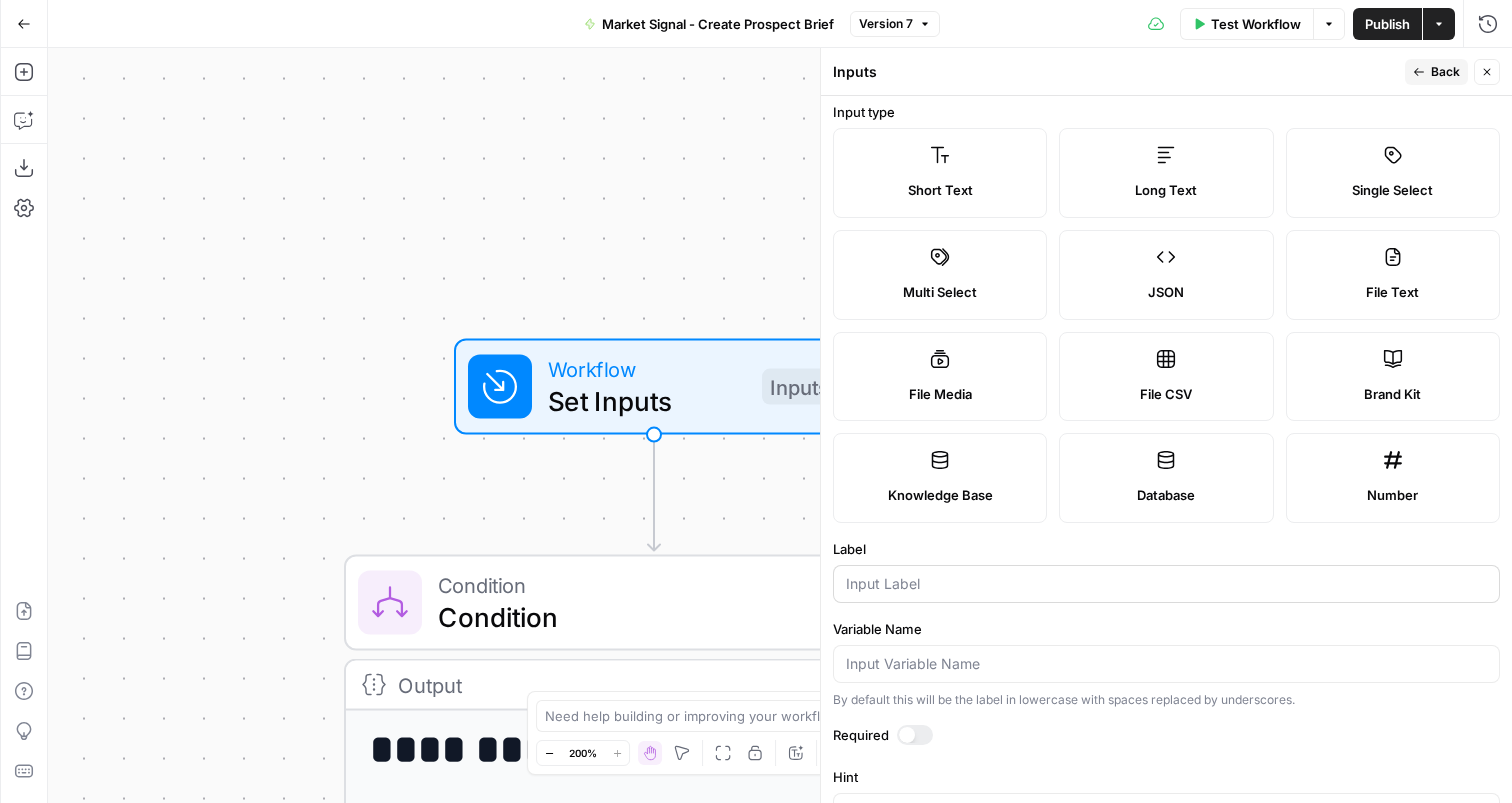 scroll, scrollTop: 0, scrollLeft: 0, axis: both 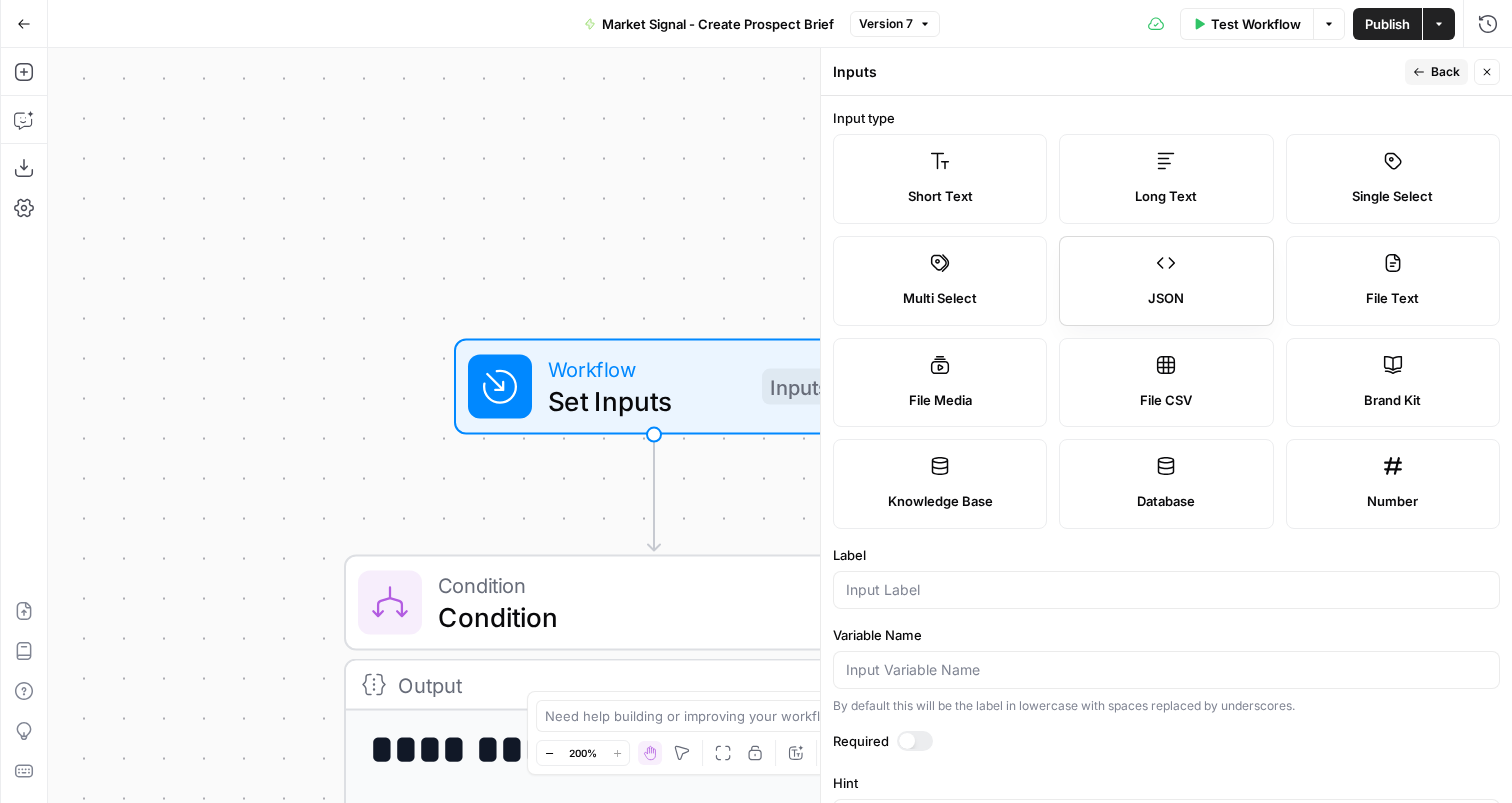 click 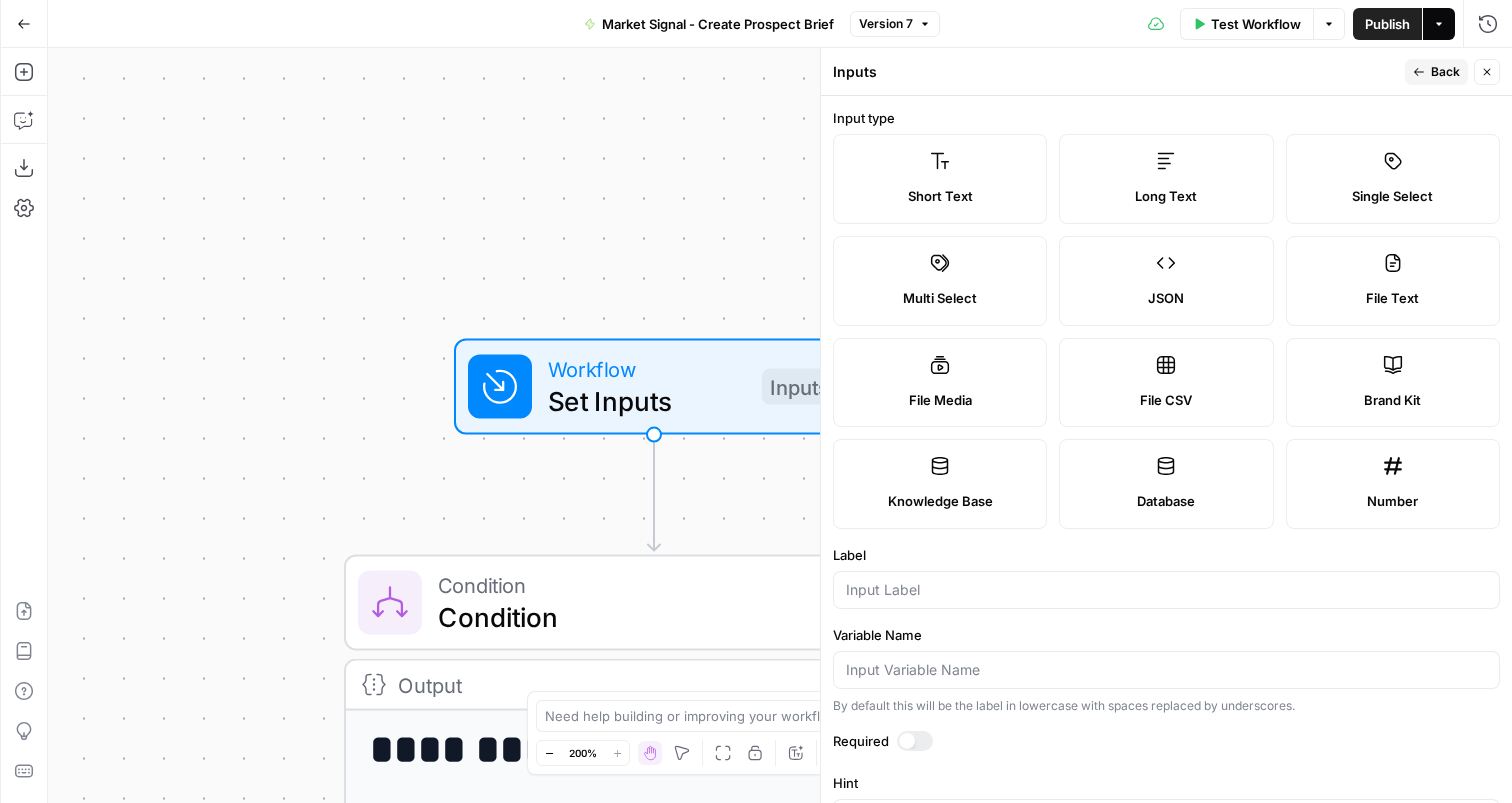 click on "Actions" at bounding box center (1439, 24) 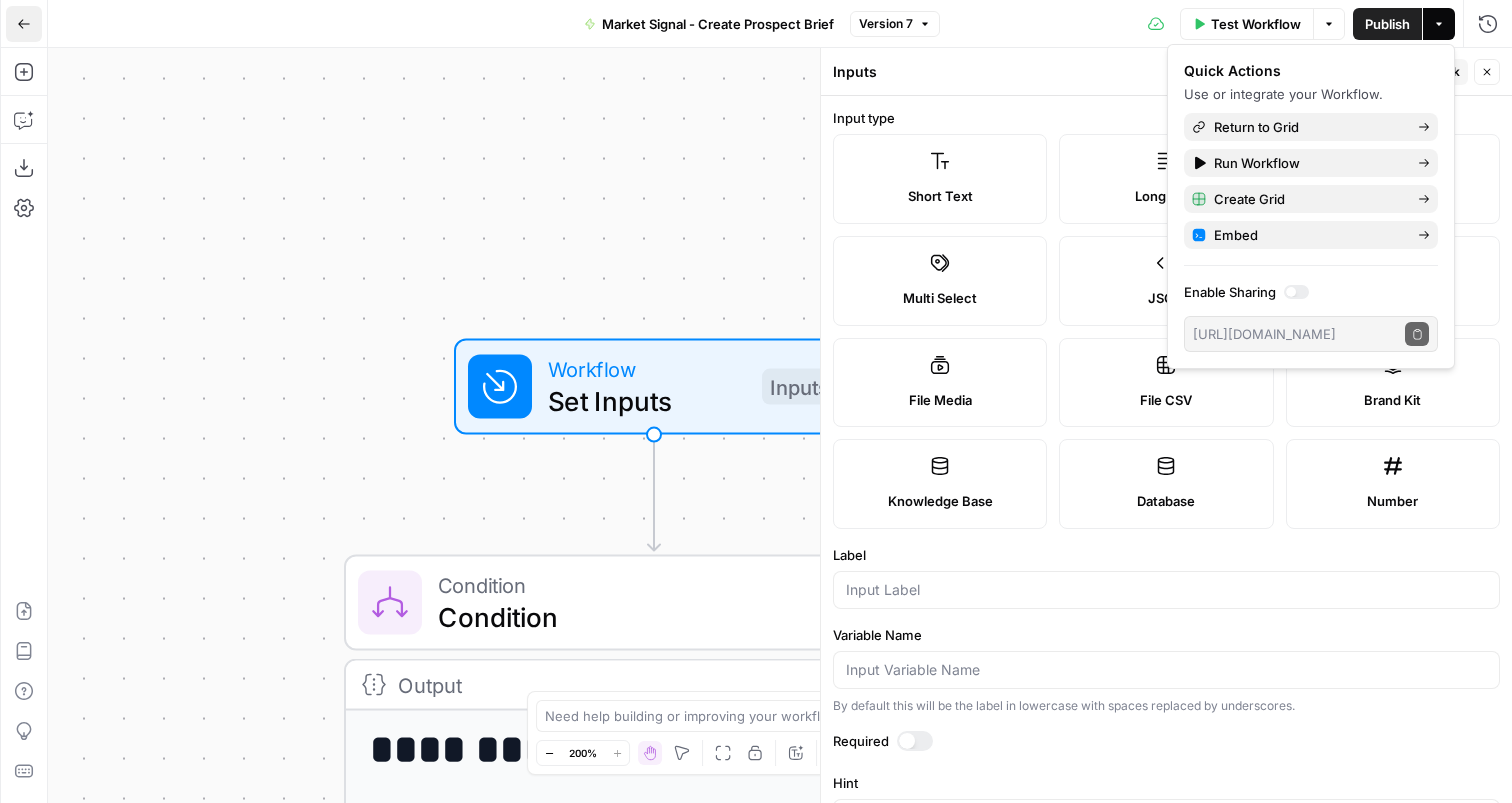 click on "Go Back" at bounding box center (24, 24) 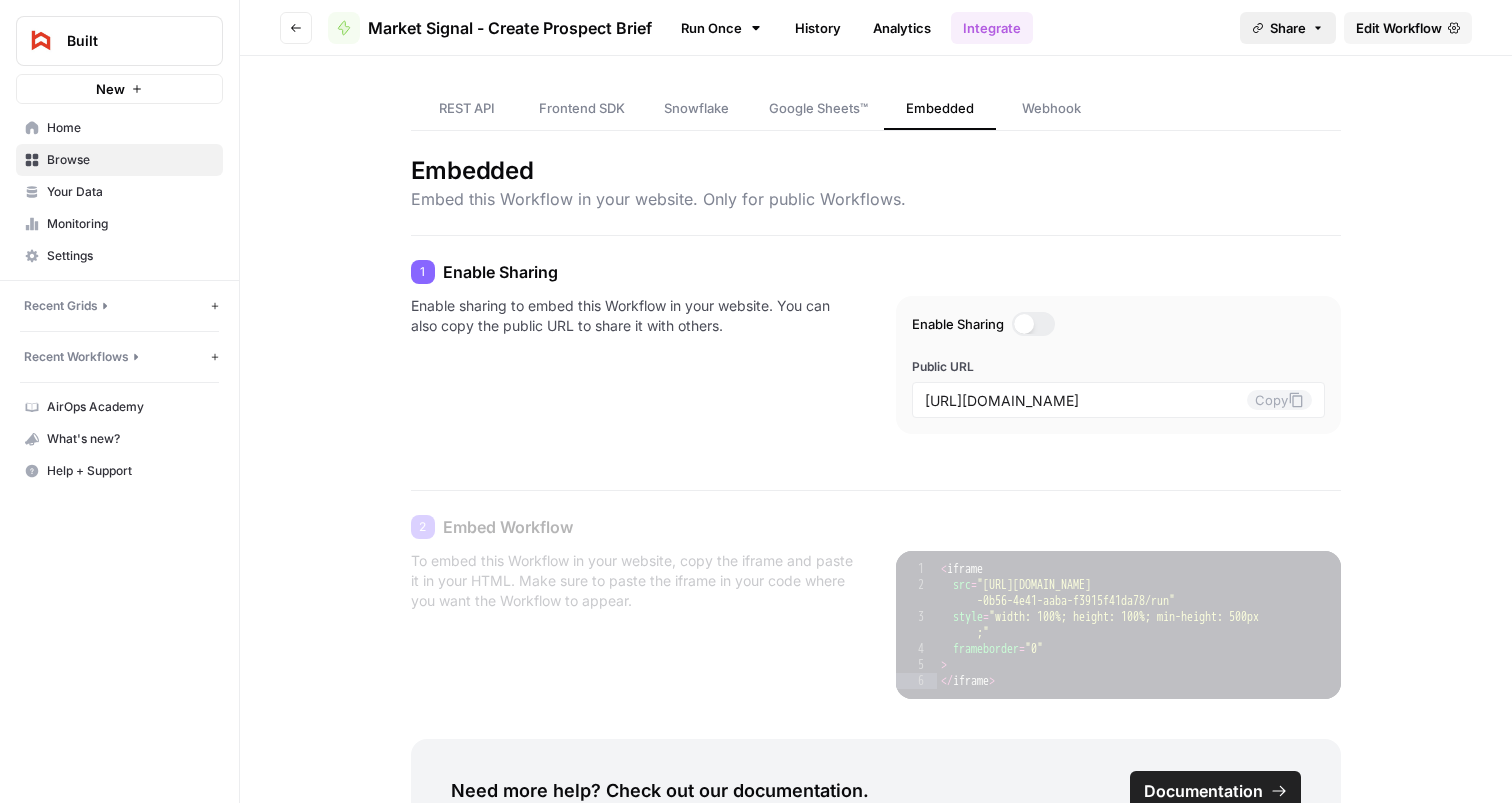 click on "Share" at bounding box center (1288, 28) 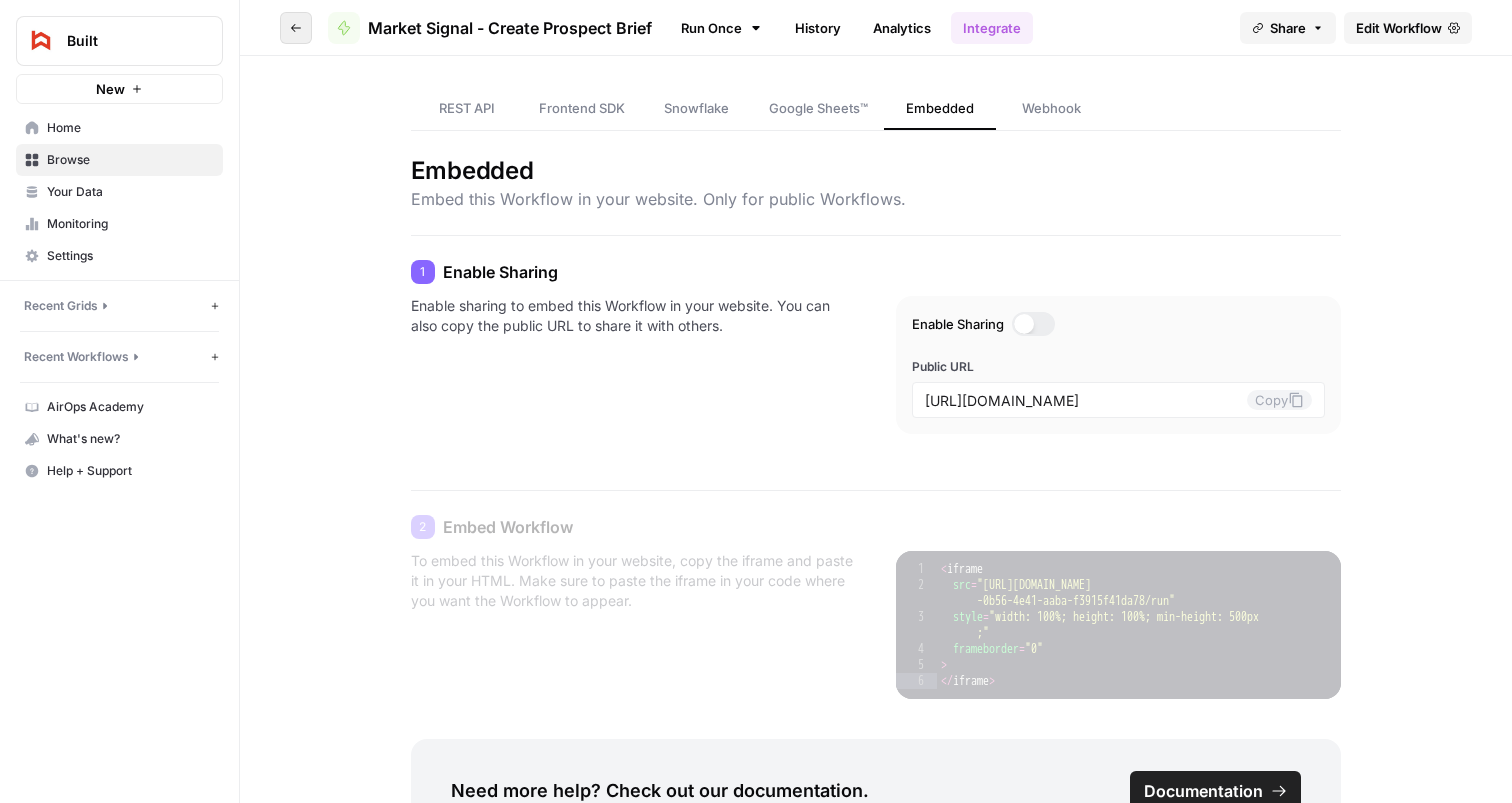 click on "Go back" at bounding box center (296, 28) 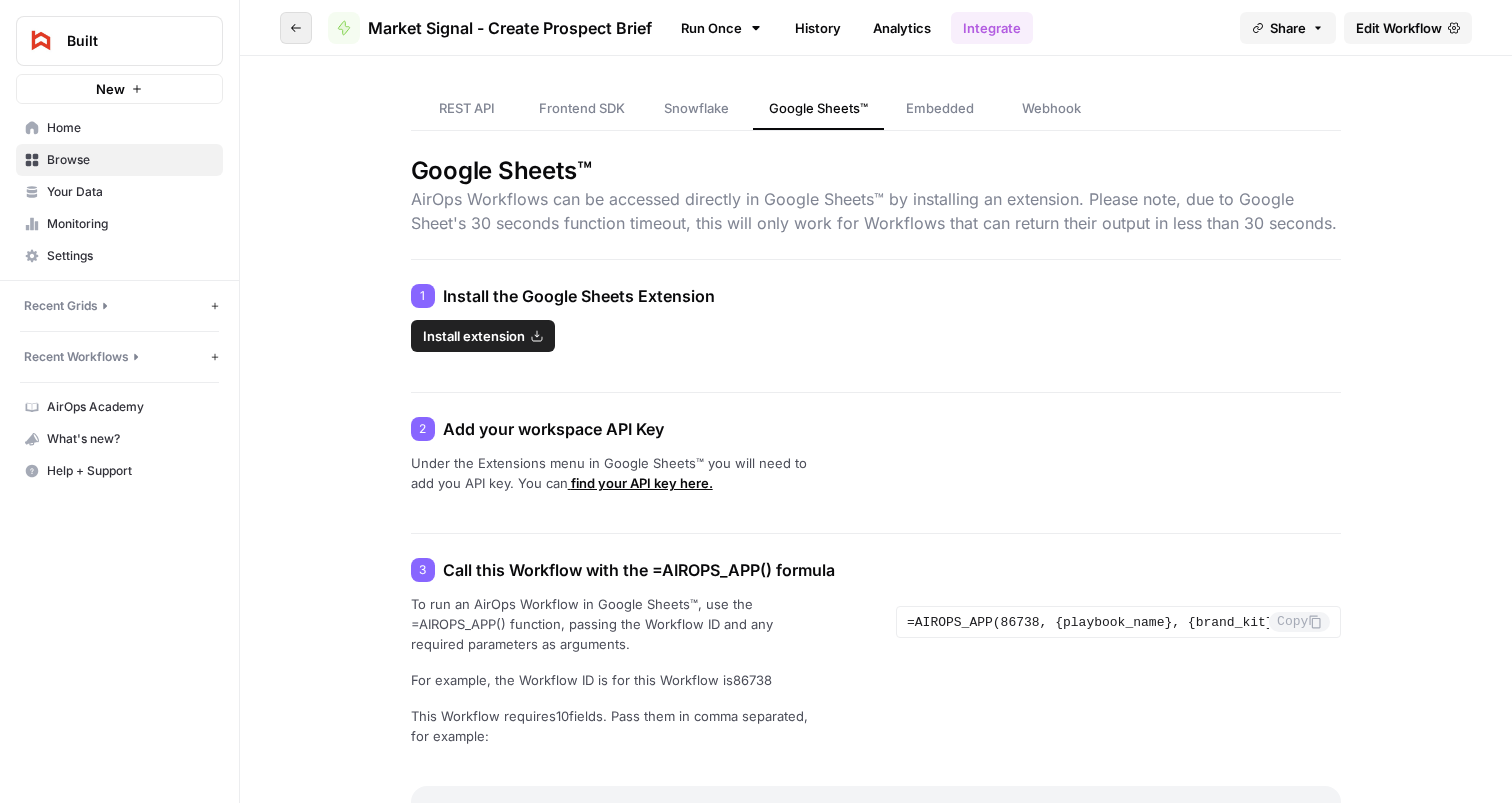 click on "Go back" at bounding box center (296, 28) 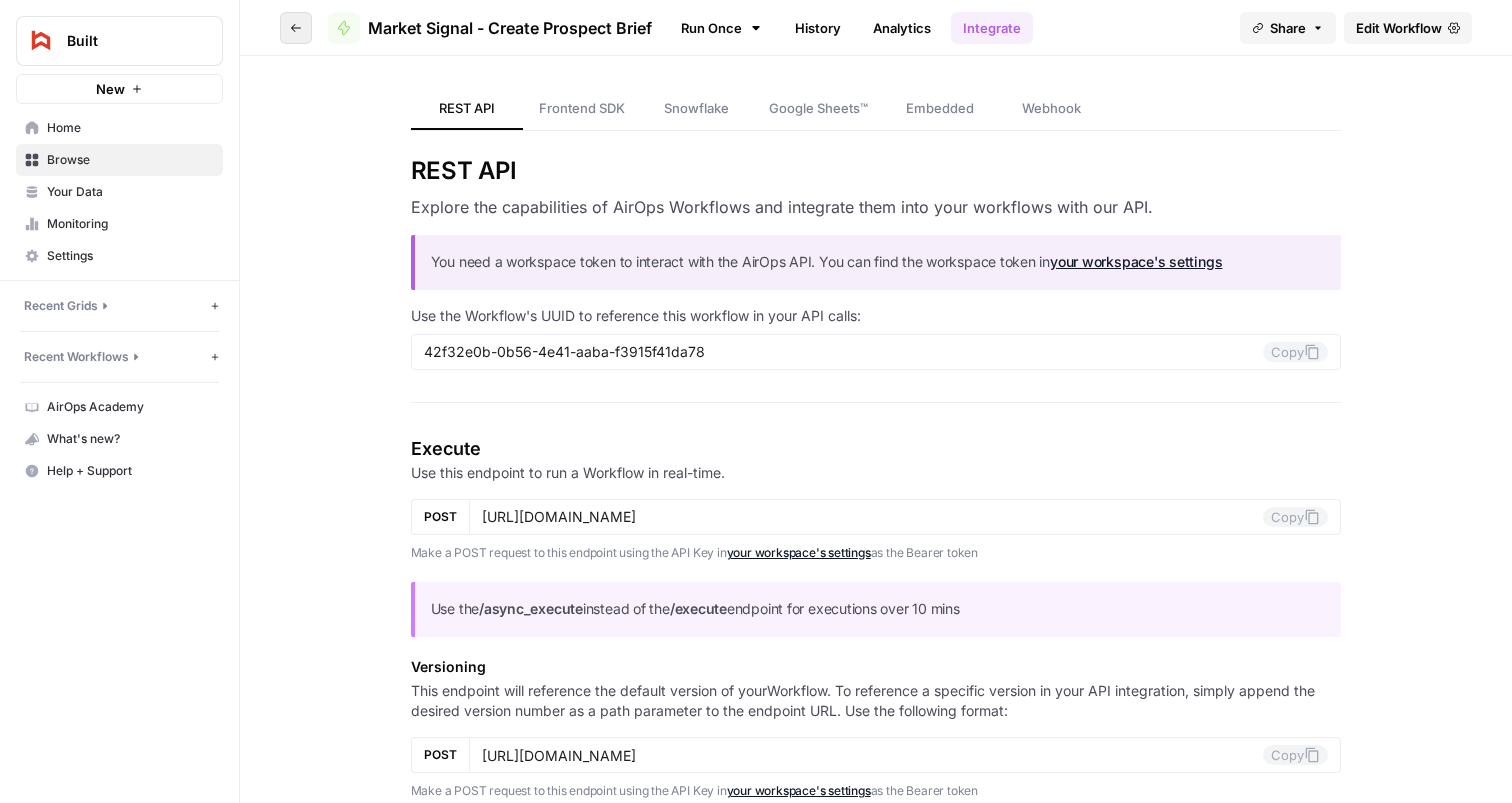 click on "Go back" at bounding box center (296, 28) 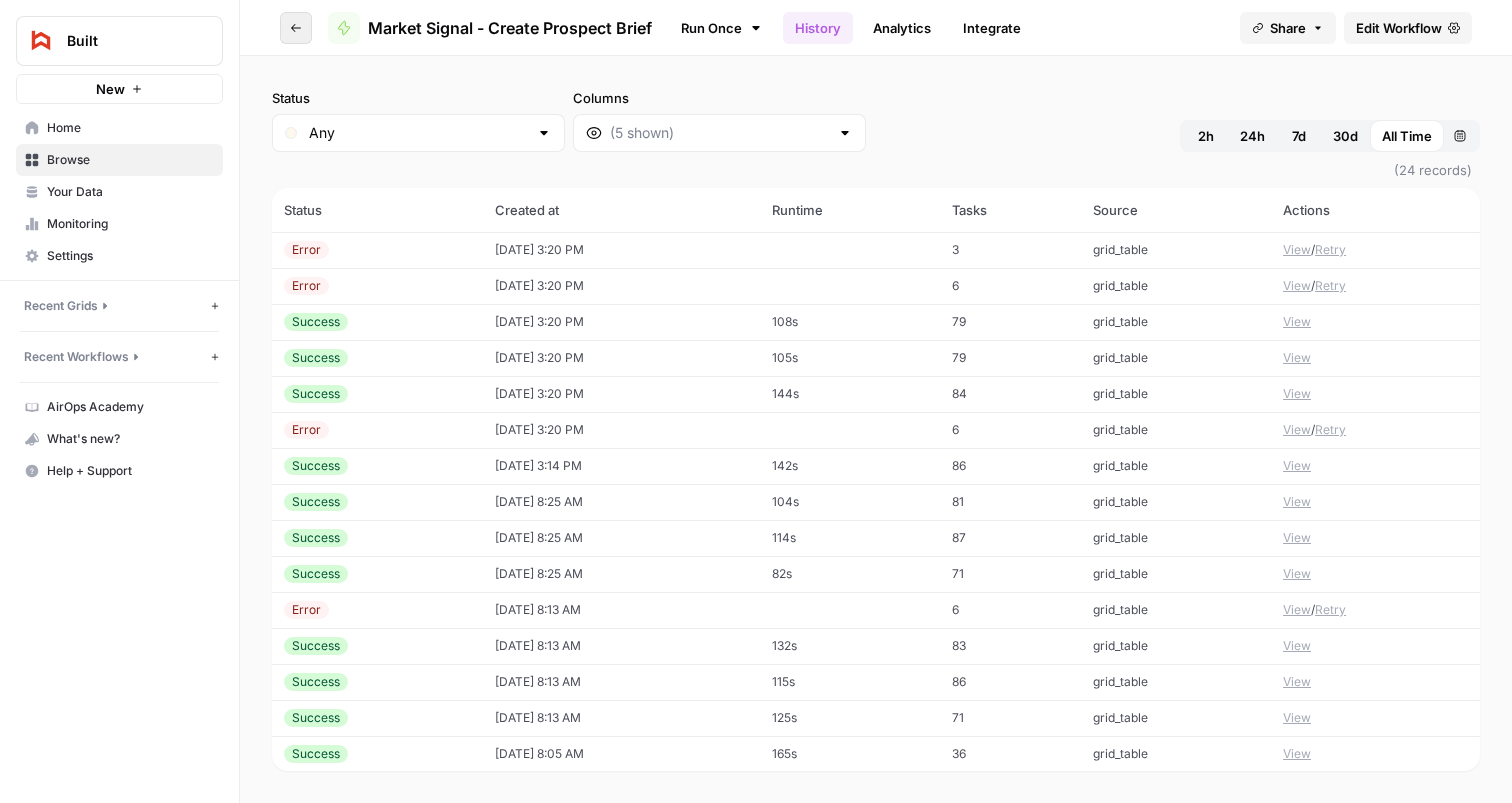 click on "Go back" at bounding box center [296, 28] 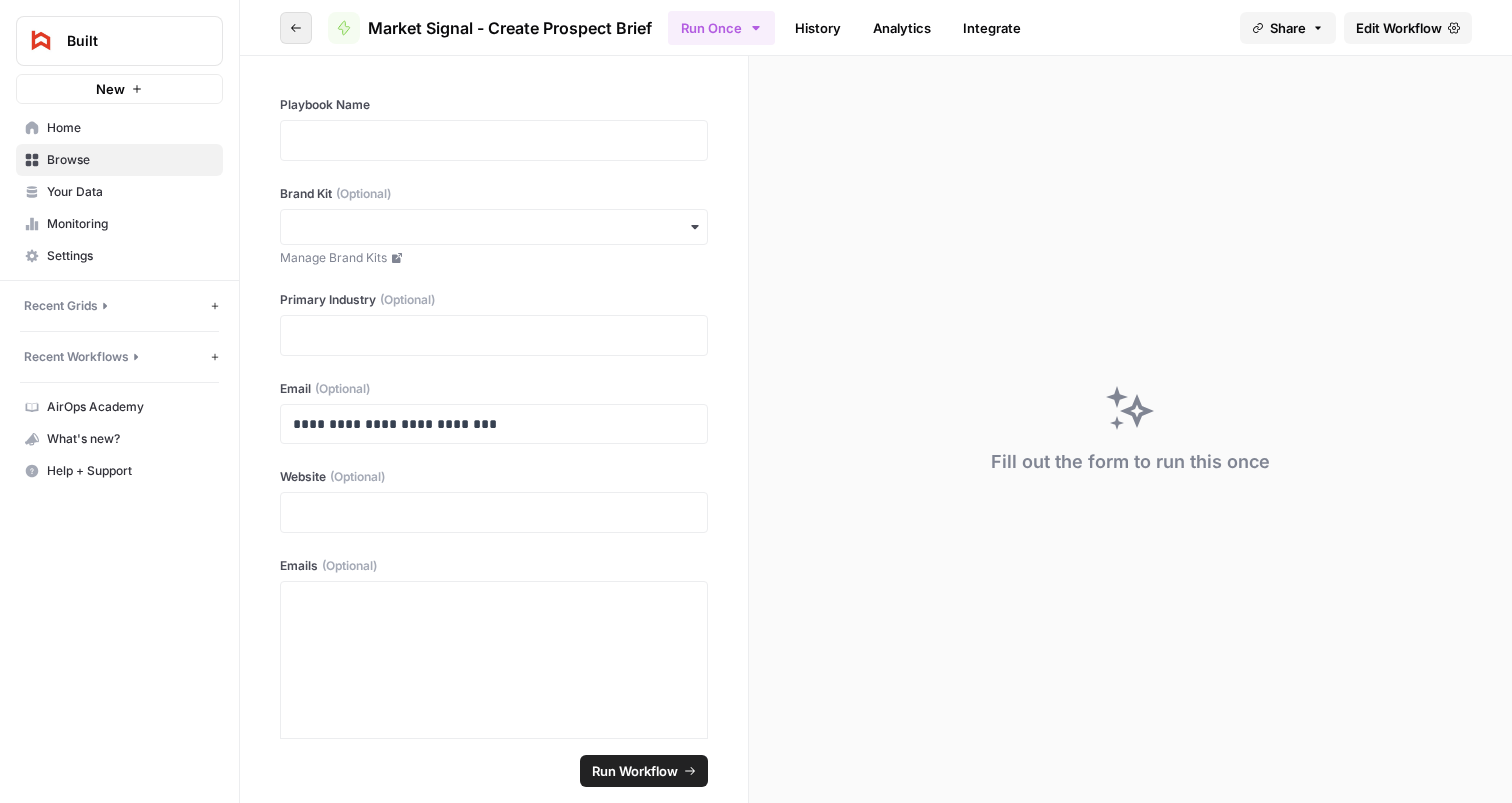 click on "Go back" at bounding box center (296, 28) 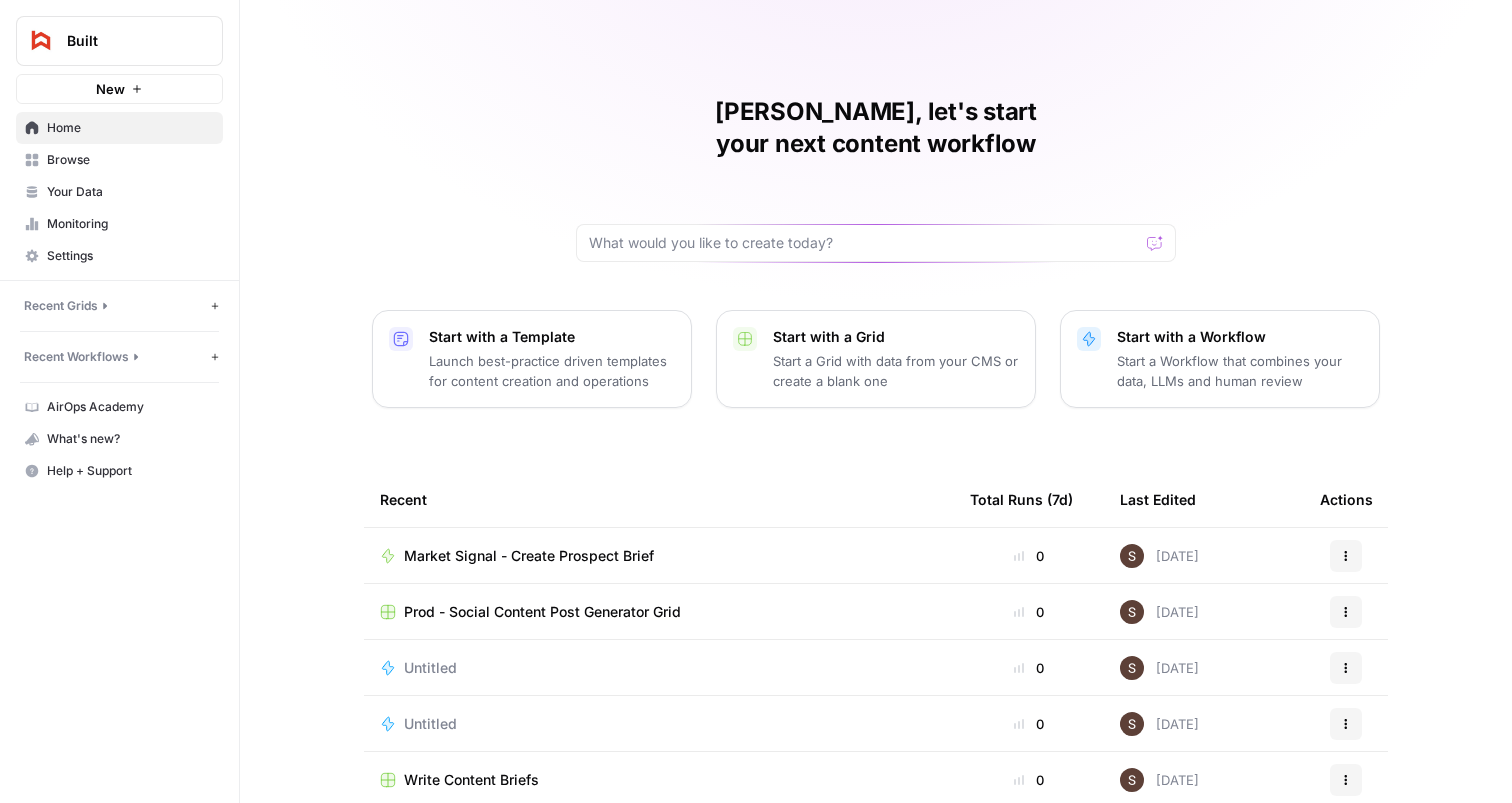 scroll, scrollTop: 45, scrollLeft: 0, axis: vertical 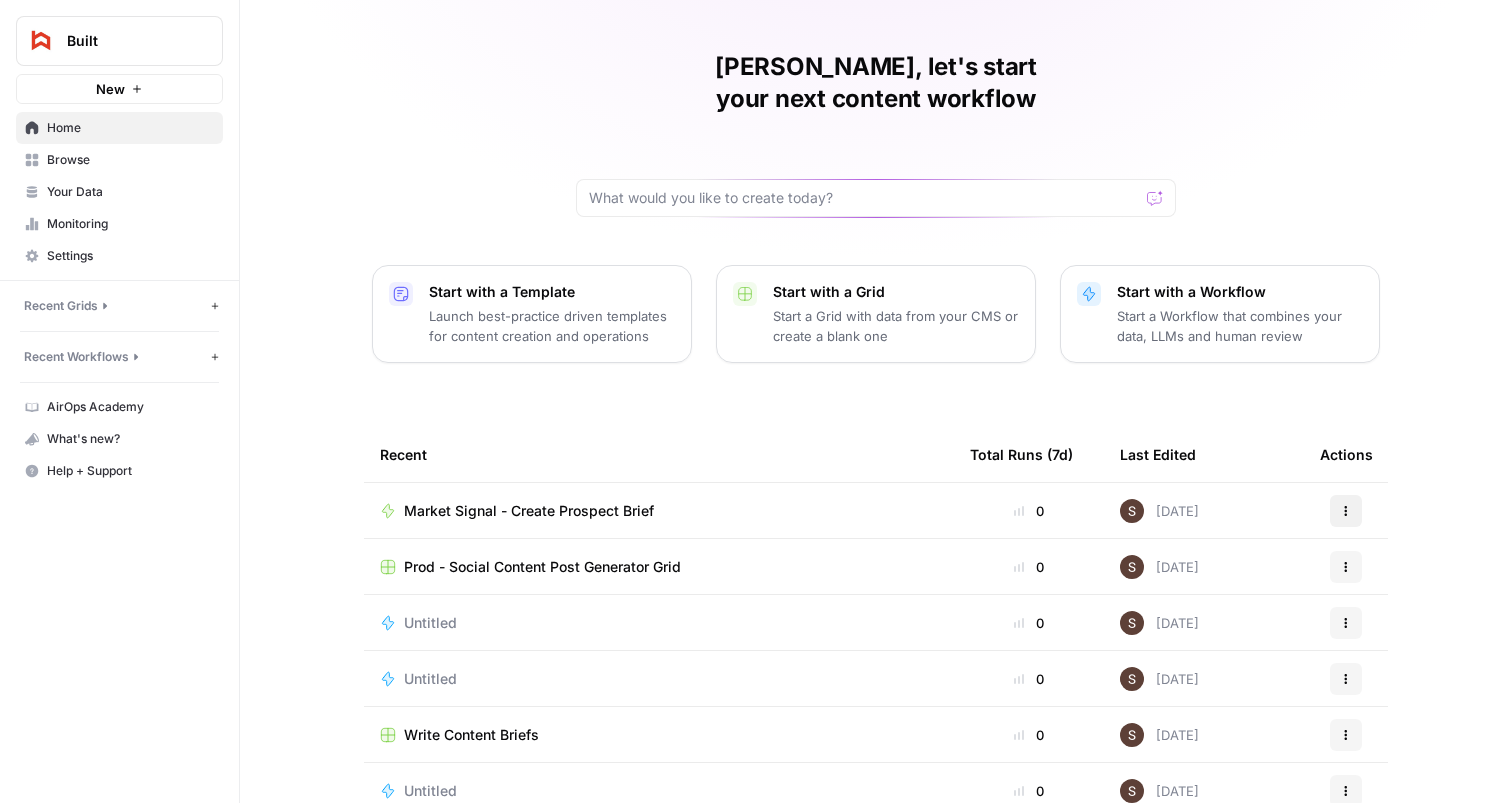 click on "Actions" at bounding box center [1346, 511] 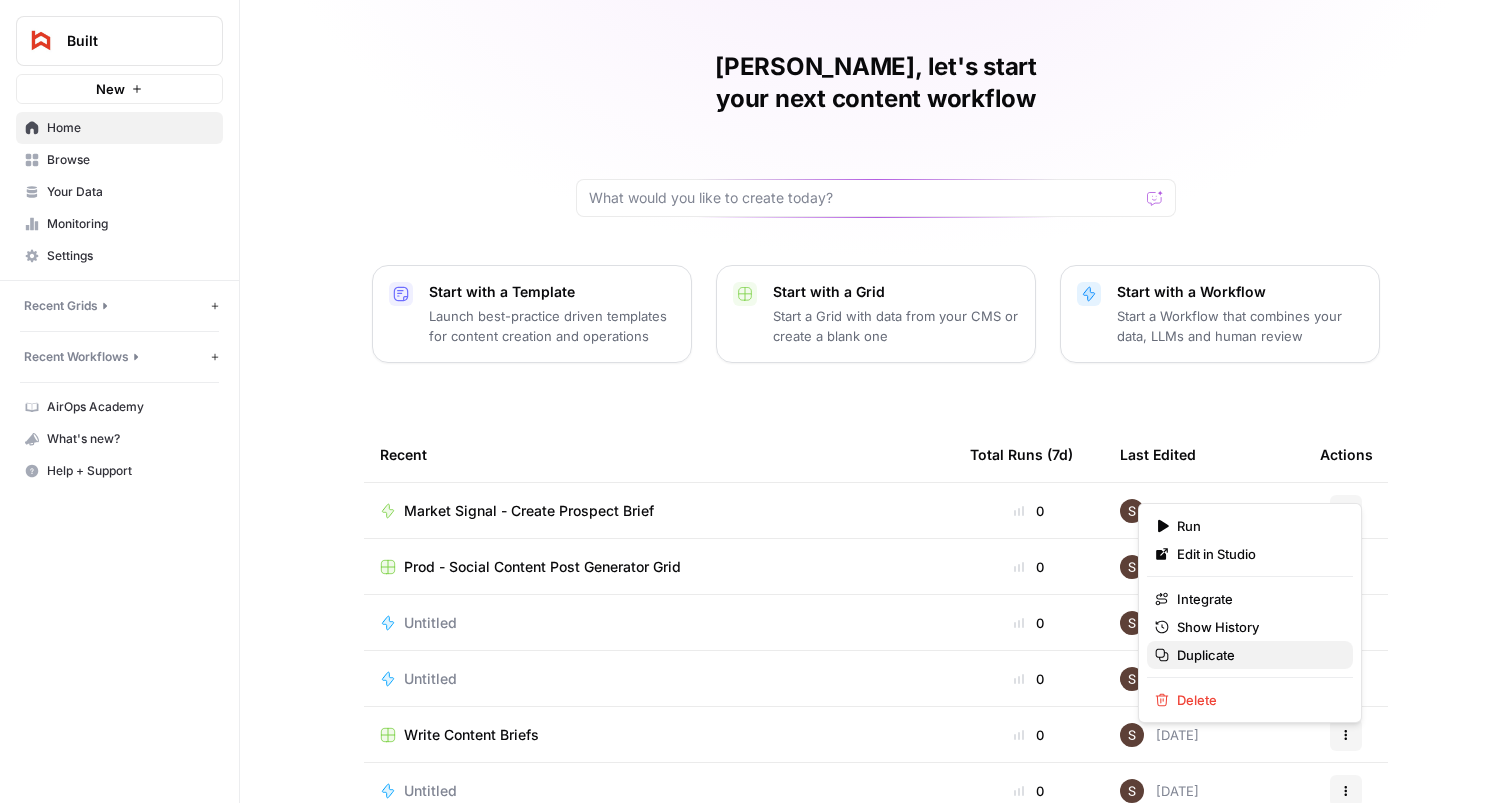 click on "Duplicate" at bounding box center [1250, 655] 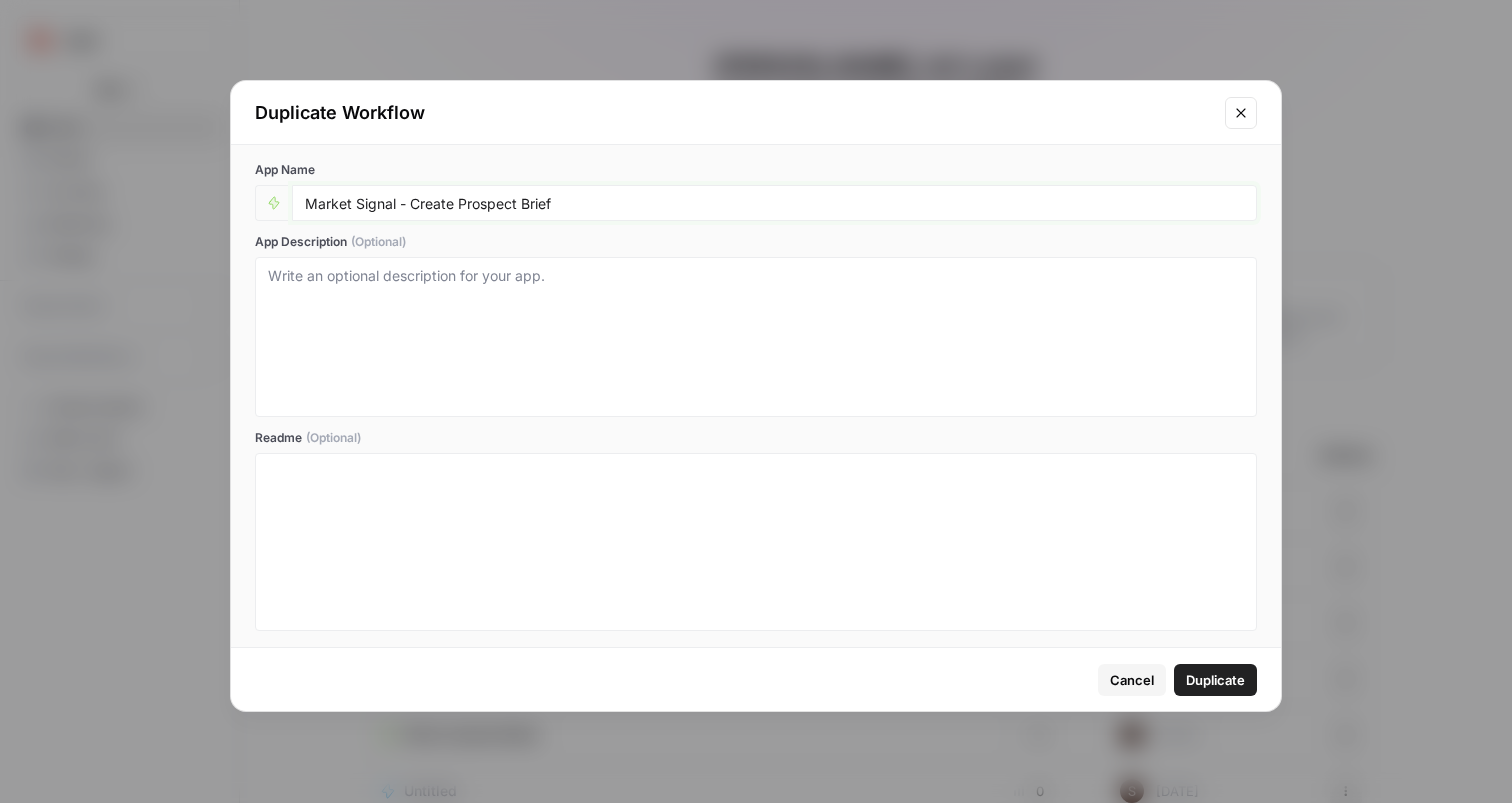 click on "Market Signal - Create Prospect Brief" at bounding box center [774, 203] 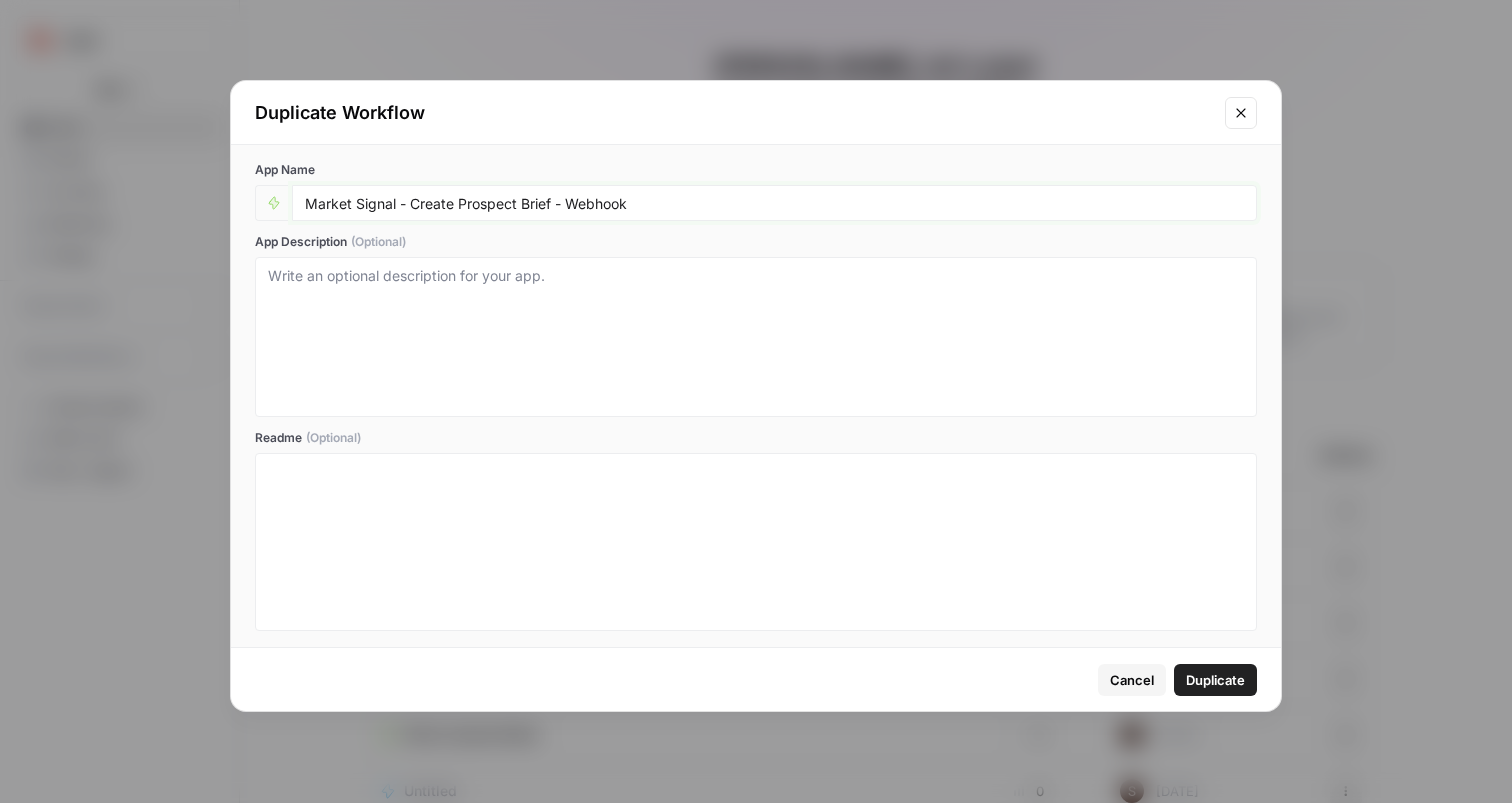 type on "Market Signal - Create Prospect Brief - Webhook" 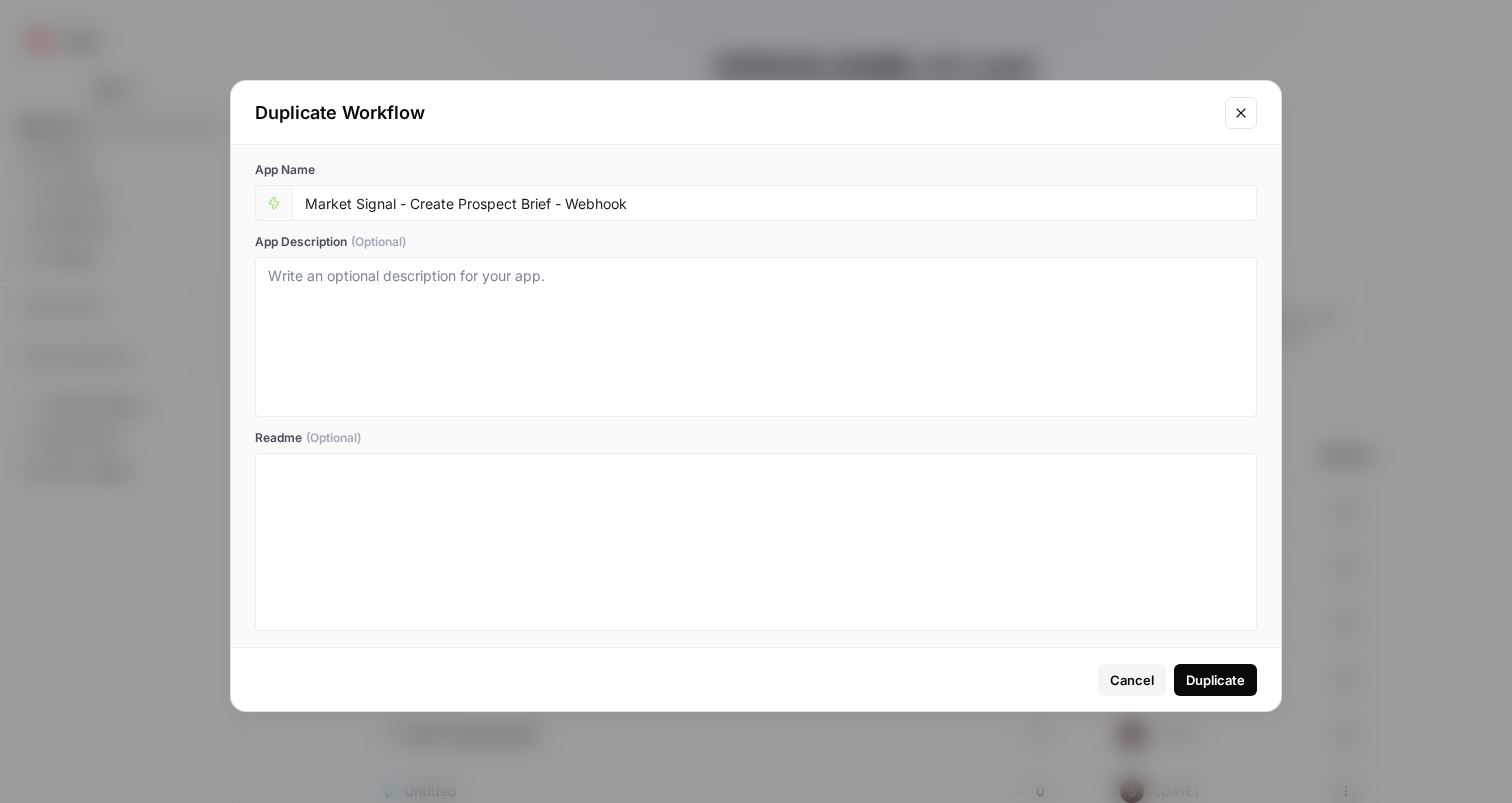click on "Duplicate" at bounding box center [1215, 680] 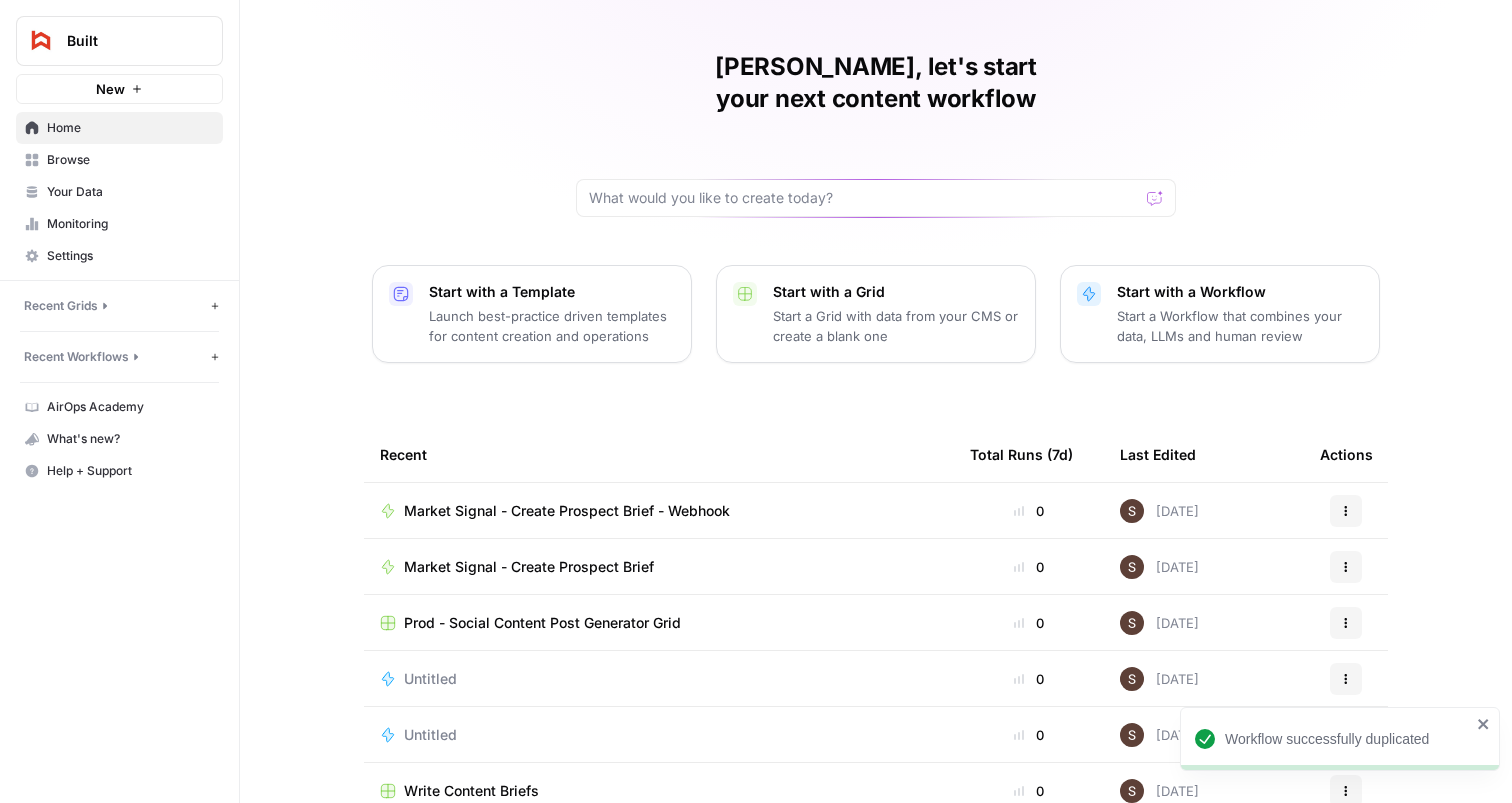 click on "Market Signal - Create Prospect Brief - Webhook" at bounding box center (567, 511) 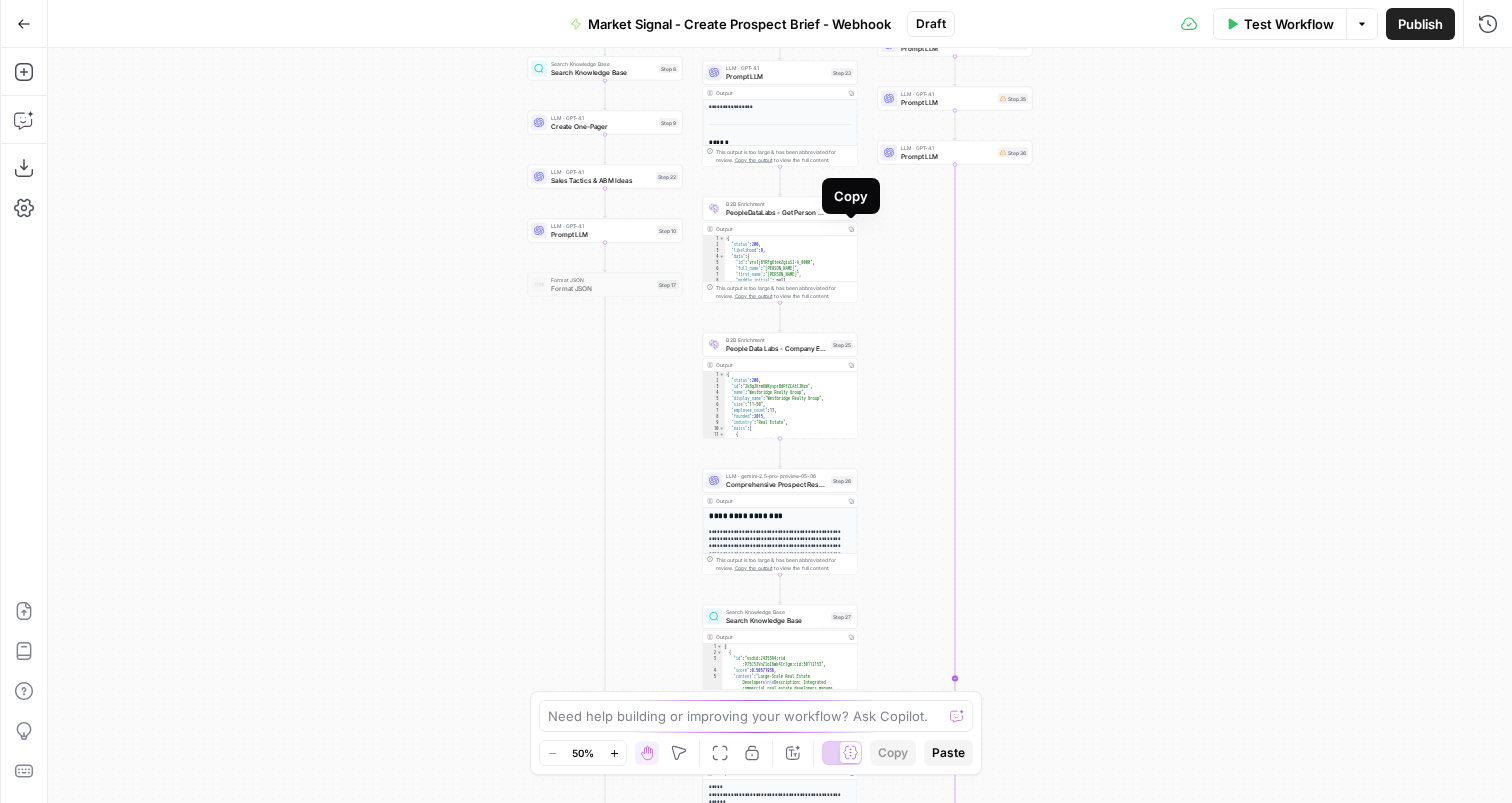 click 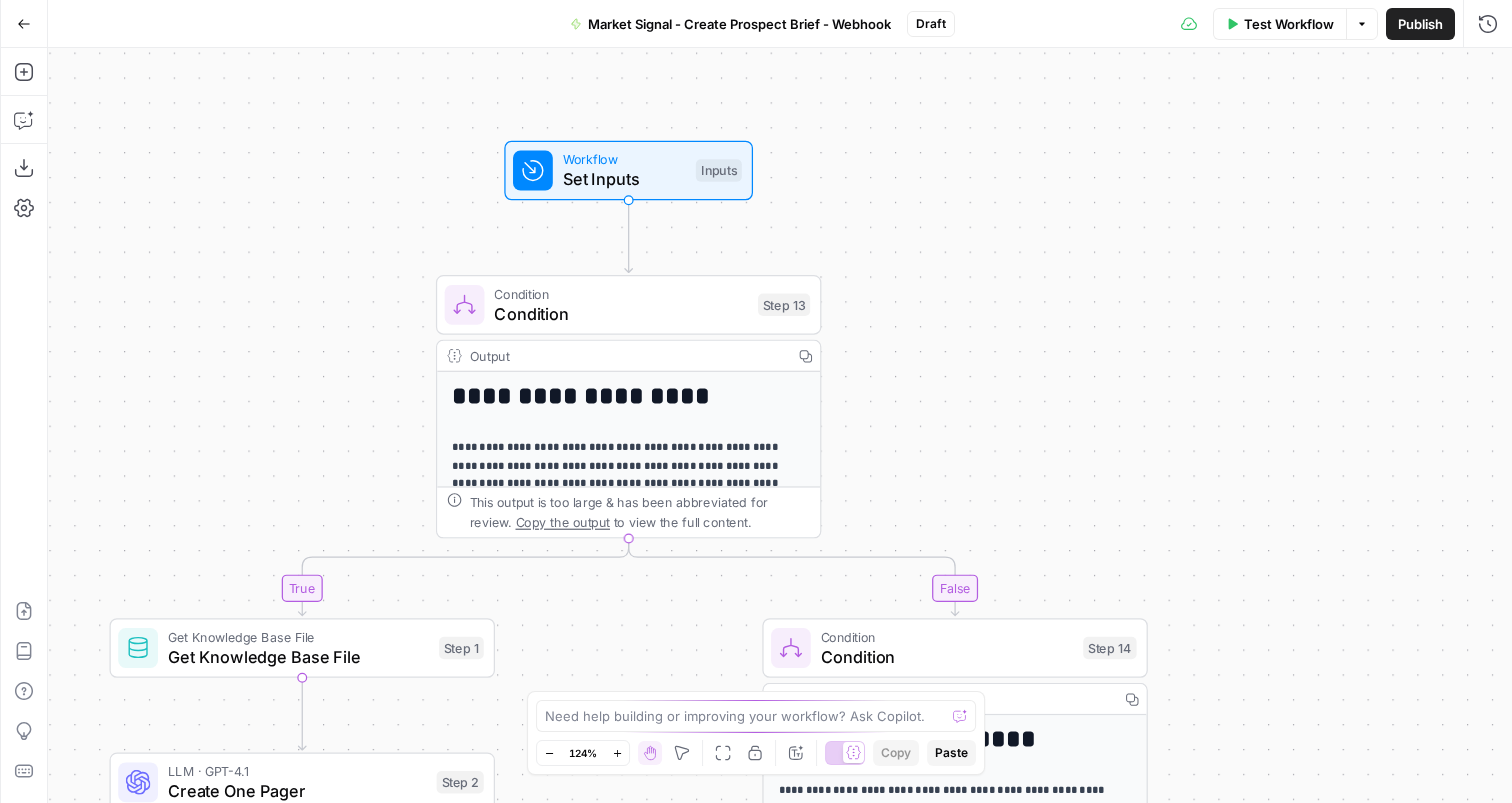 click on "Condition" at bounding box center (621, 313) 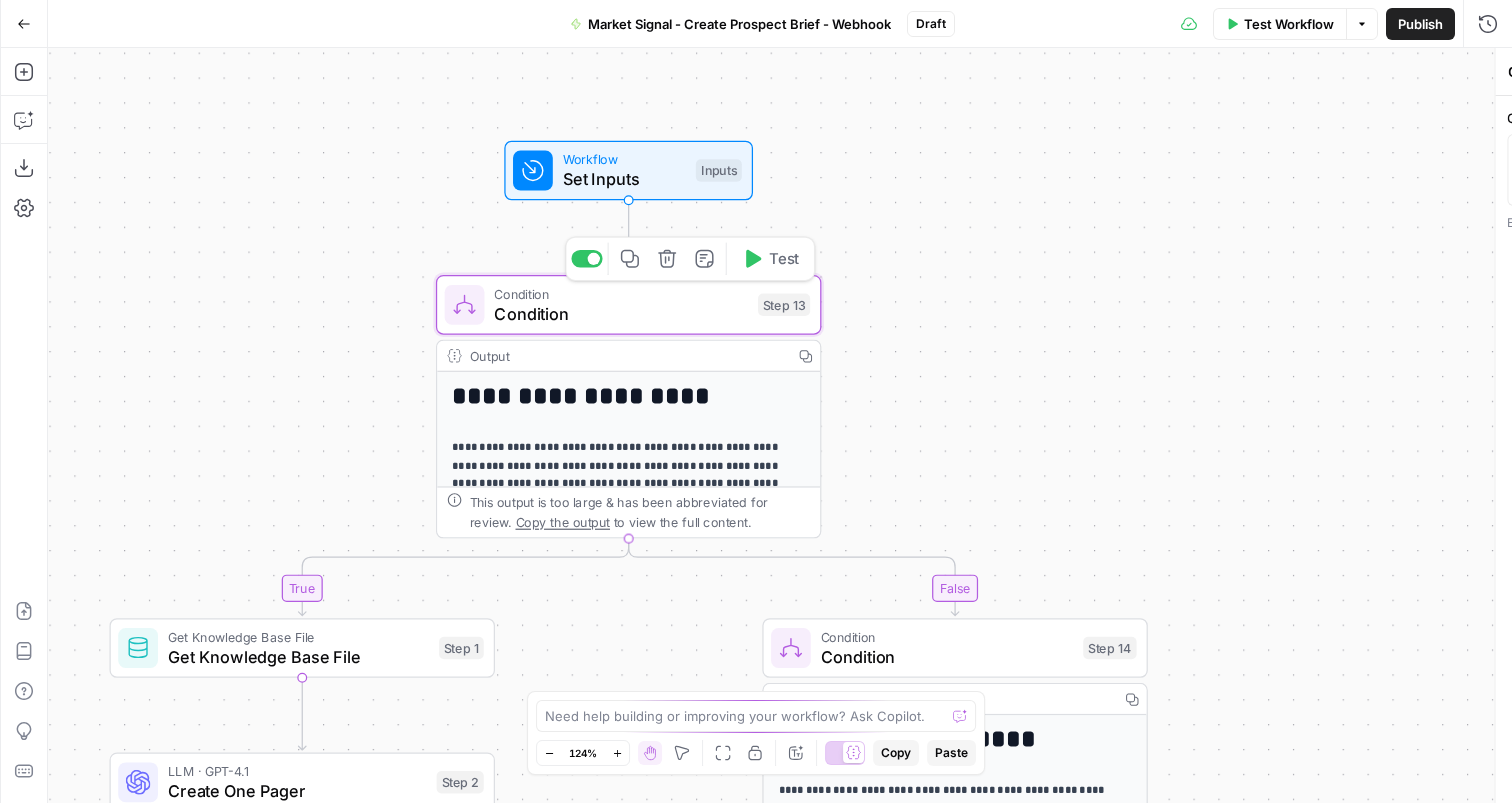 click on "Condition" at bounding box center (621, 313) 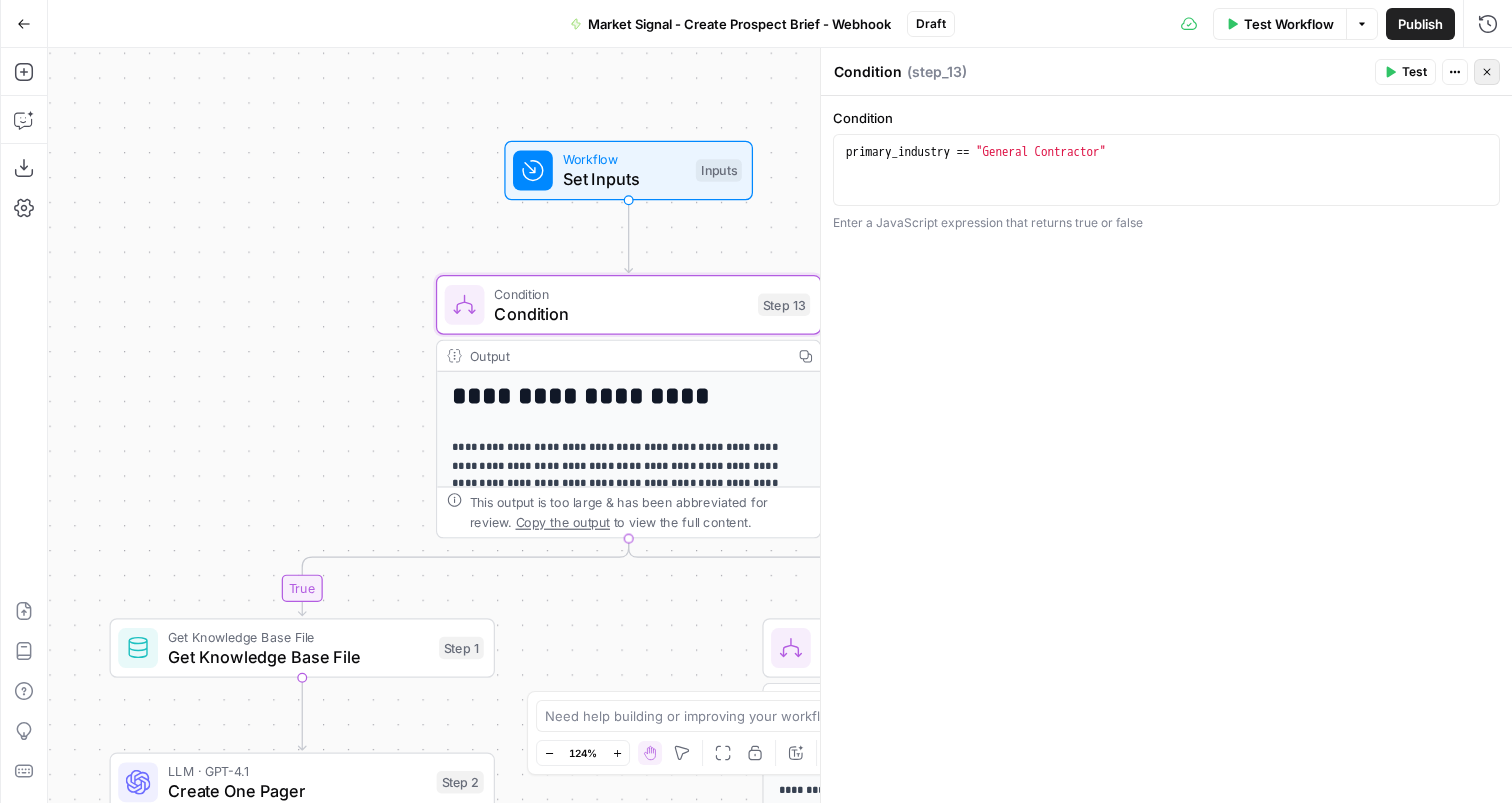 click 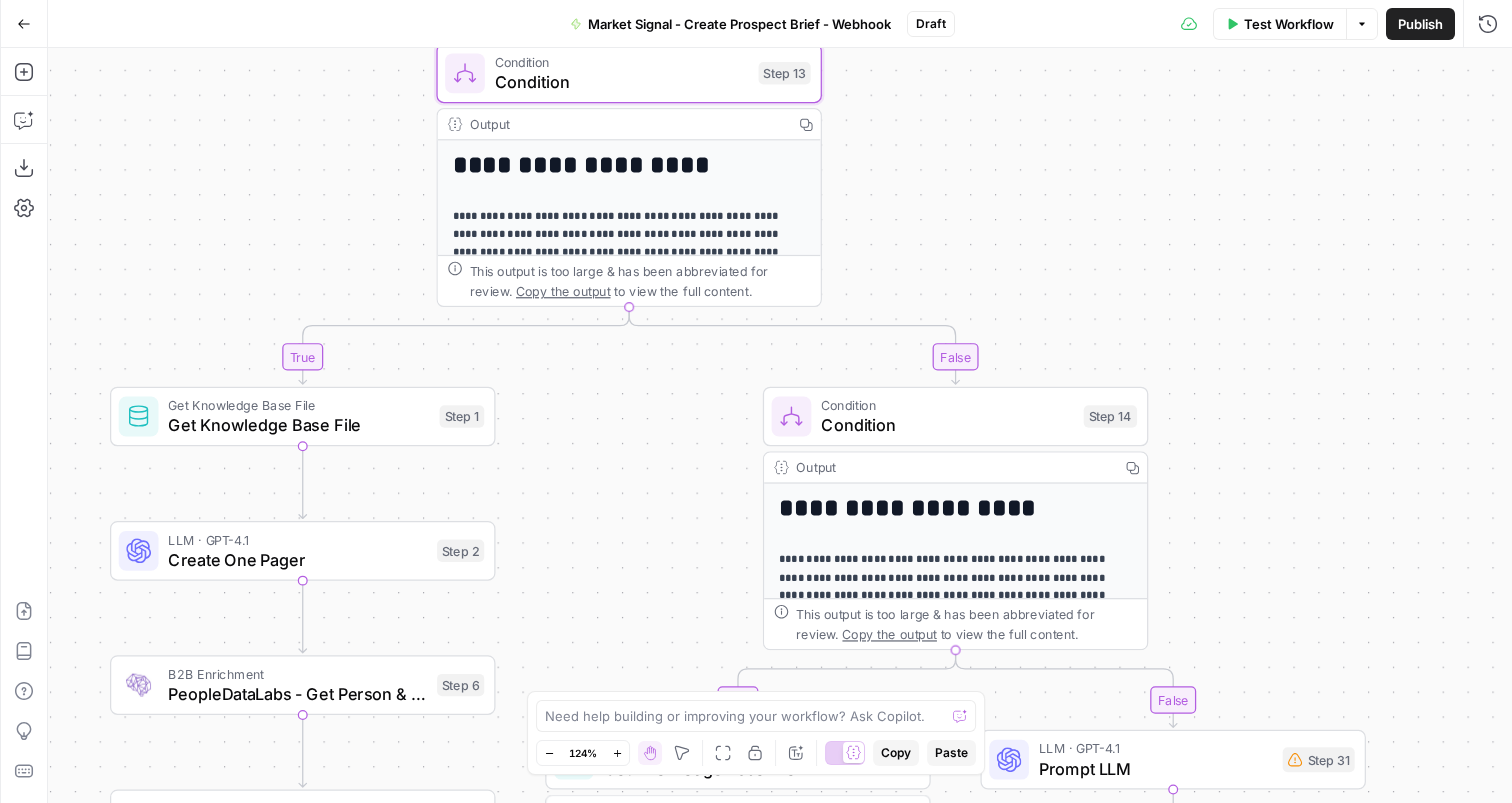 click on "Condition" at bounding box center (947, 405) 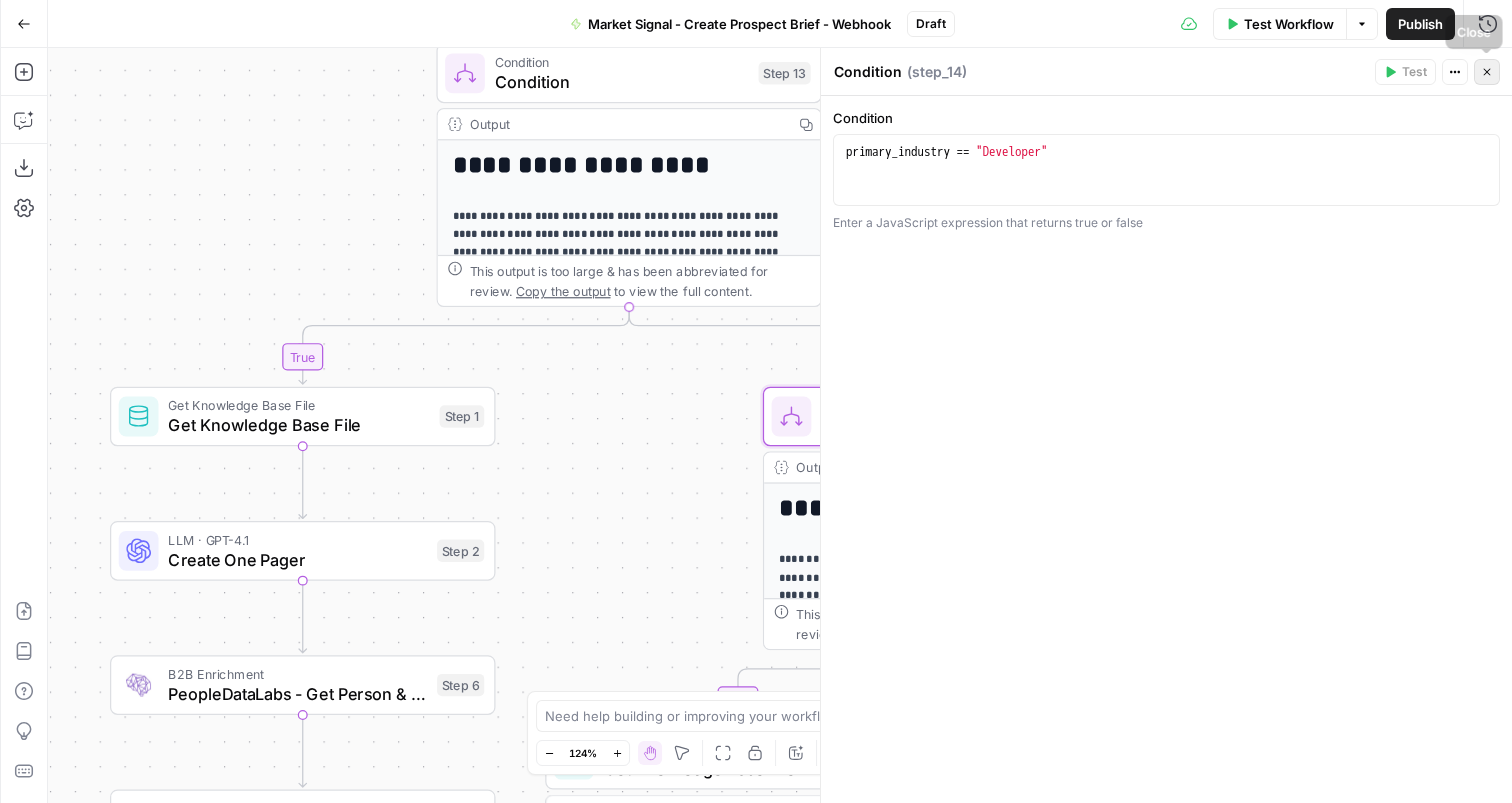 click 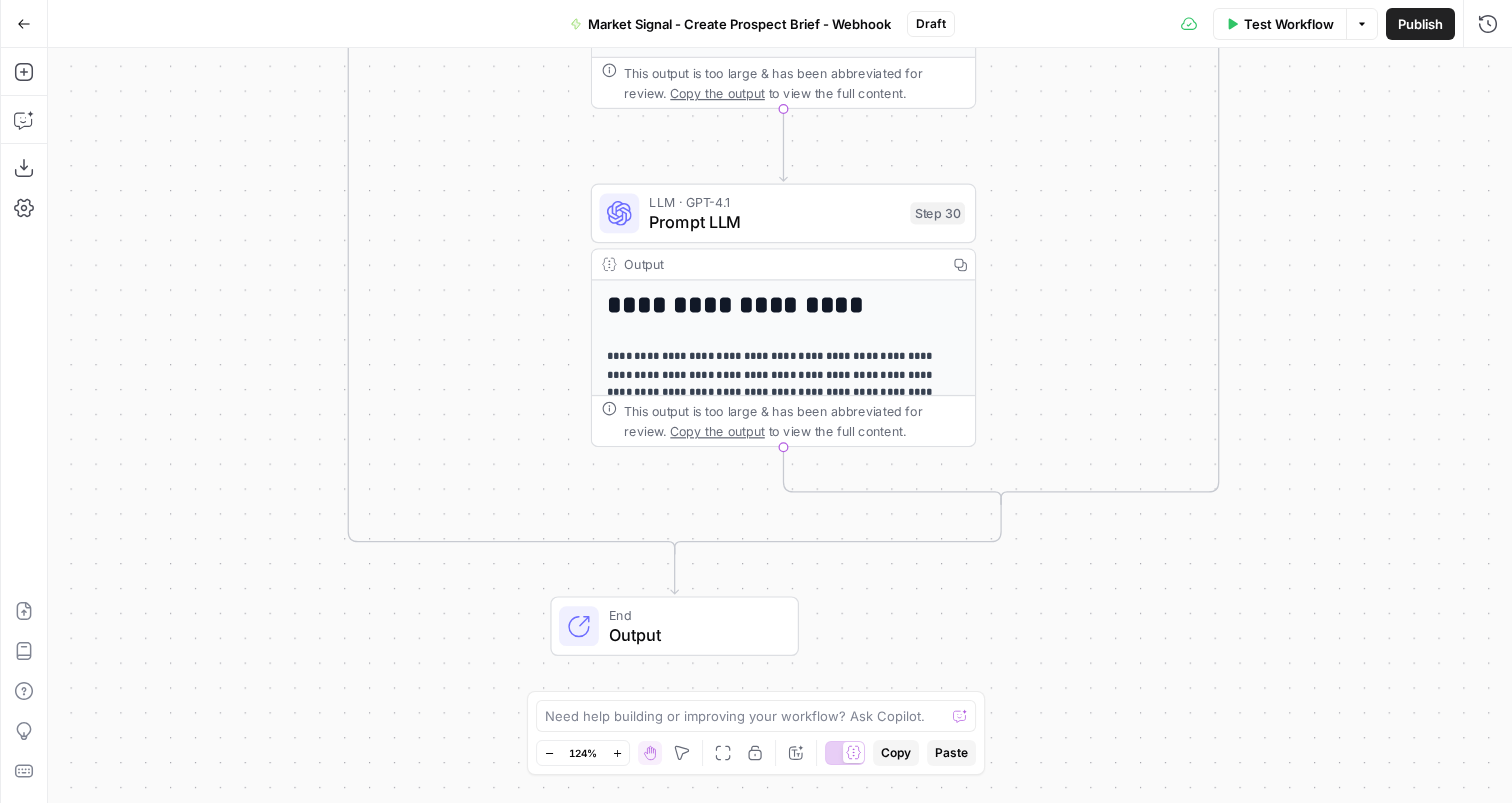 click on "Prompt LLM" at bounding box center [774, 222] 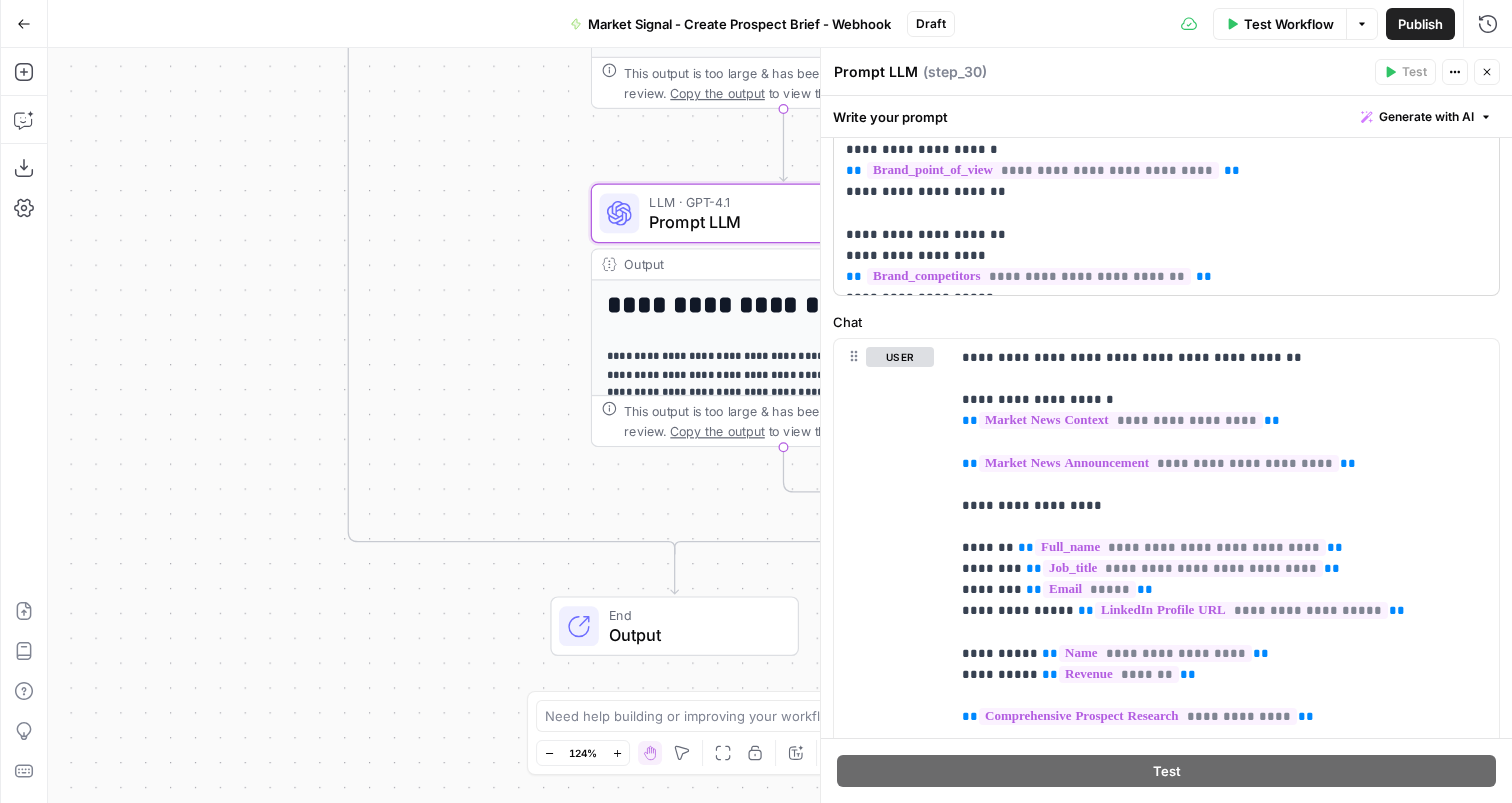 scroll, scrollTop: 472, scrollLeft: 0, axis: vertical 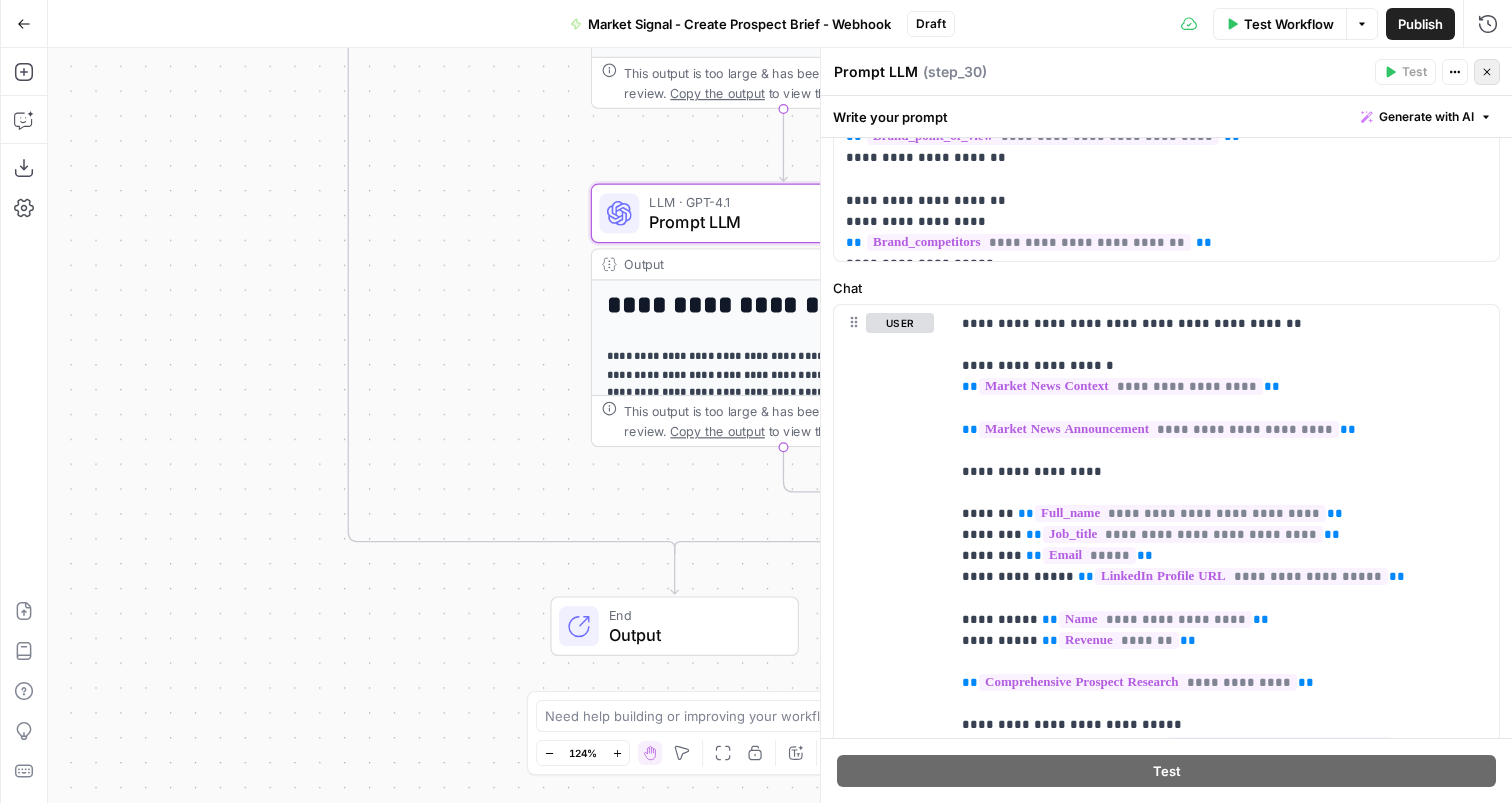 click 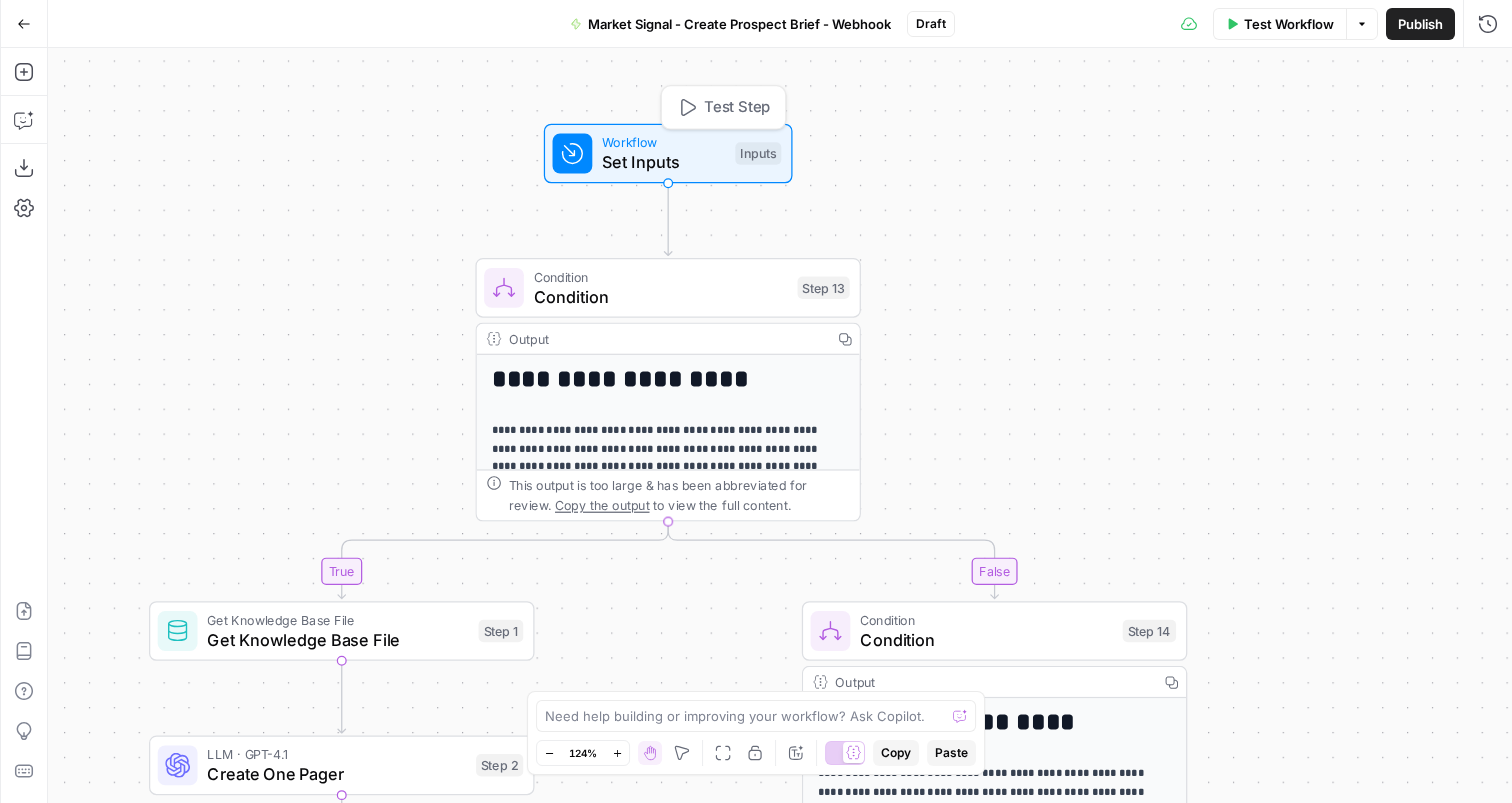 click on "Set Inputs" at bounding box center (663, 162) 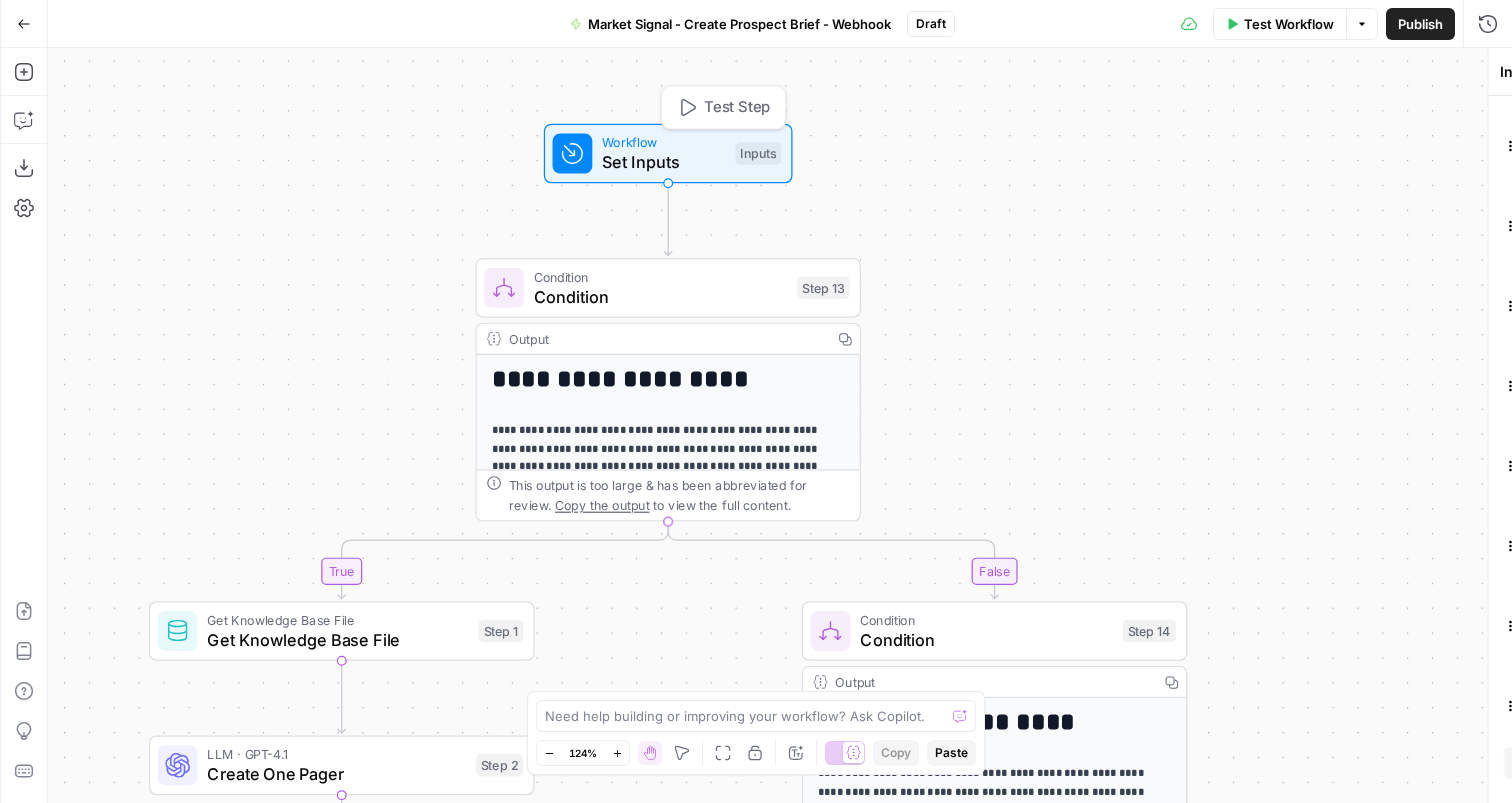 click on "Set Inputs" at bounding box center (663, 162) 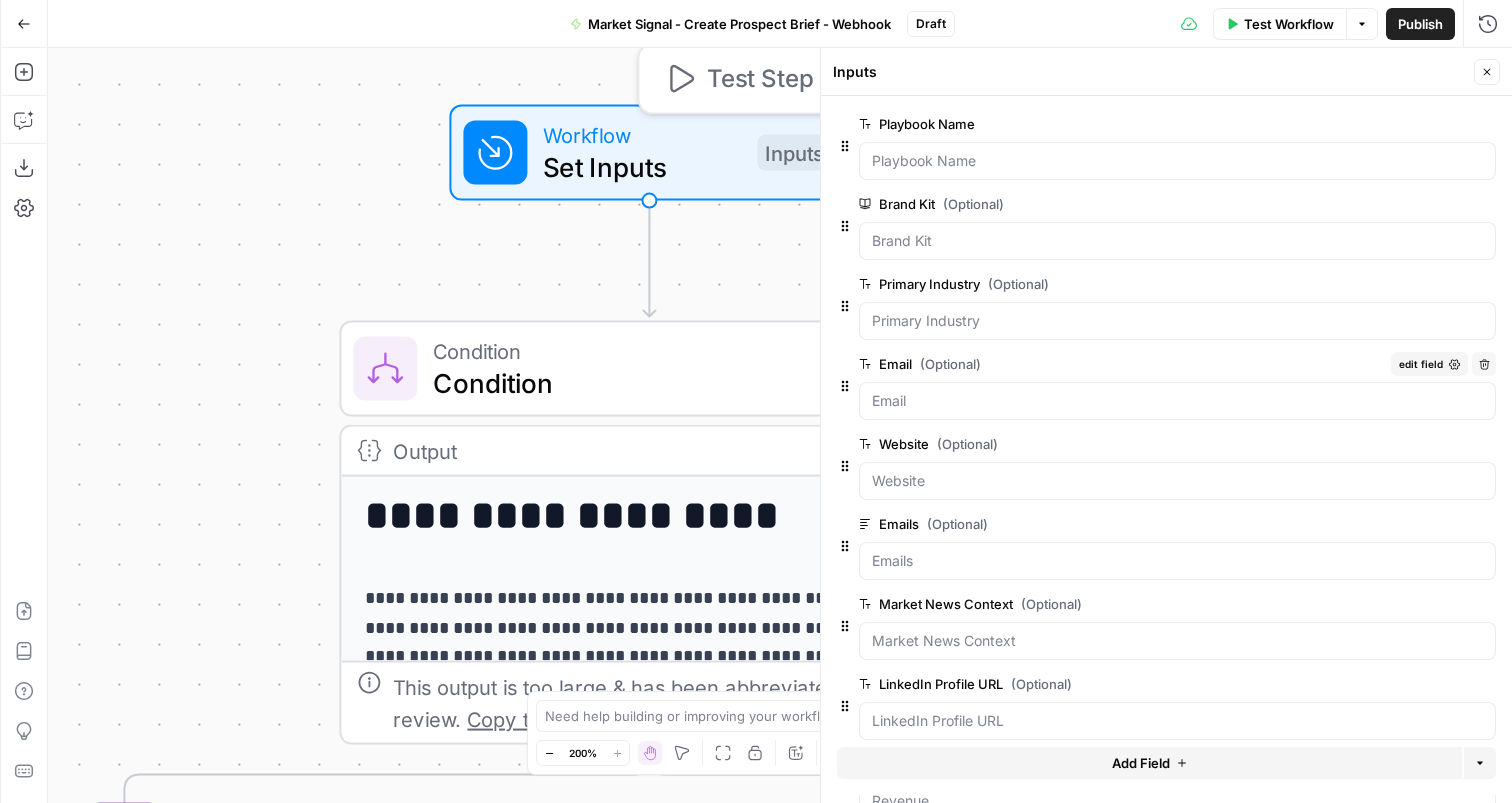 scroll, scrollTop: 181, scrollLeft: 0, axis: vertical 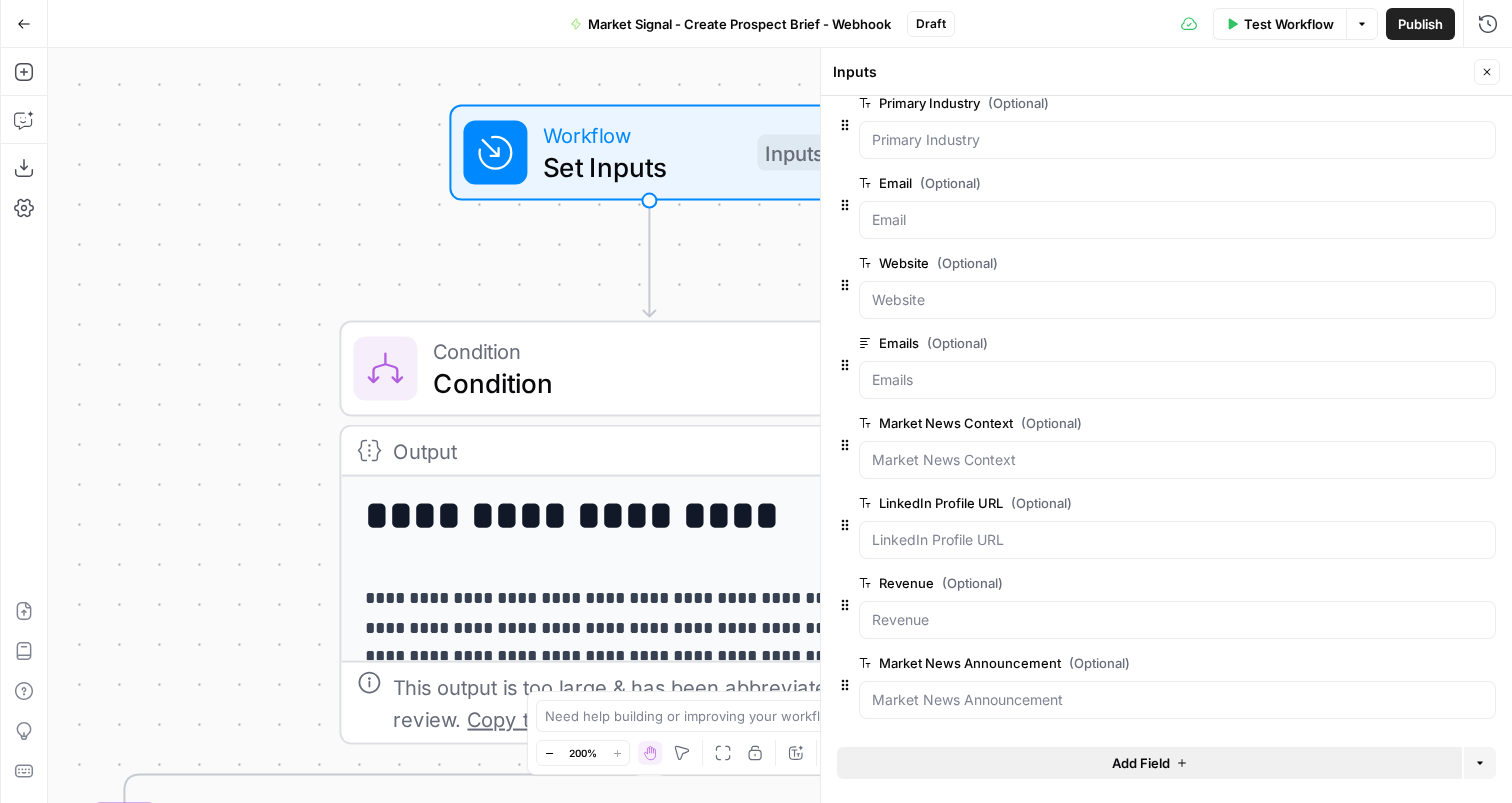 click on "Add Field" at bounding box center [1149, 763] 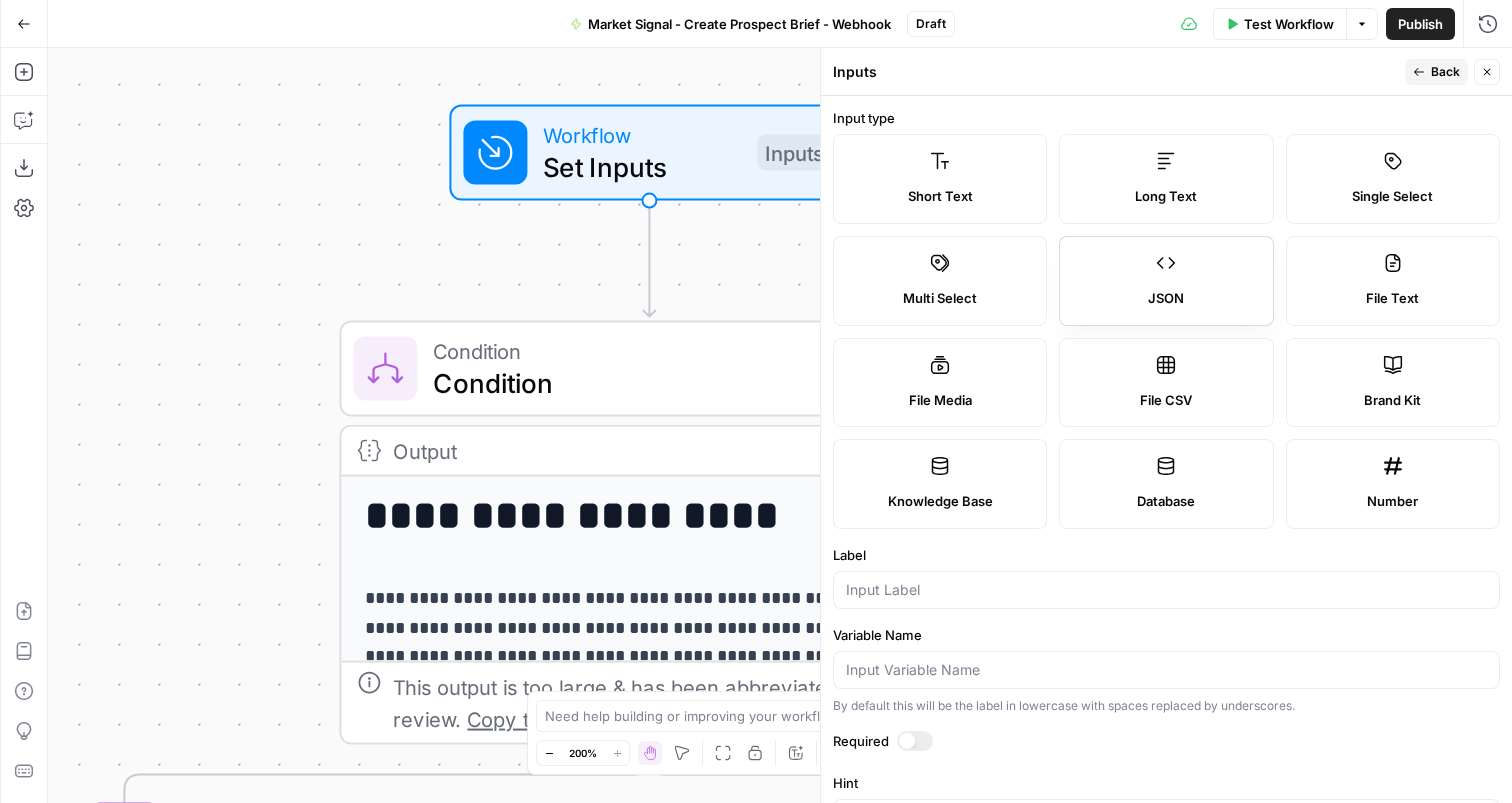 click on "JSON" at bounding box center [1166, 281] 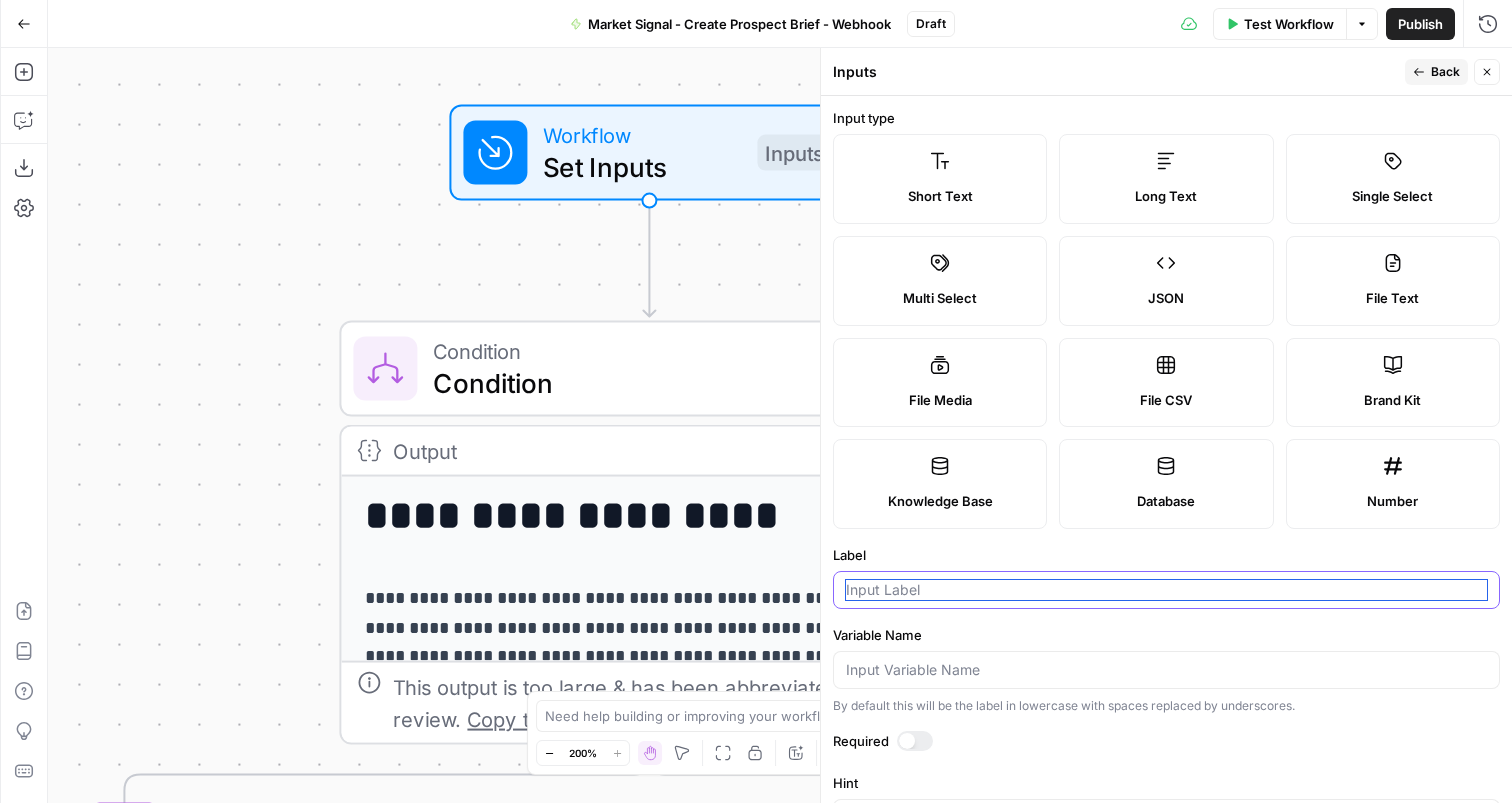 click on "Label" at bounding box center [1166, 590] 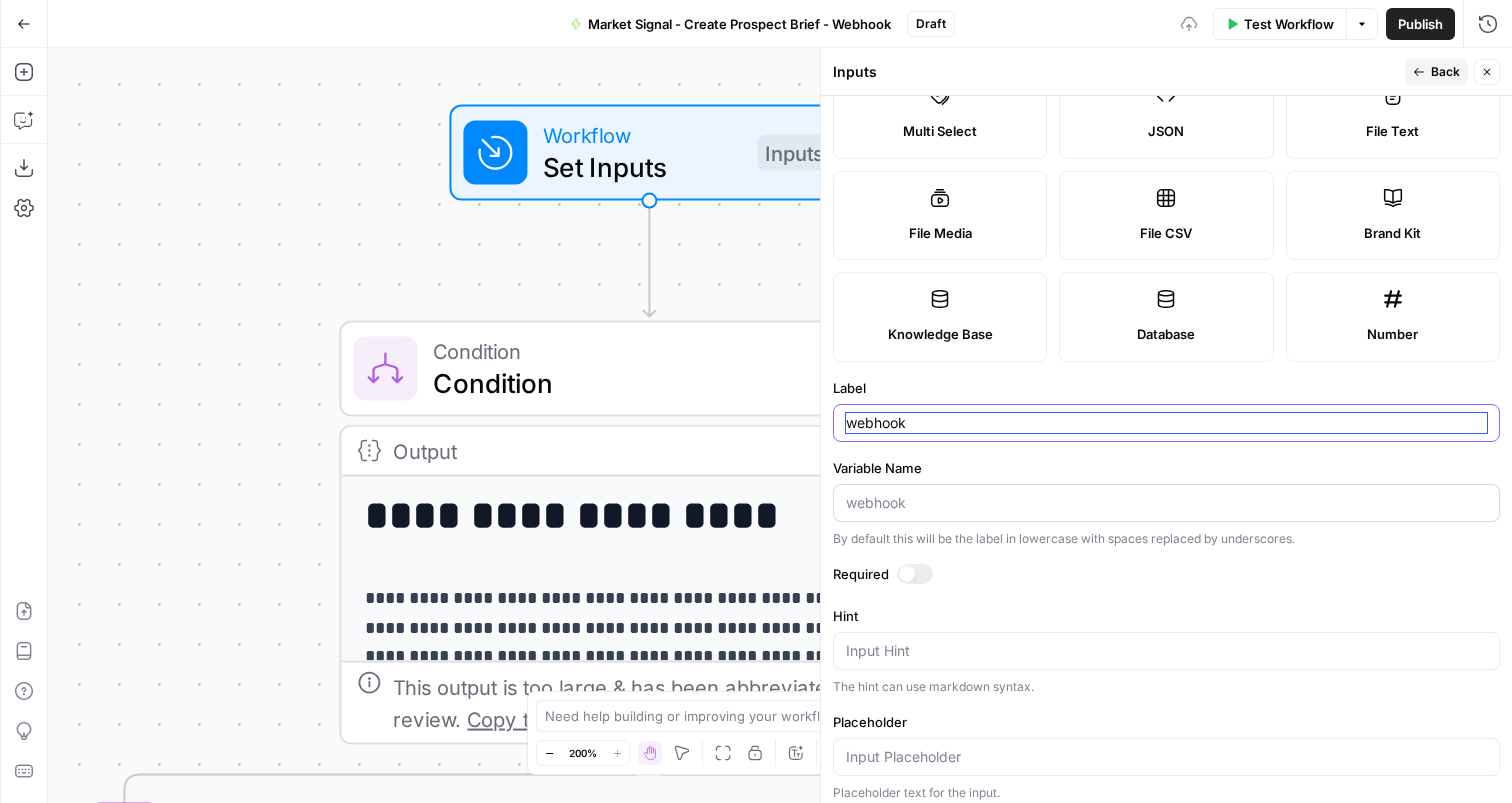 scroll, scrollTop: 325, scrollLeft: 0, axis: vertical 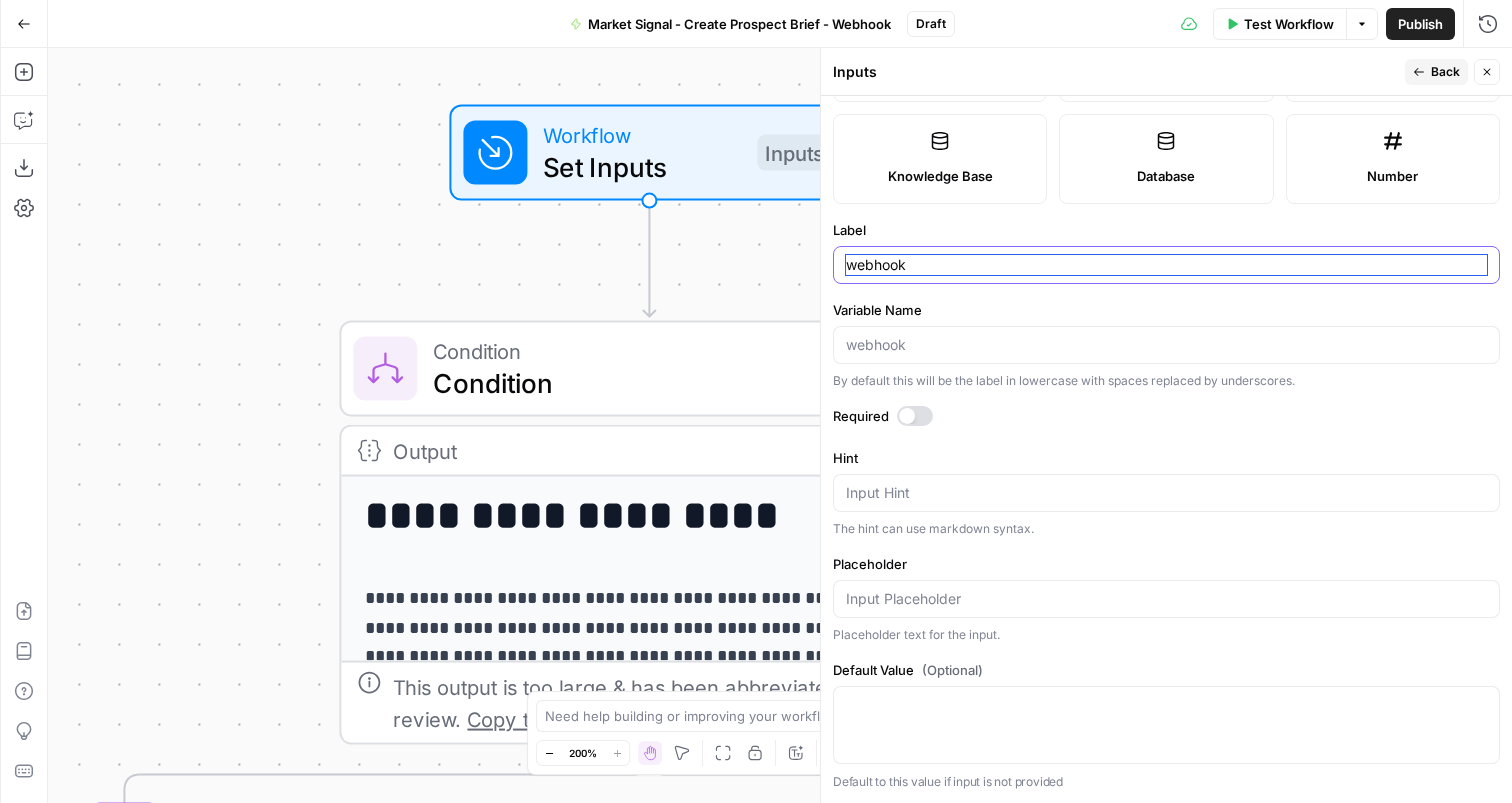 type on "webhook" 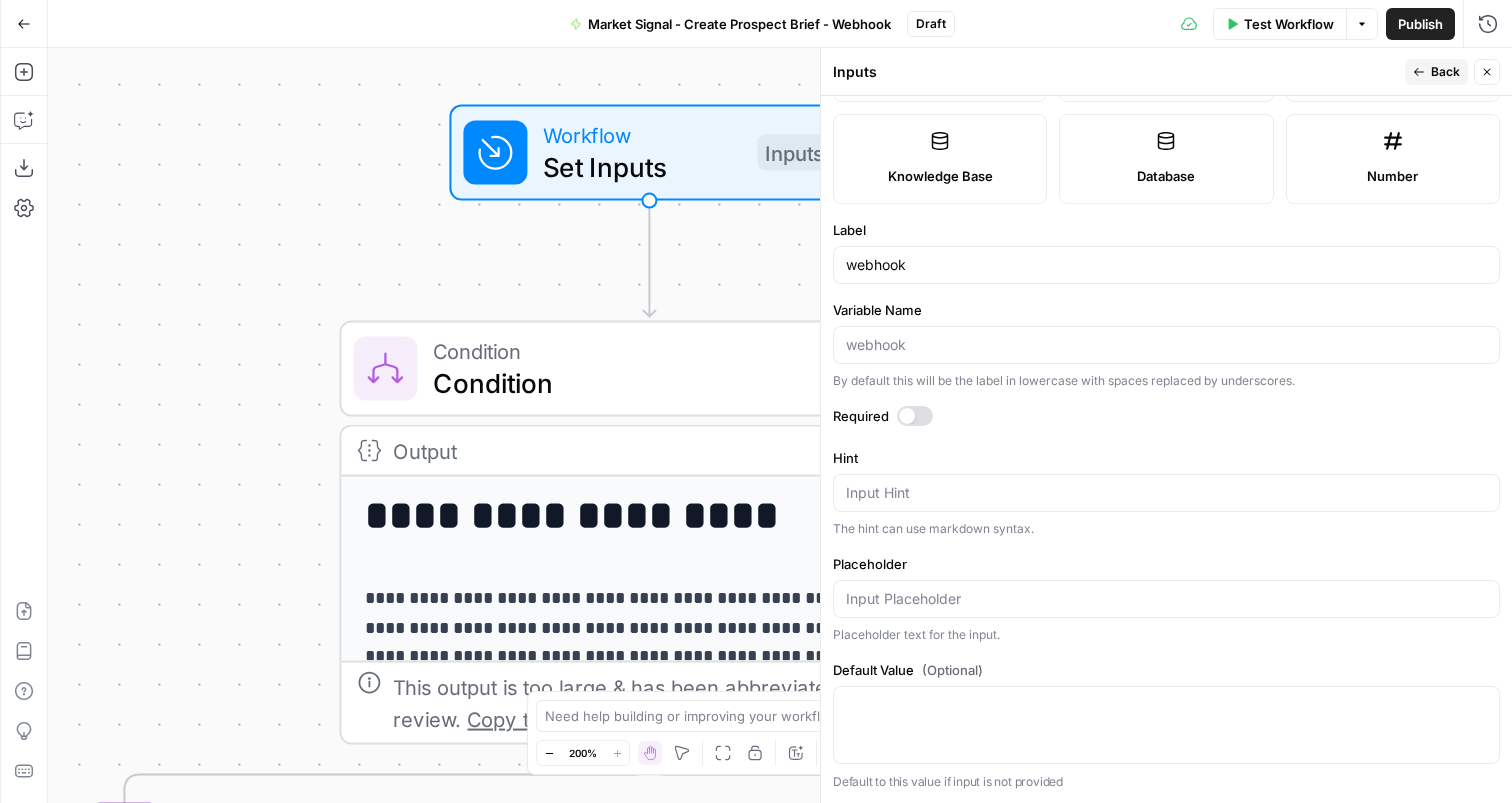 click at bounding box center (915, 416) 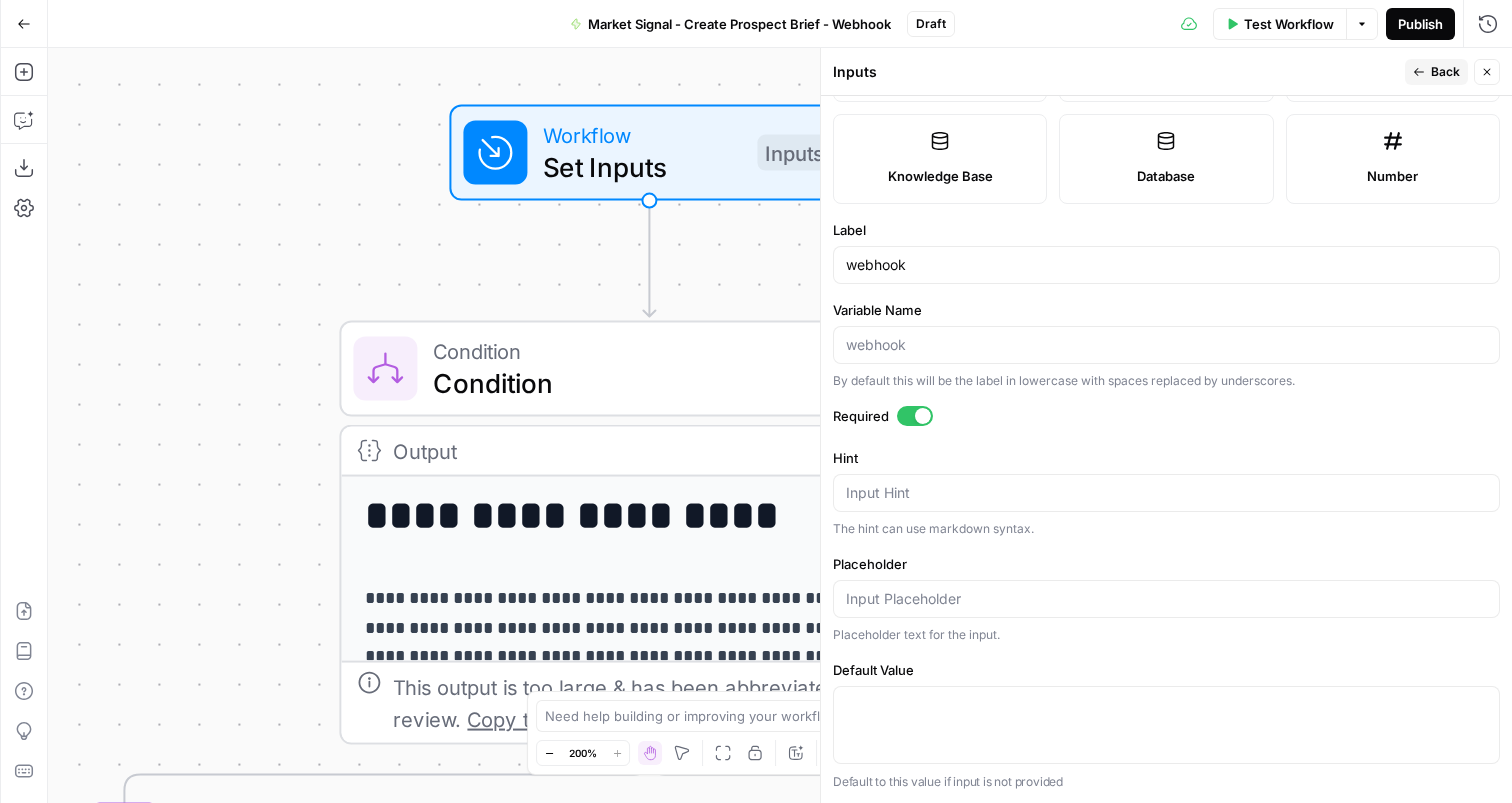 click on "Publish" at bounding box center [1420, 24] 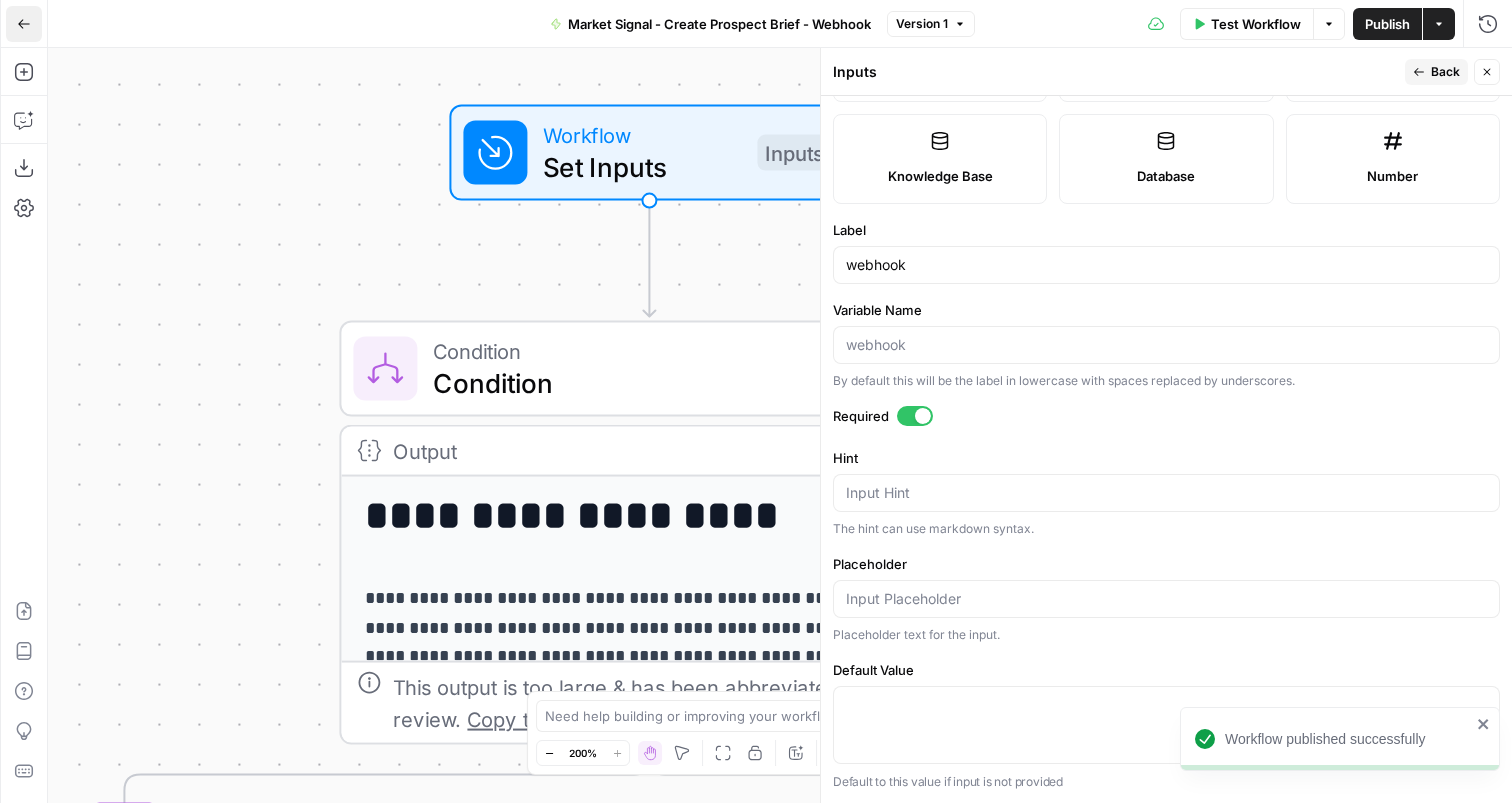 click 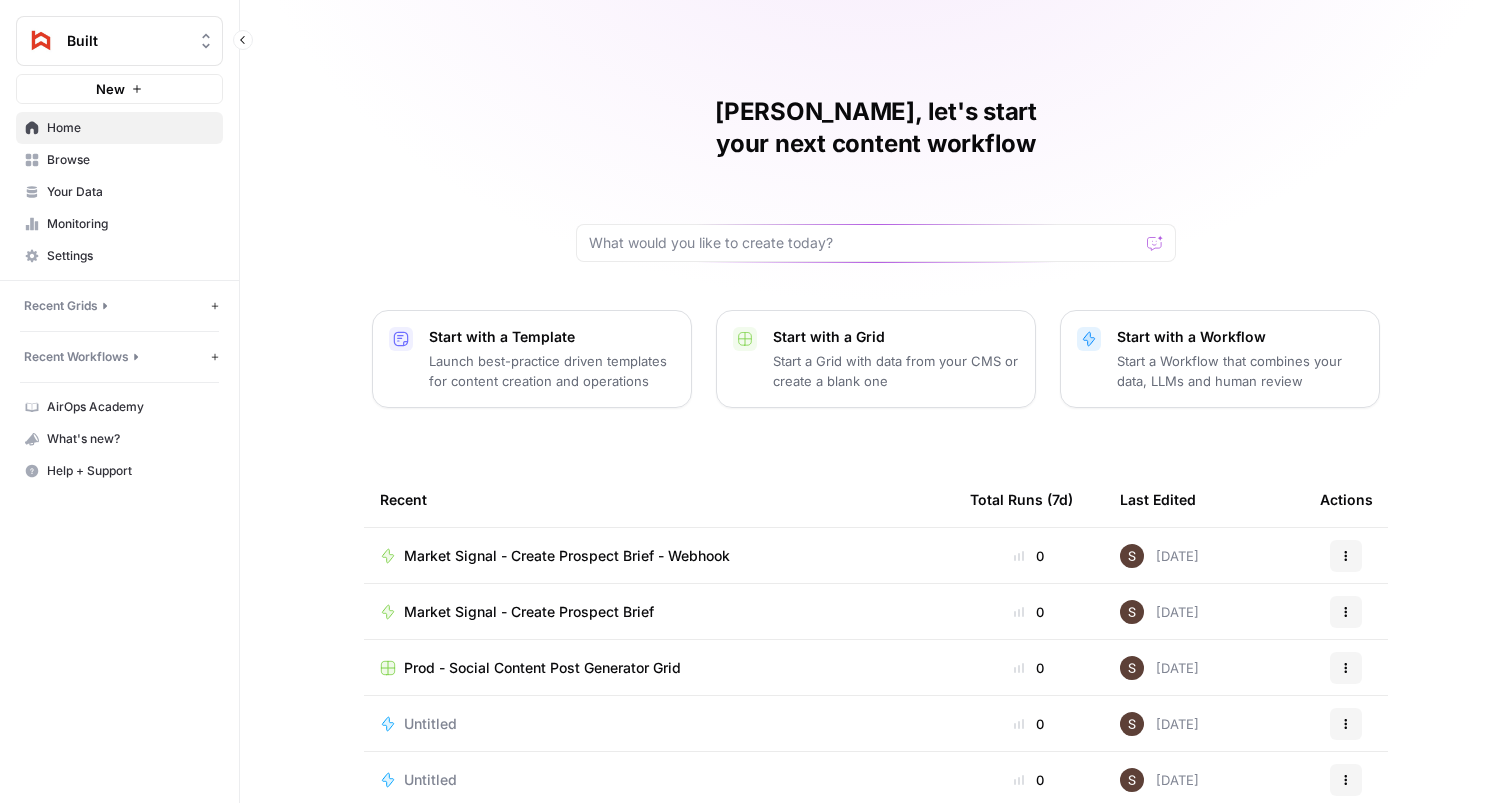 click on "Recent Workflows" at bounding box center [76, 357] 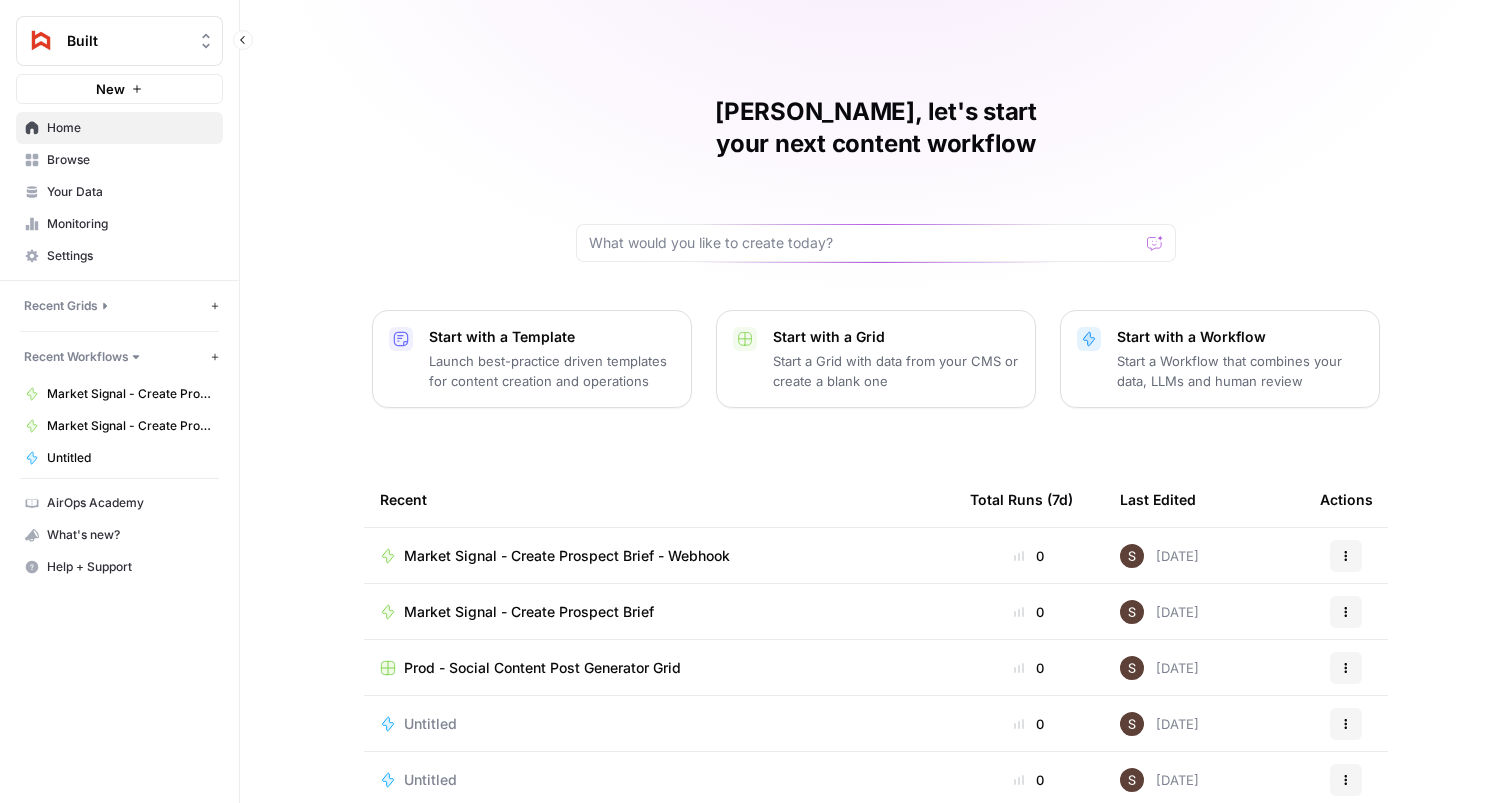 click on "Recent Workflows" at bounding box center [76, 357] 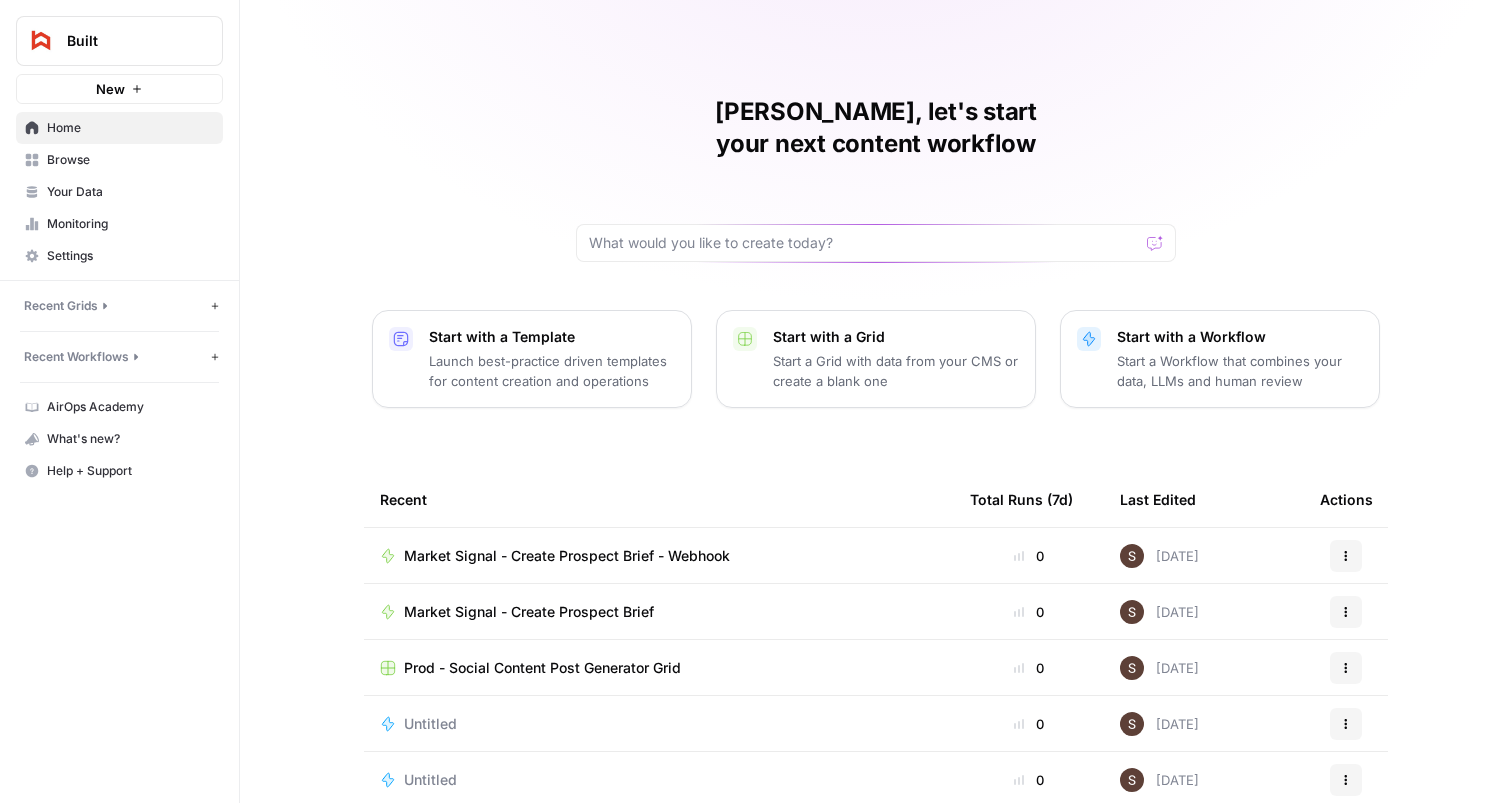 click on "Market Signal - Create Prospect Brief - Webhook" at bounding box center [567, 556] 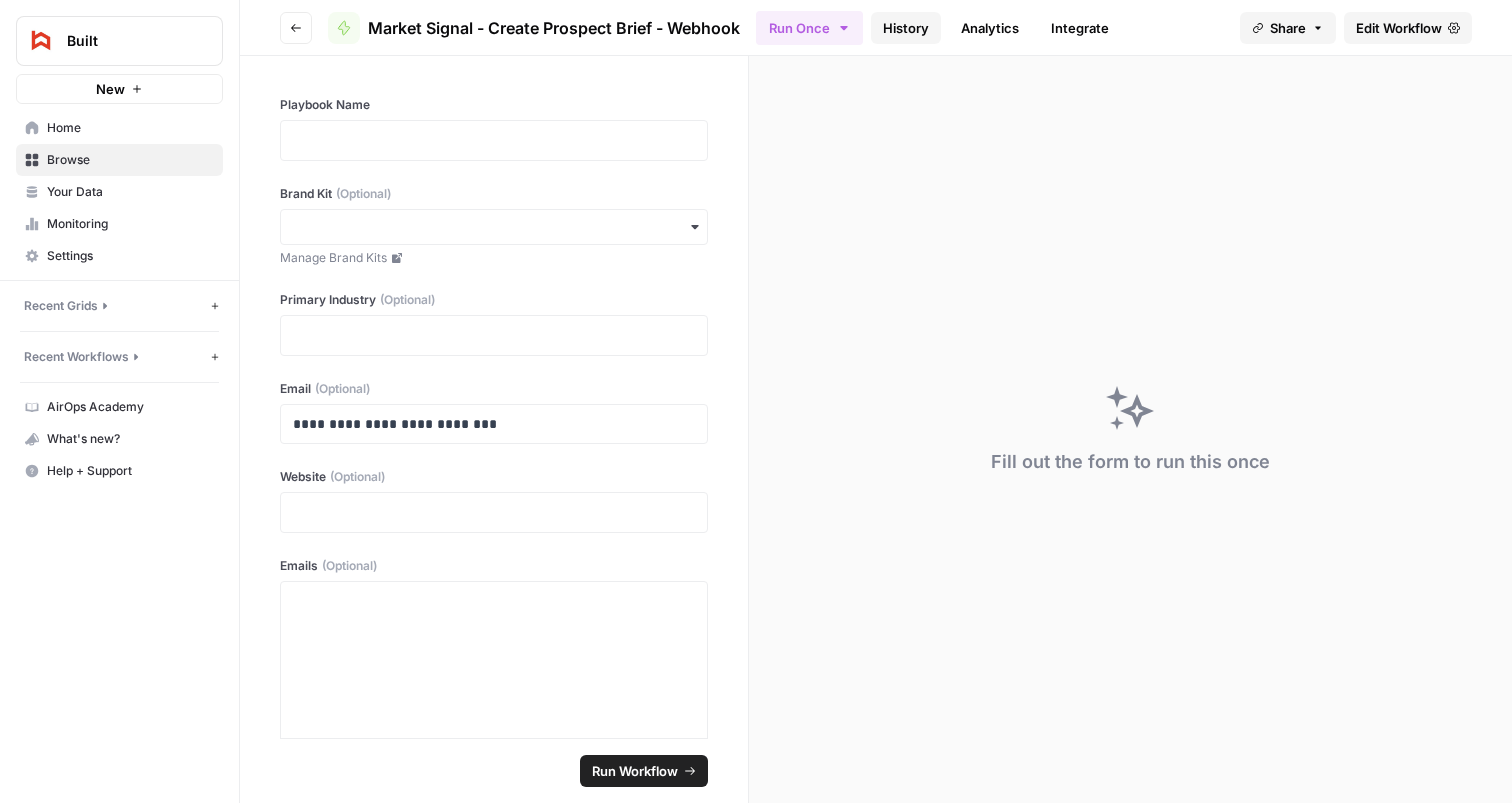 click on "History" at bounding box center [906, 28] 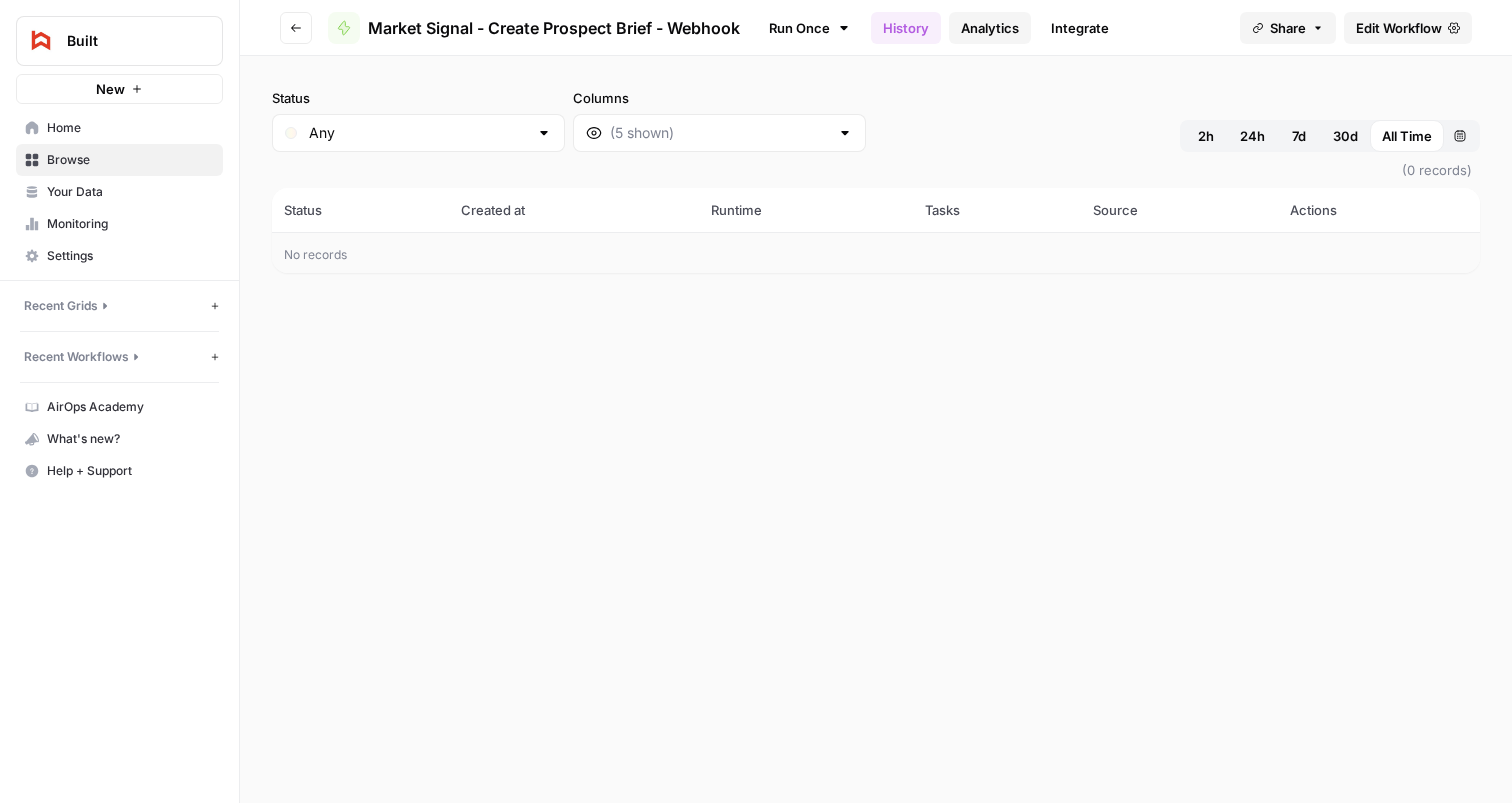 click on "Analytics" at bounding box center (990, 28) 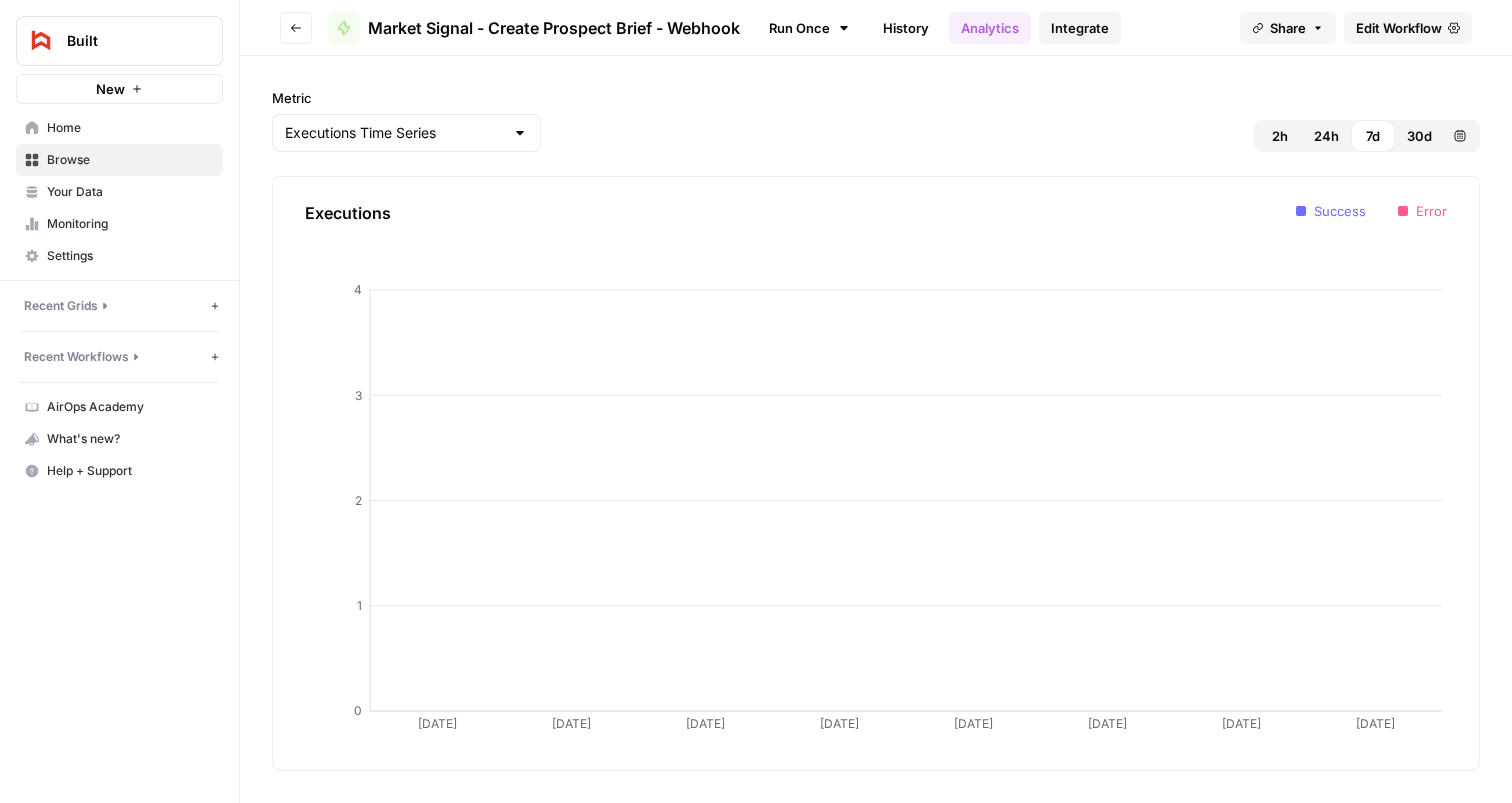 click on "Integrate" at bounding box center [1080, 28] 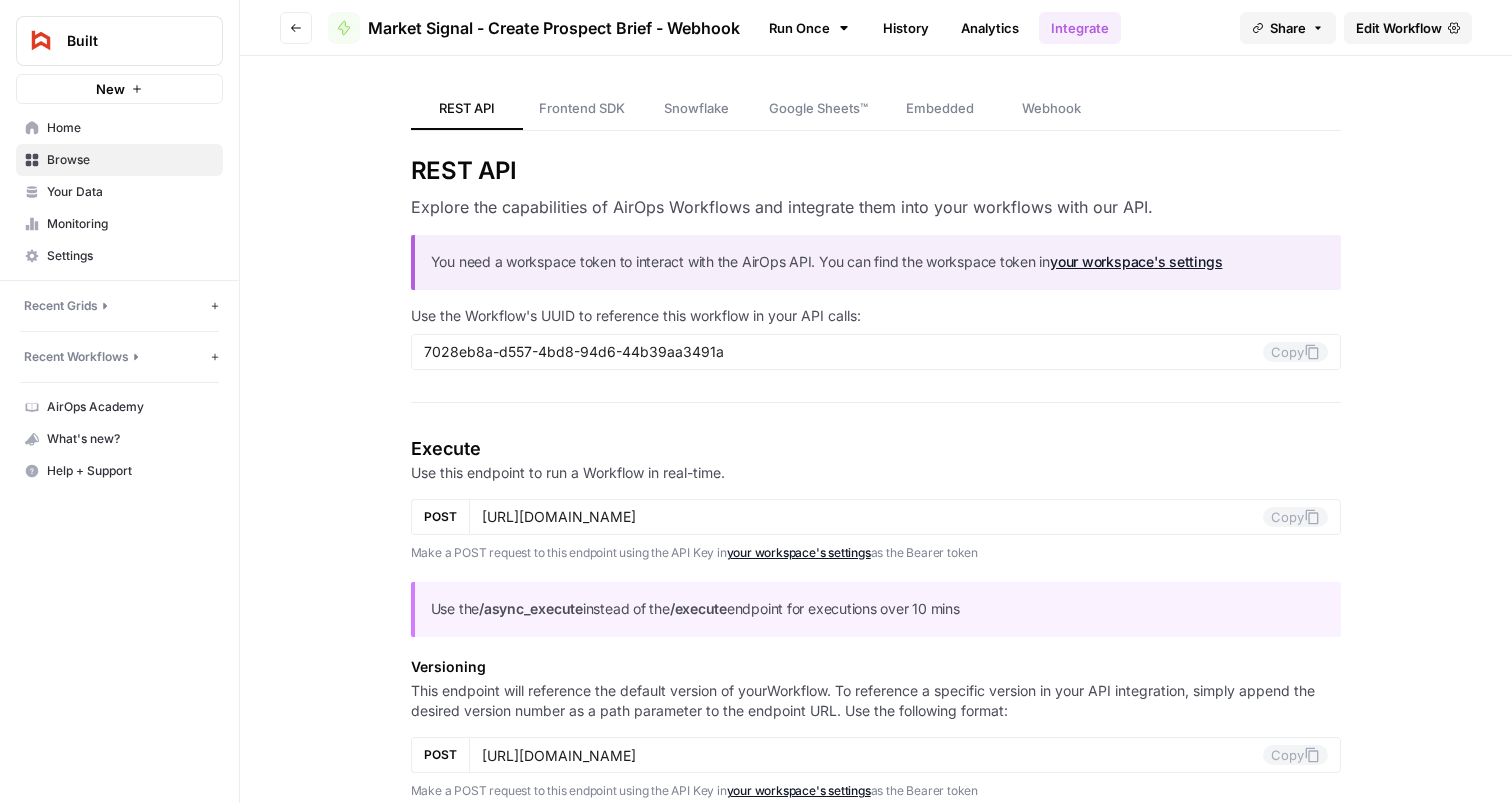 scroll, scrollTop: 3, scrollLeft: 0, axis: vertical 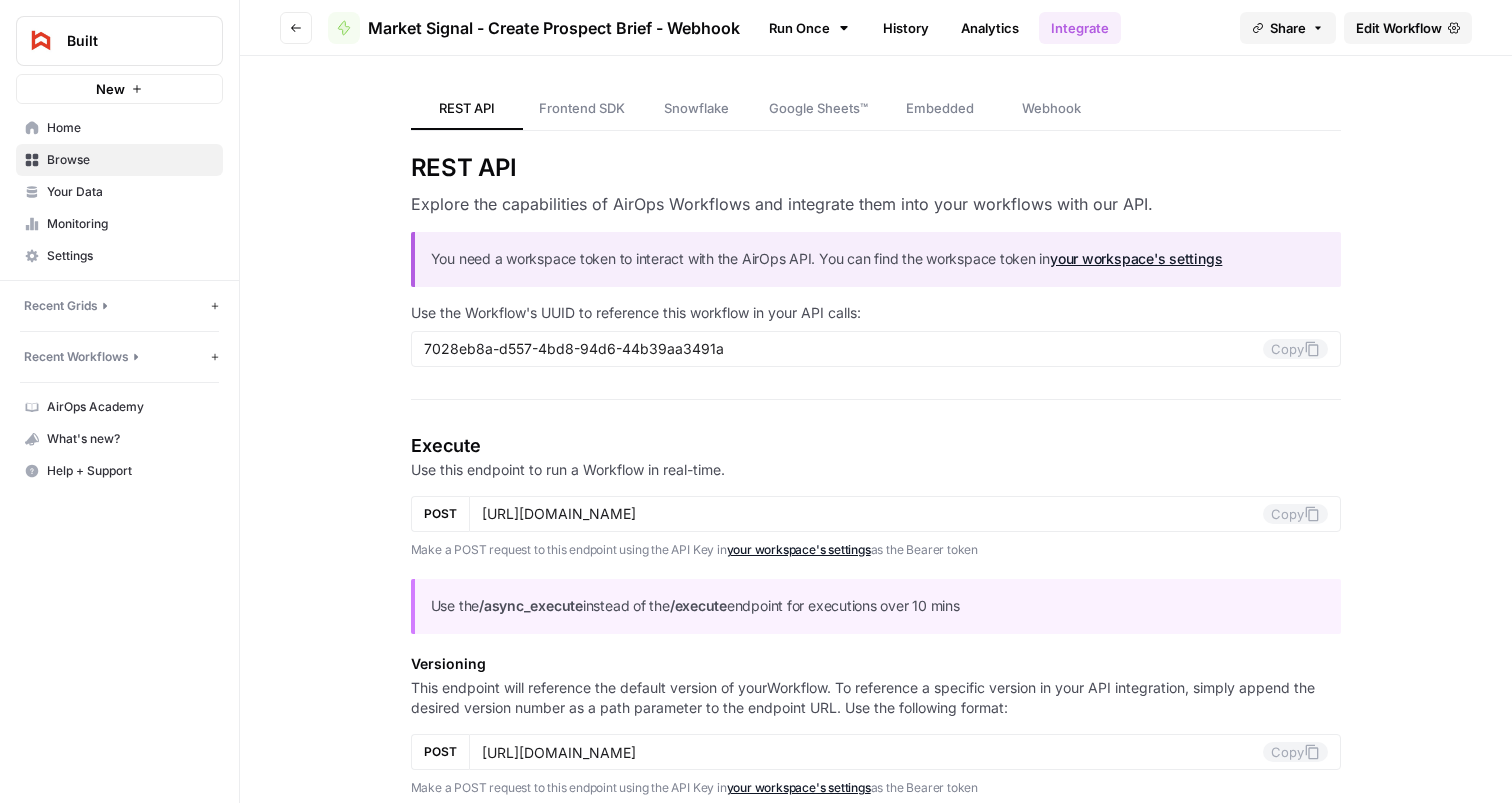 click on "Webhook" at bounding box center (1051, 108) 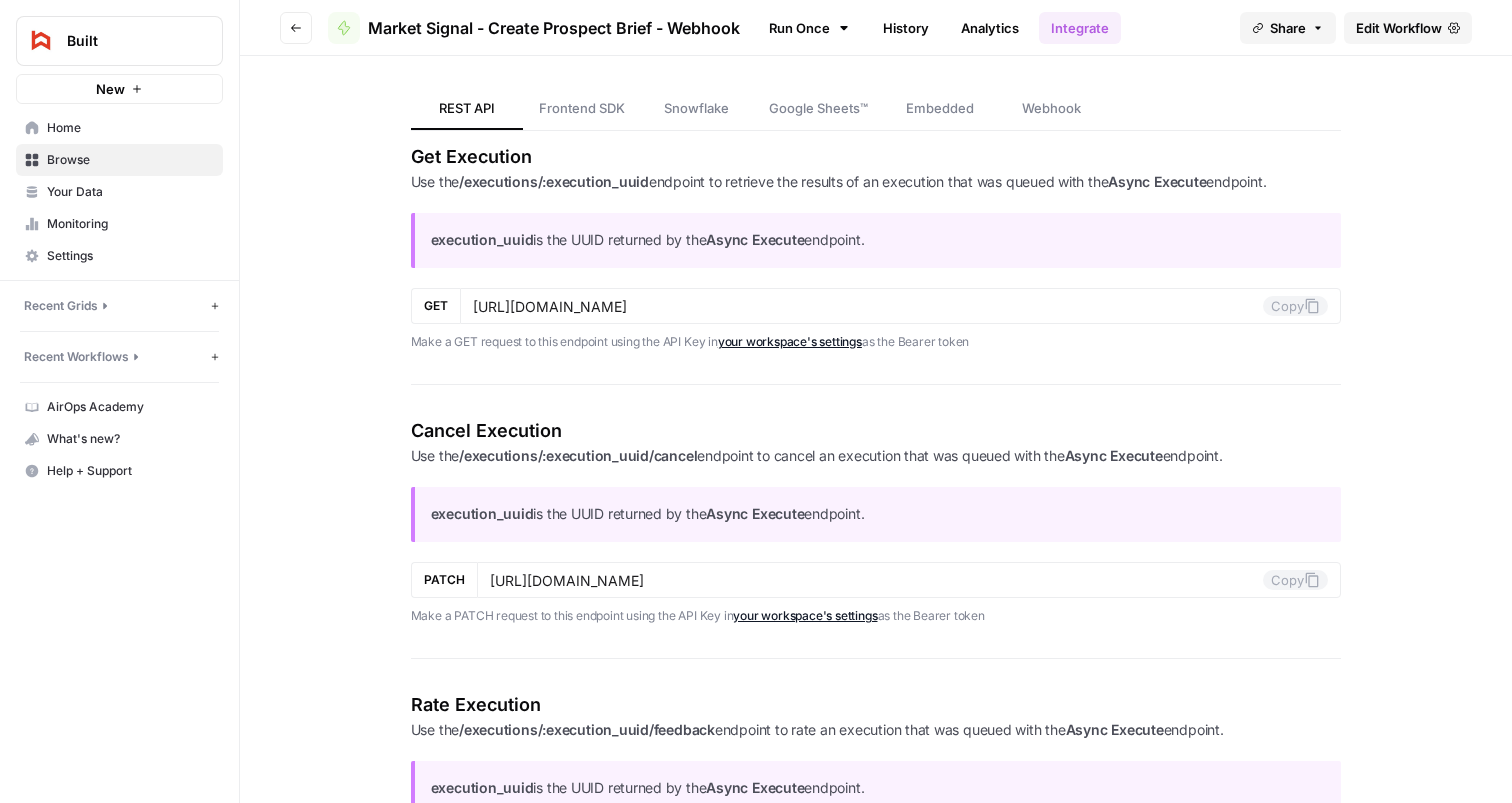 scroll, scrollTop: 1736, scrollLeft: 0, axis: vertical 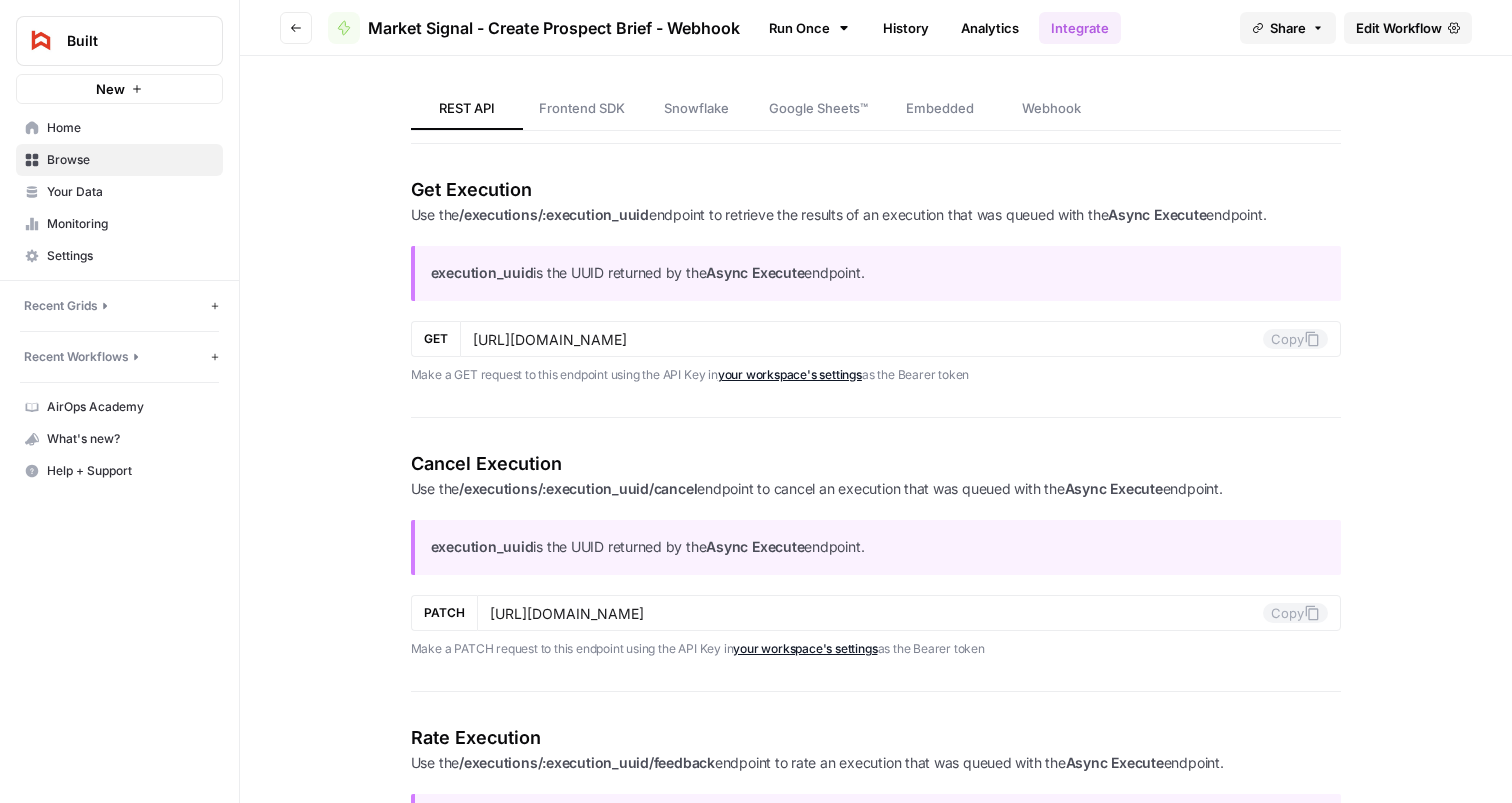 click on "Webhook" at bounding box center (1051, 108) 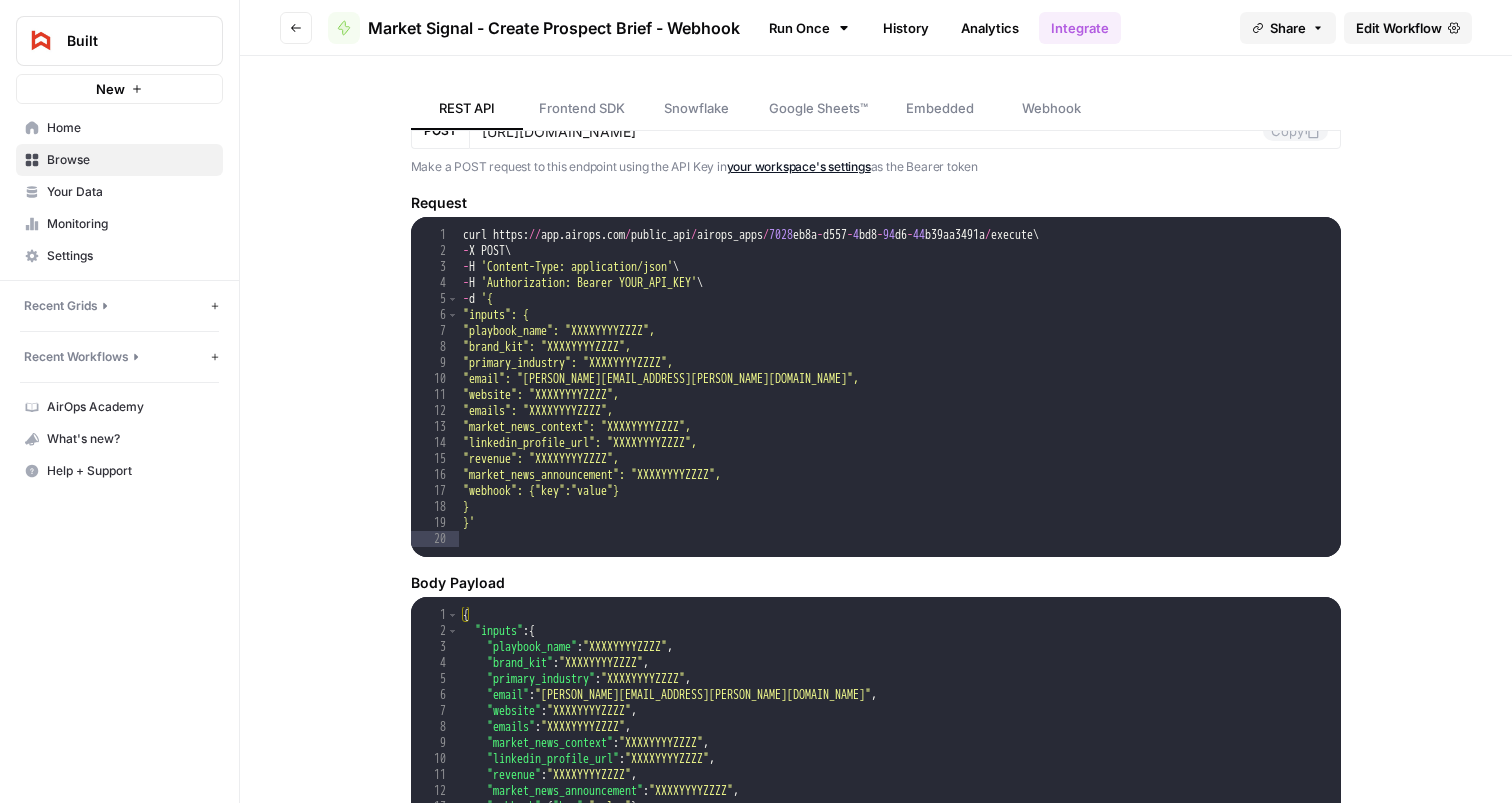 scroll, scrollTop: 0, scrollLeft: 0, axis: both 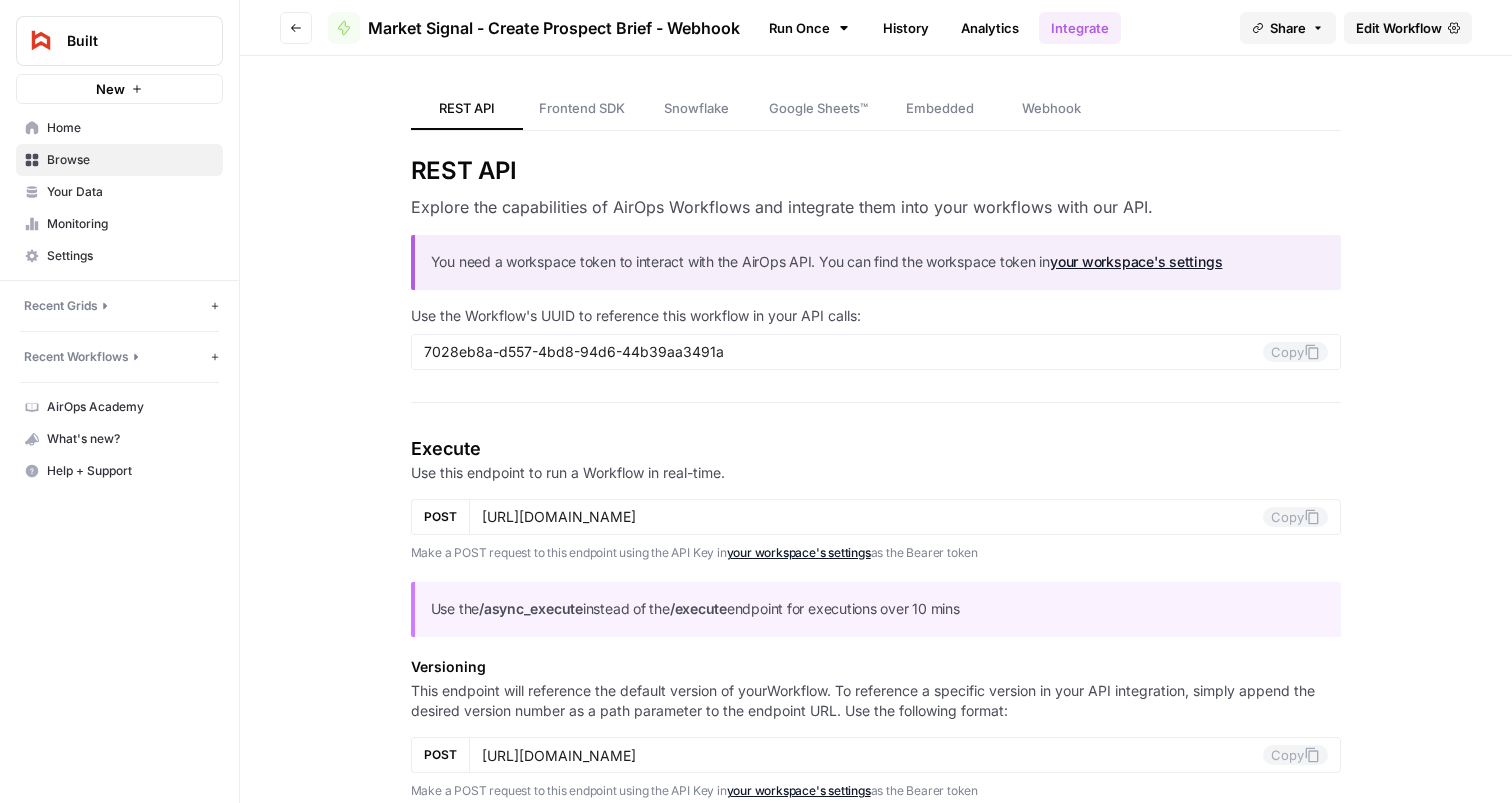 click on "7028eb8a-d557-4bd8-94d6-44b39aa3491a Copy" at bounding box center [876, 352] 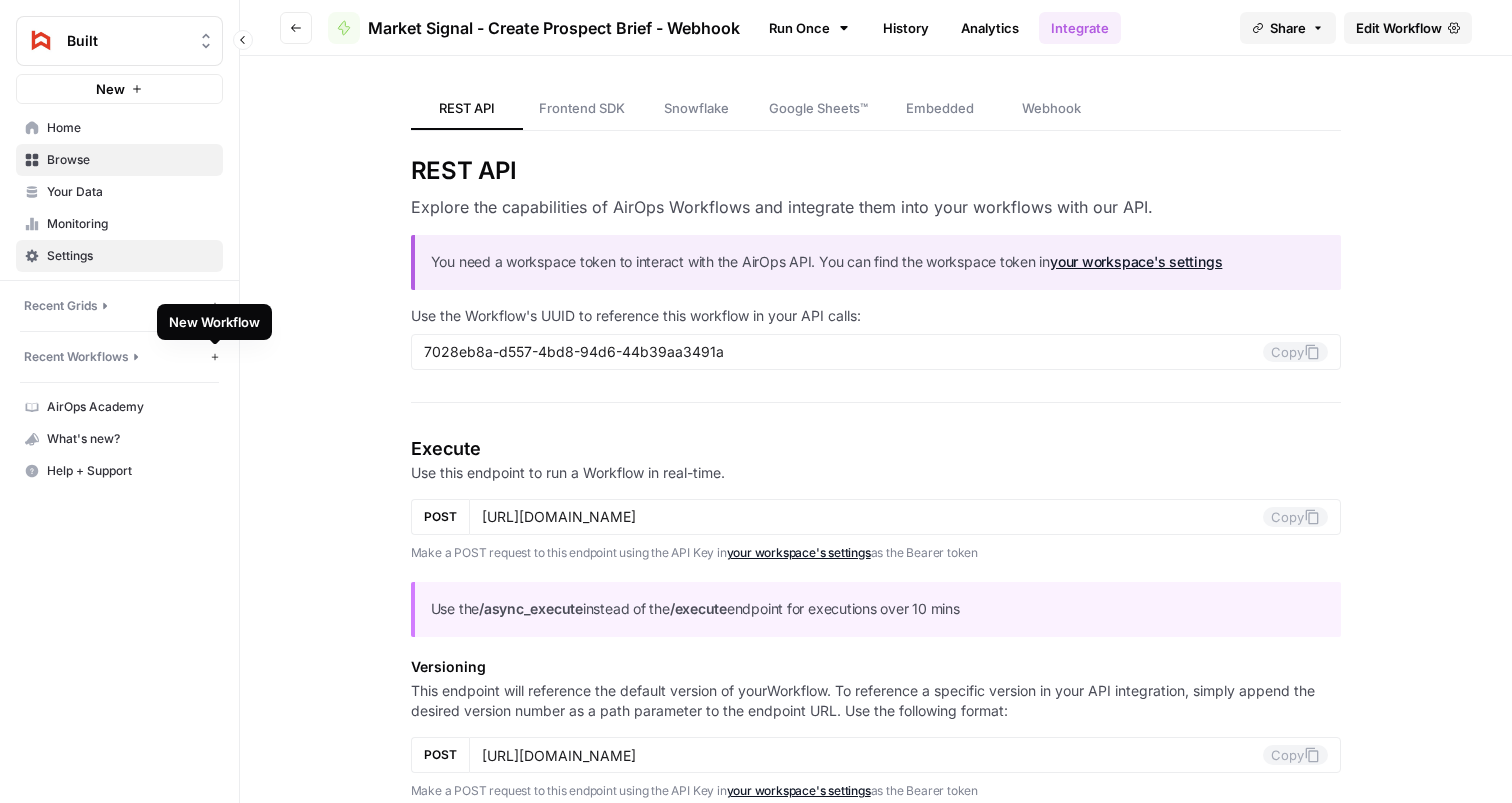 click on "Settings" at bounding box center [130, 256] 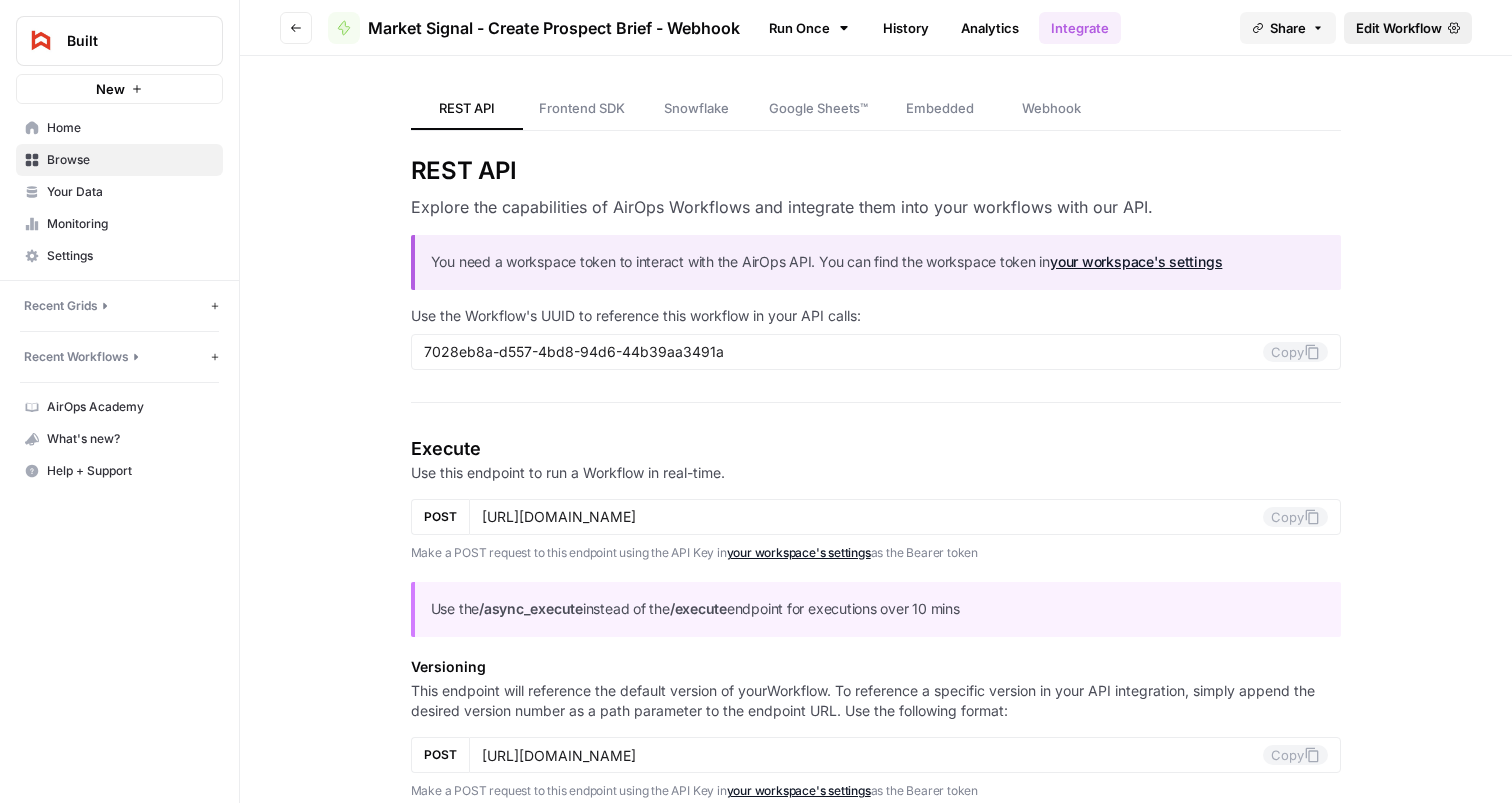 click on "Edit Workflow" at bounding box center [1399, 28] 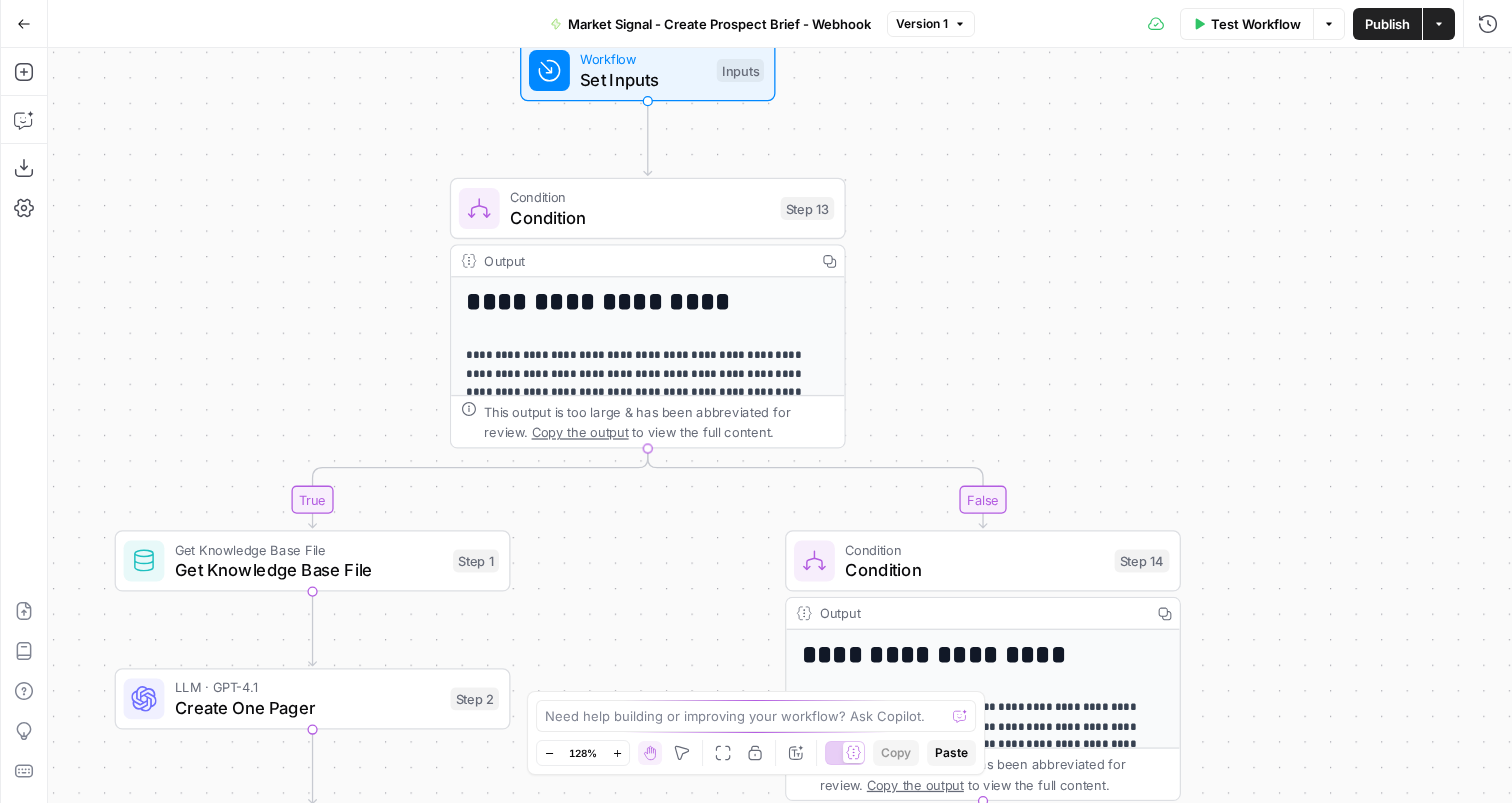 drag, startPoint x: 707, startPoint y: 402, endPoint x: 678, endPoint y: 647, distance: 246.71036 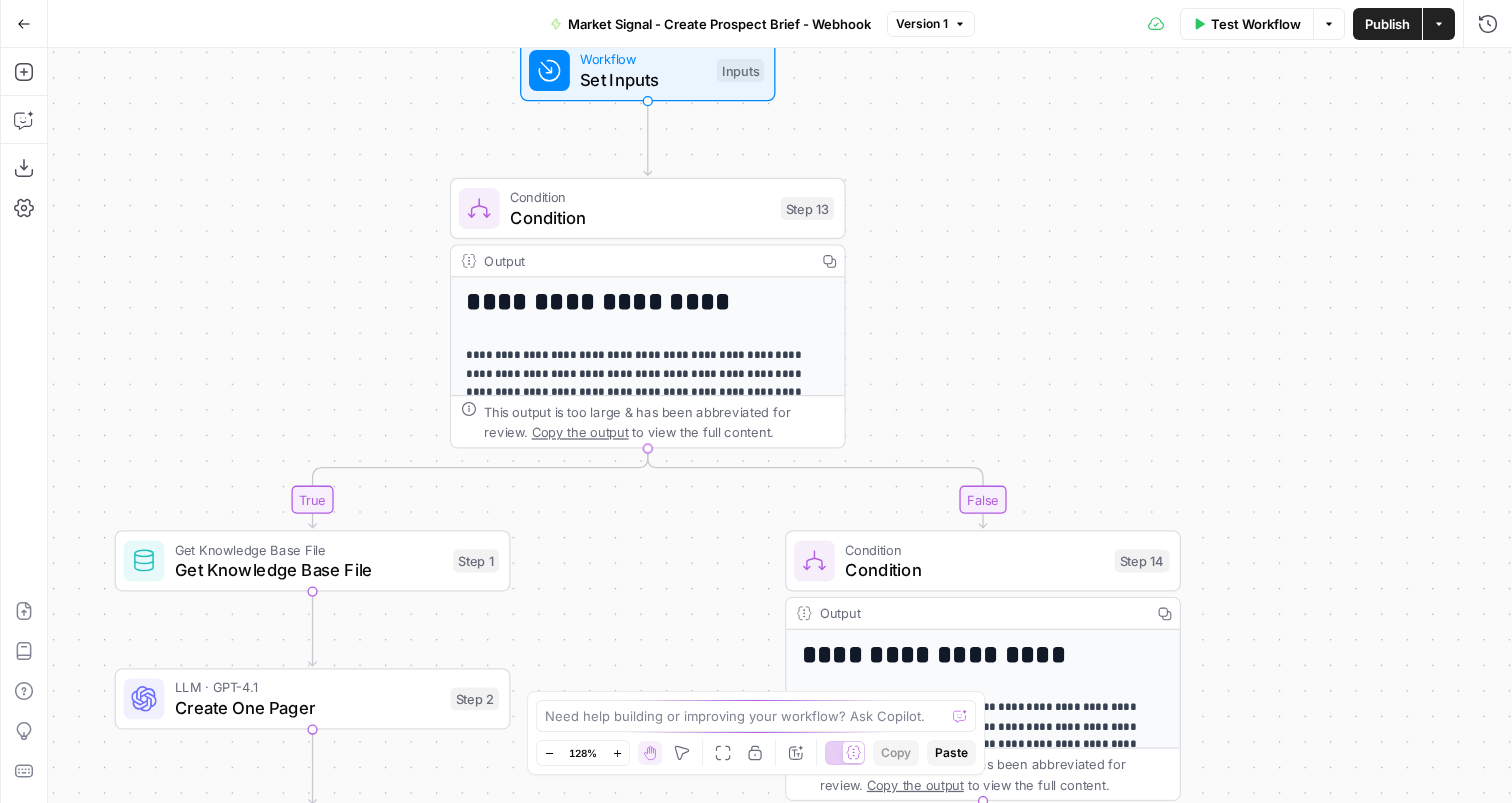 click on "**********" at bounding box center (780, 425) 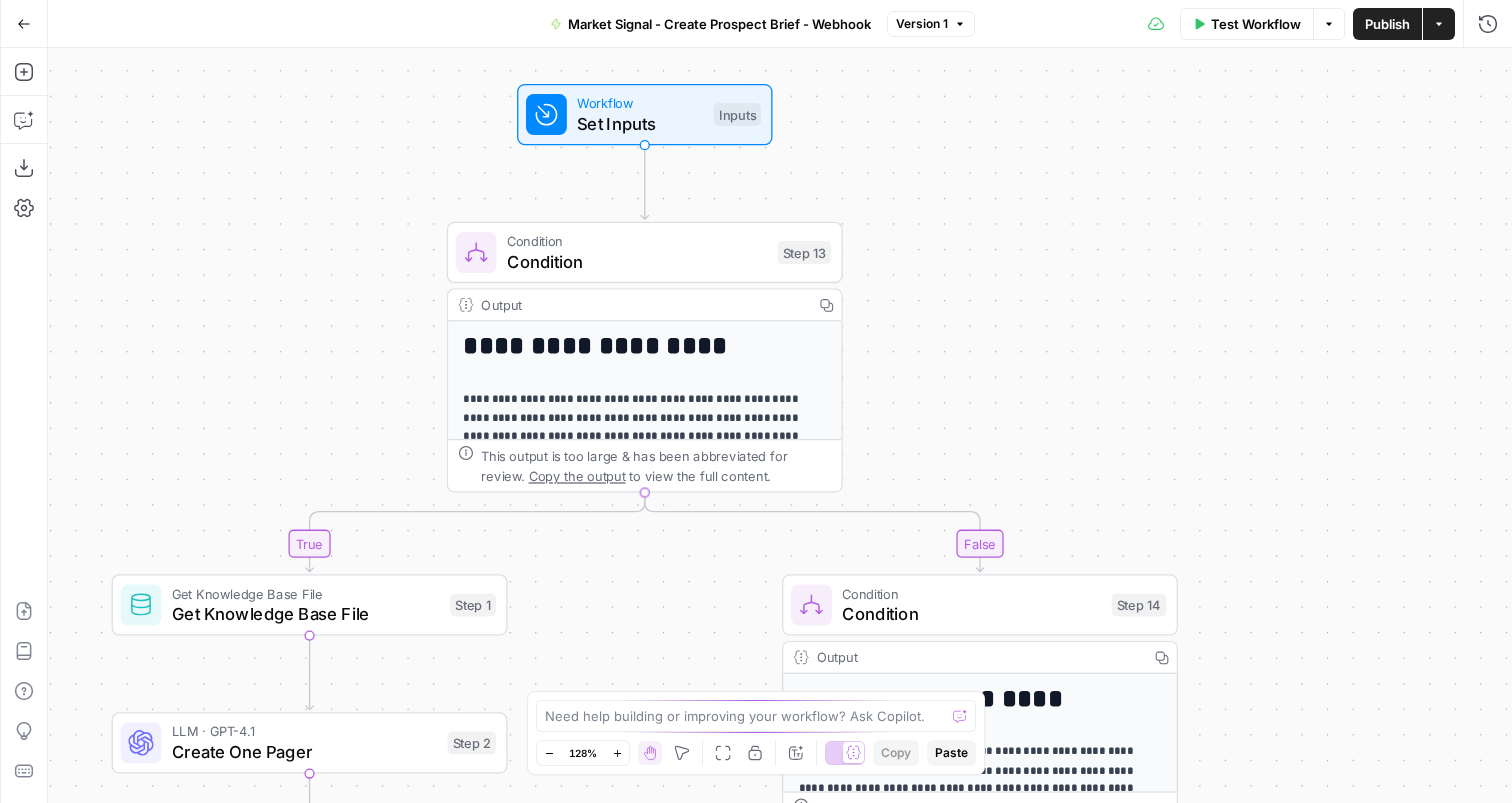 click on "Set Inputs" at bounding box center [640, 124] 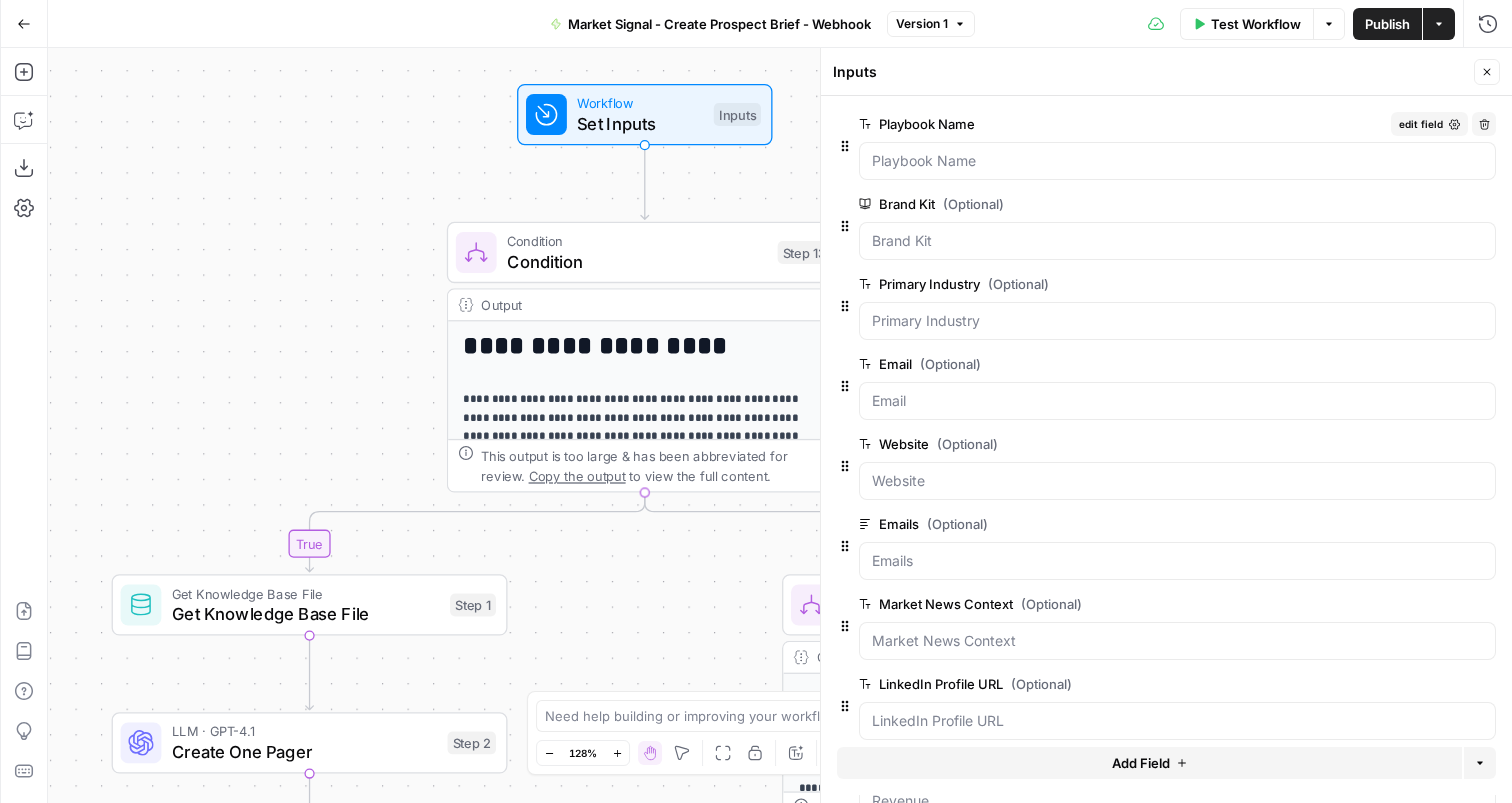 drag, startPoint x: 1004, startPoint y: 122, endPoint x: 973, endPoint y: 130, distance: 32.01562 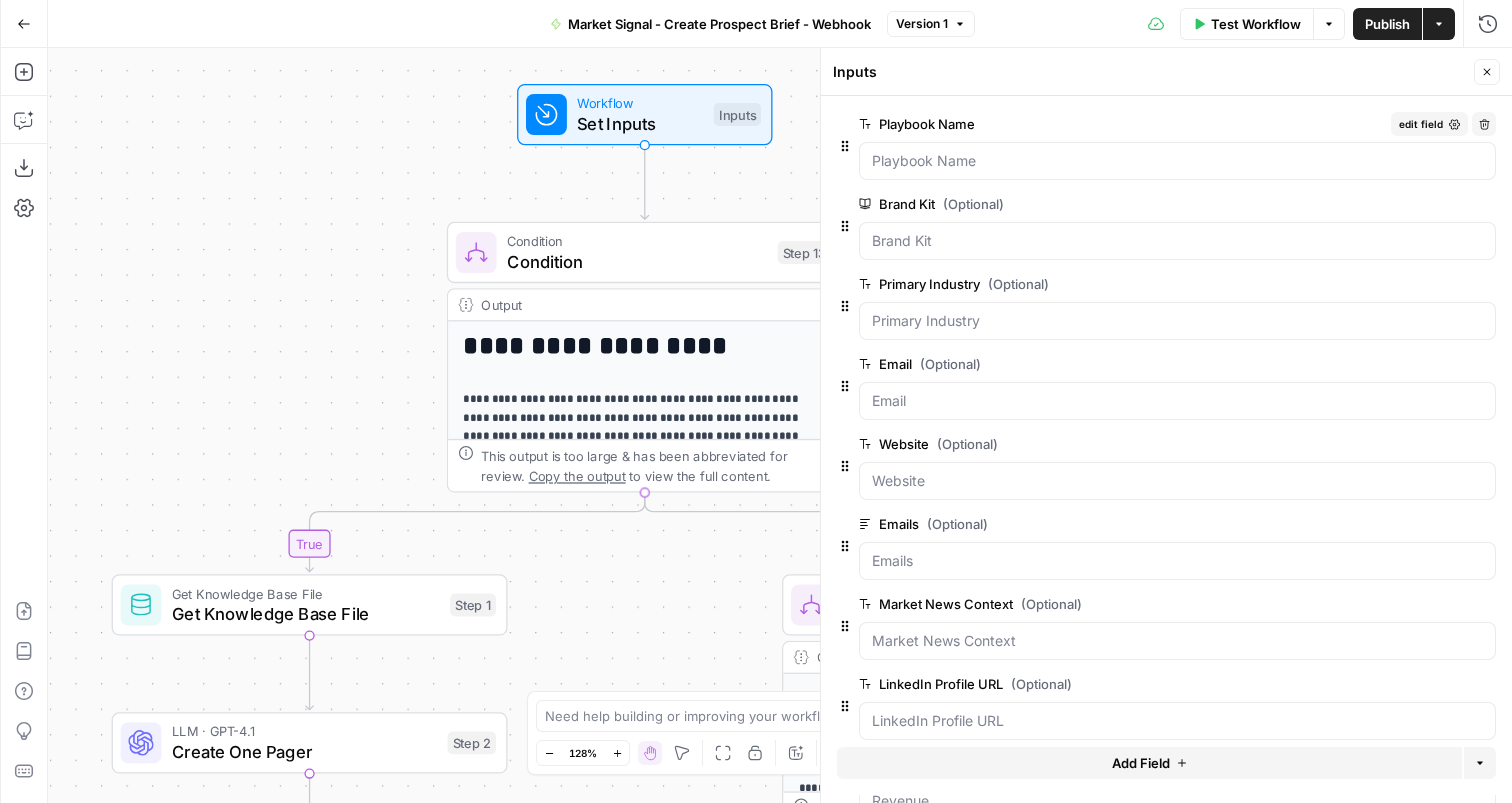 click on "Playbook Name" at bounding box center (1121, 124) 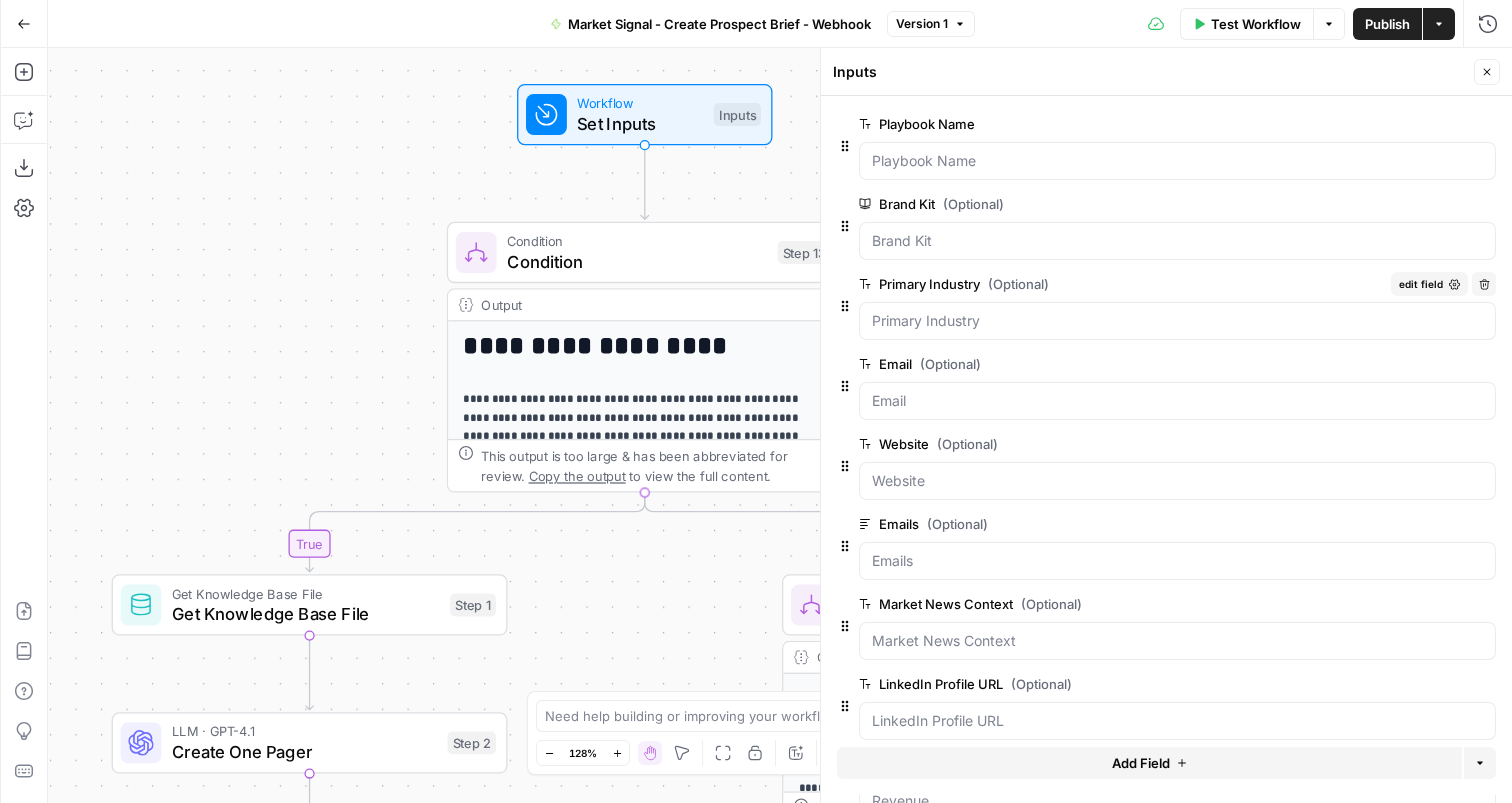 copy on "Playbook Name" 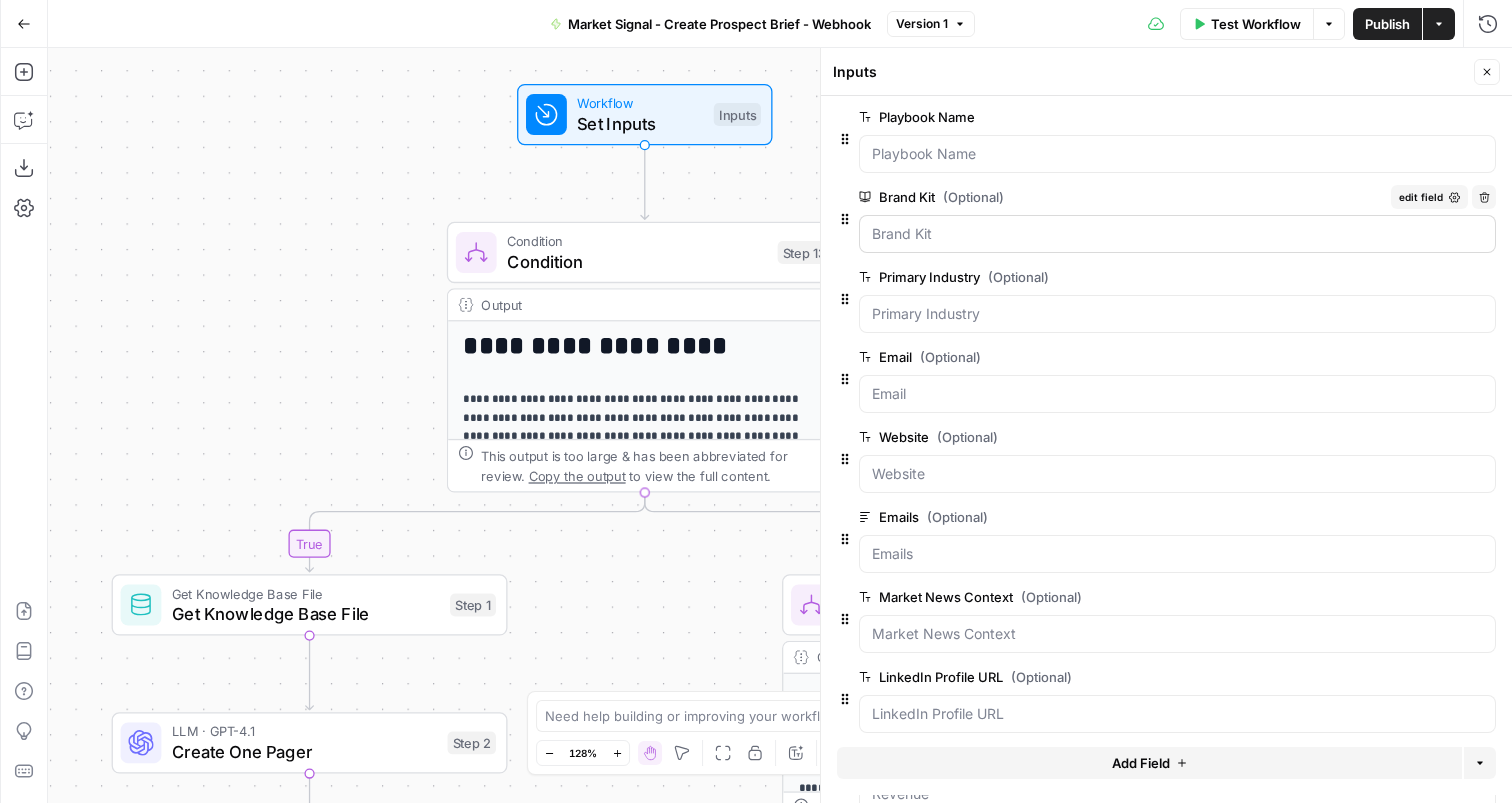 scroll, scrollTop: 261, scrollLeft: 0, axis: vertical 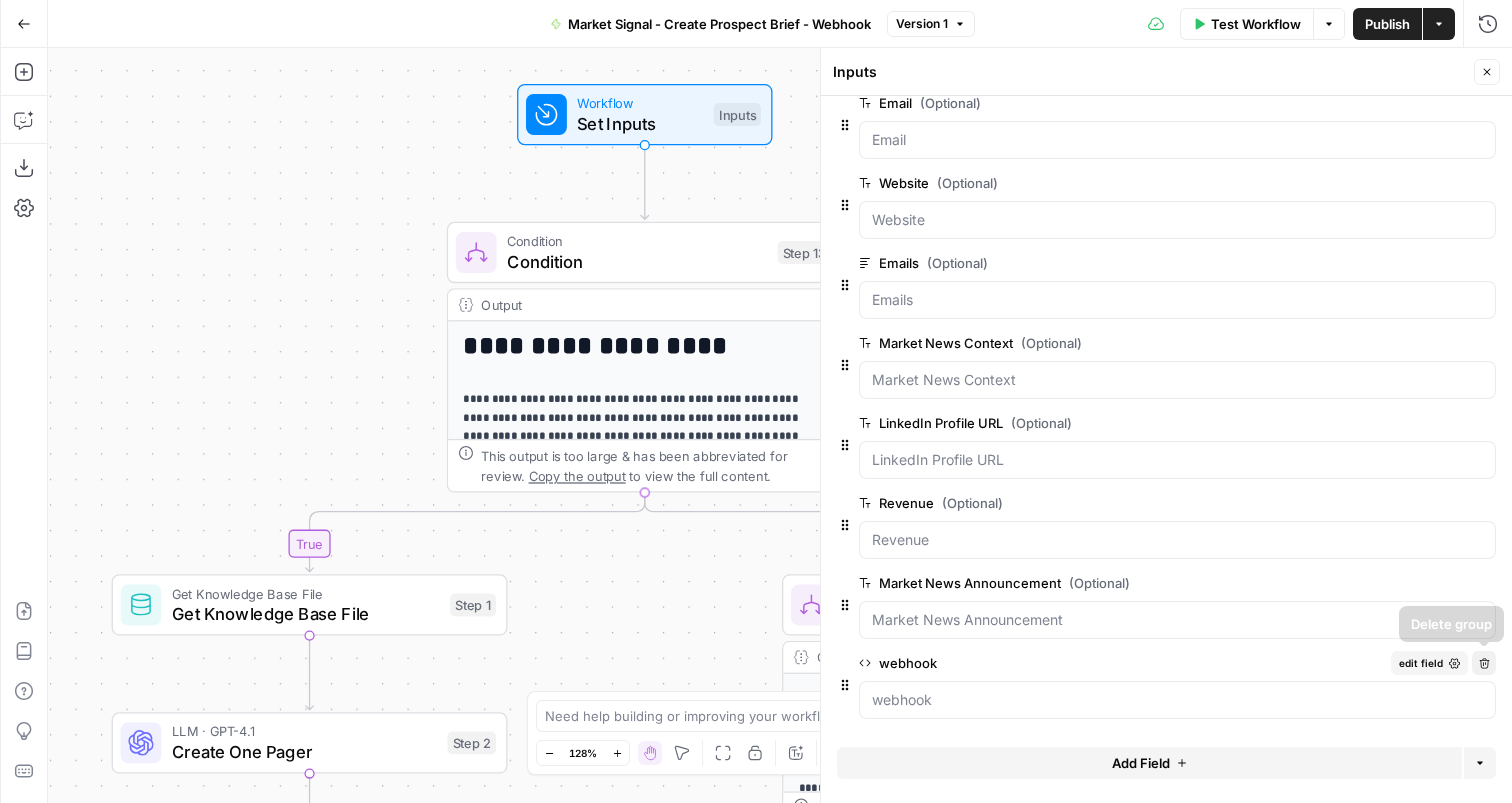 click 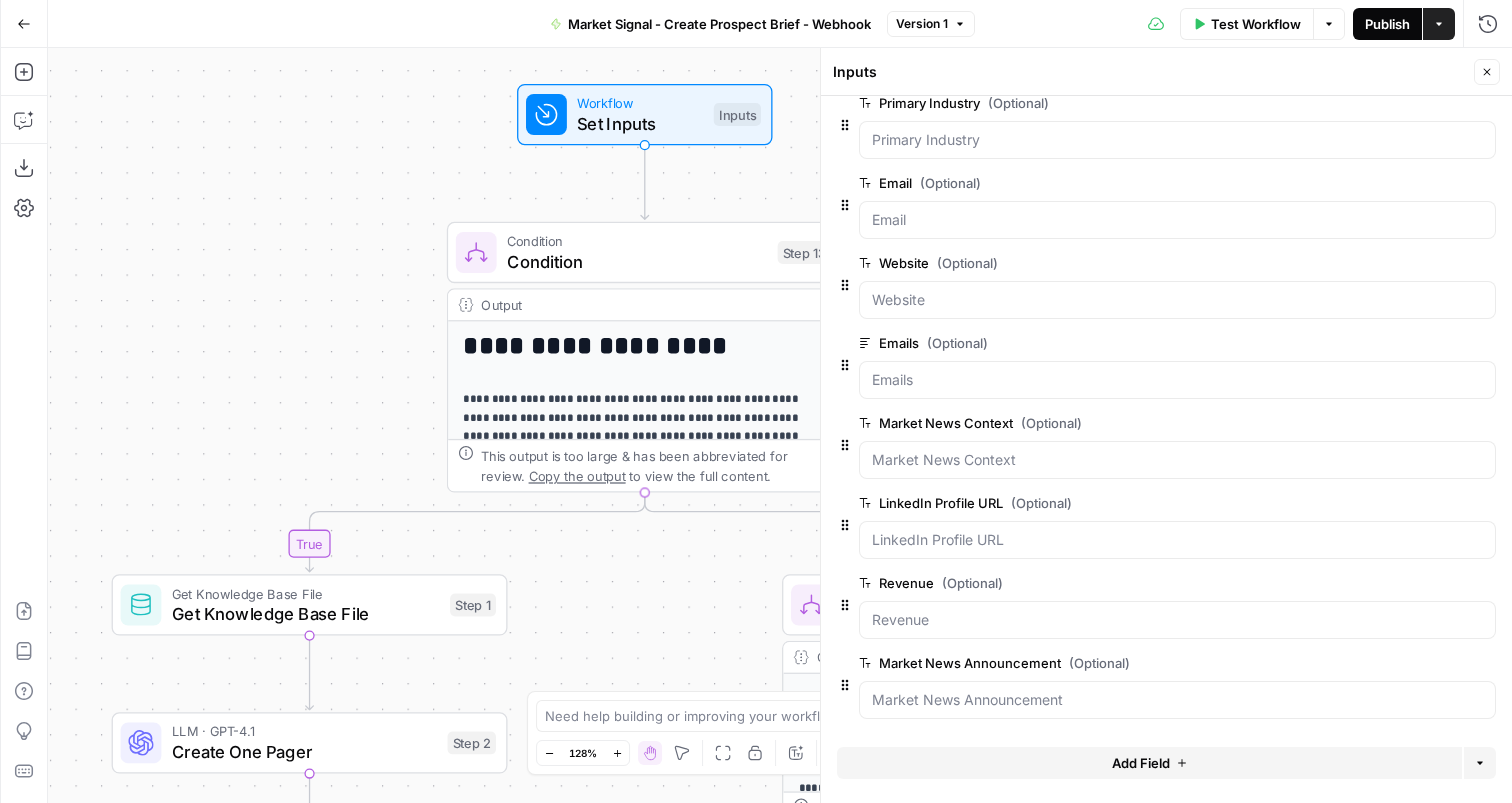 click on "Publish" at bounding box center (1387, 24) 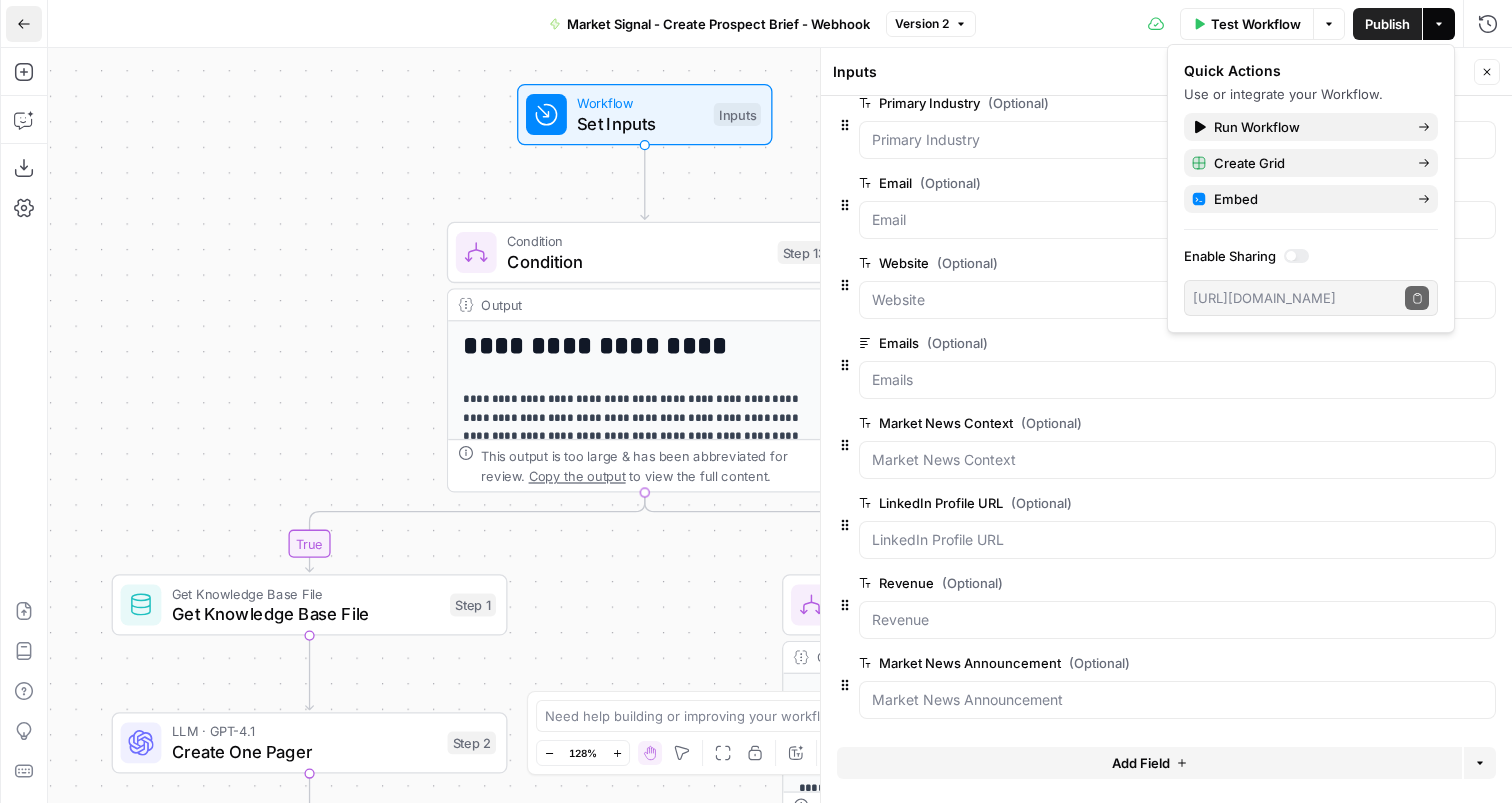 click 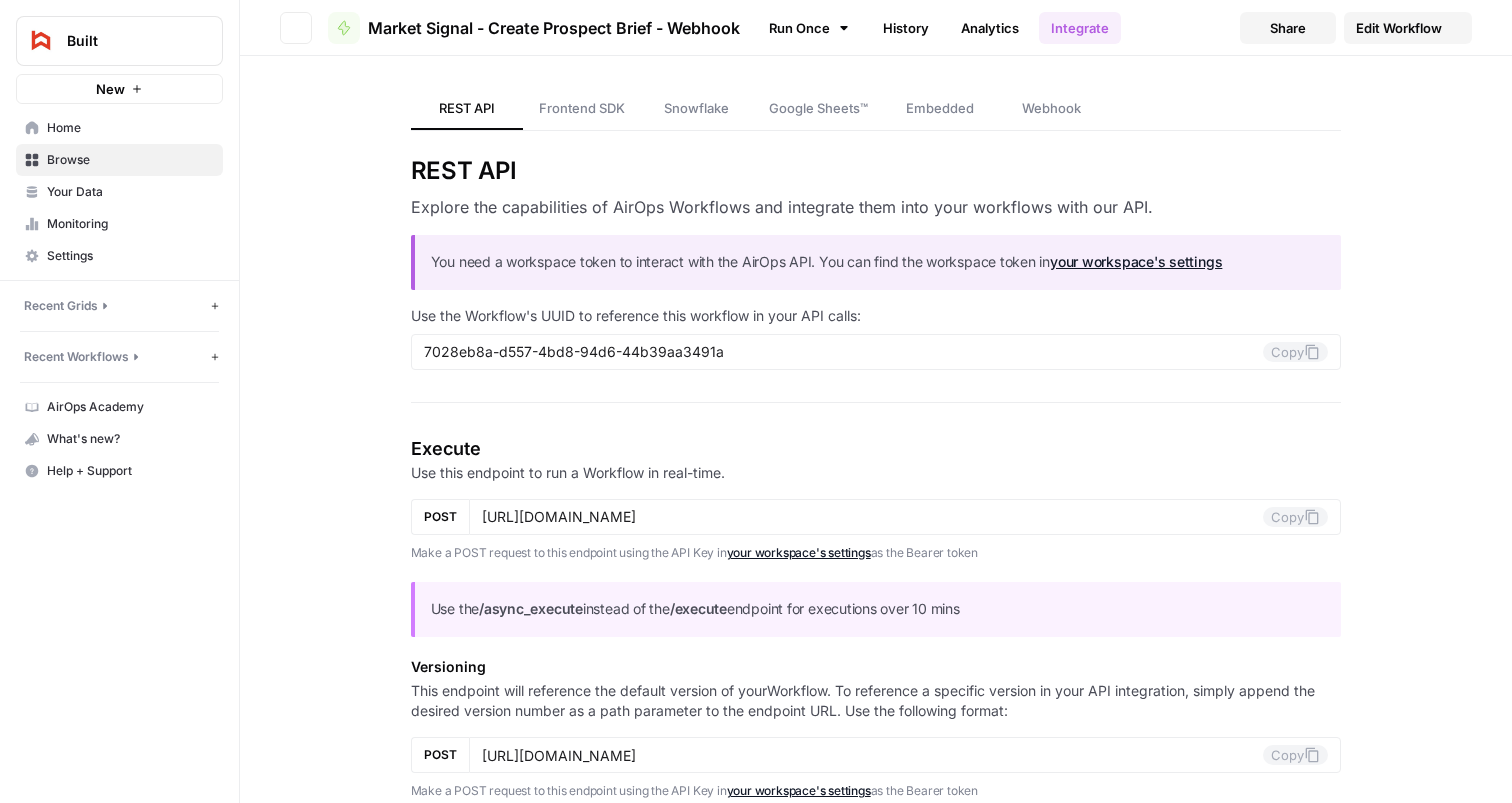 type on "[URL][DOMAIN_NAME]" 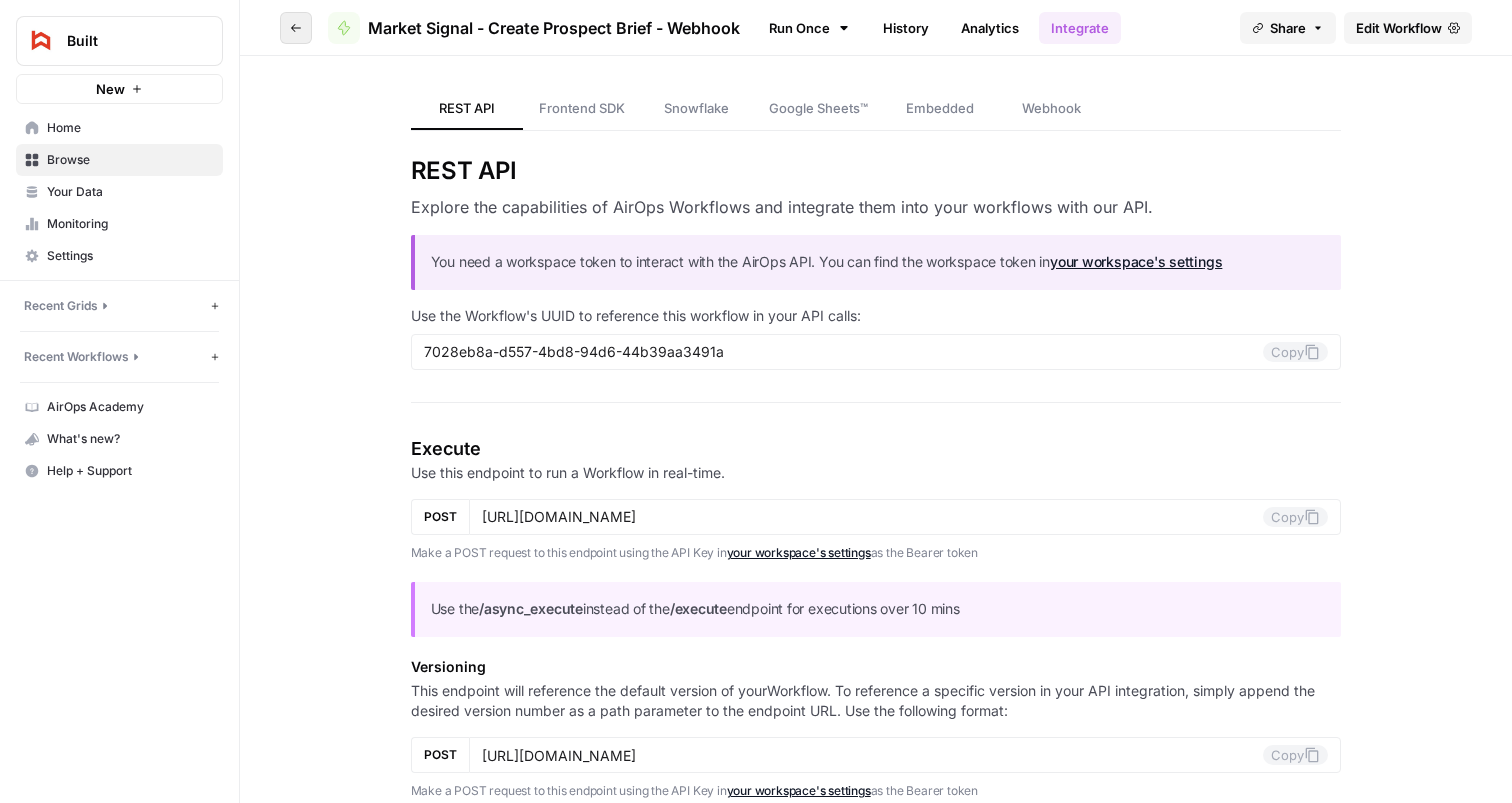 click 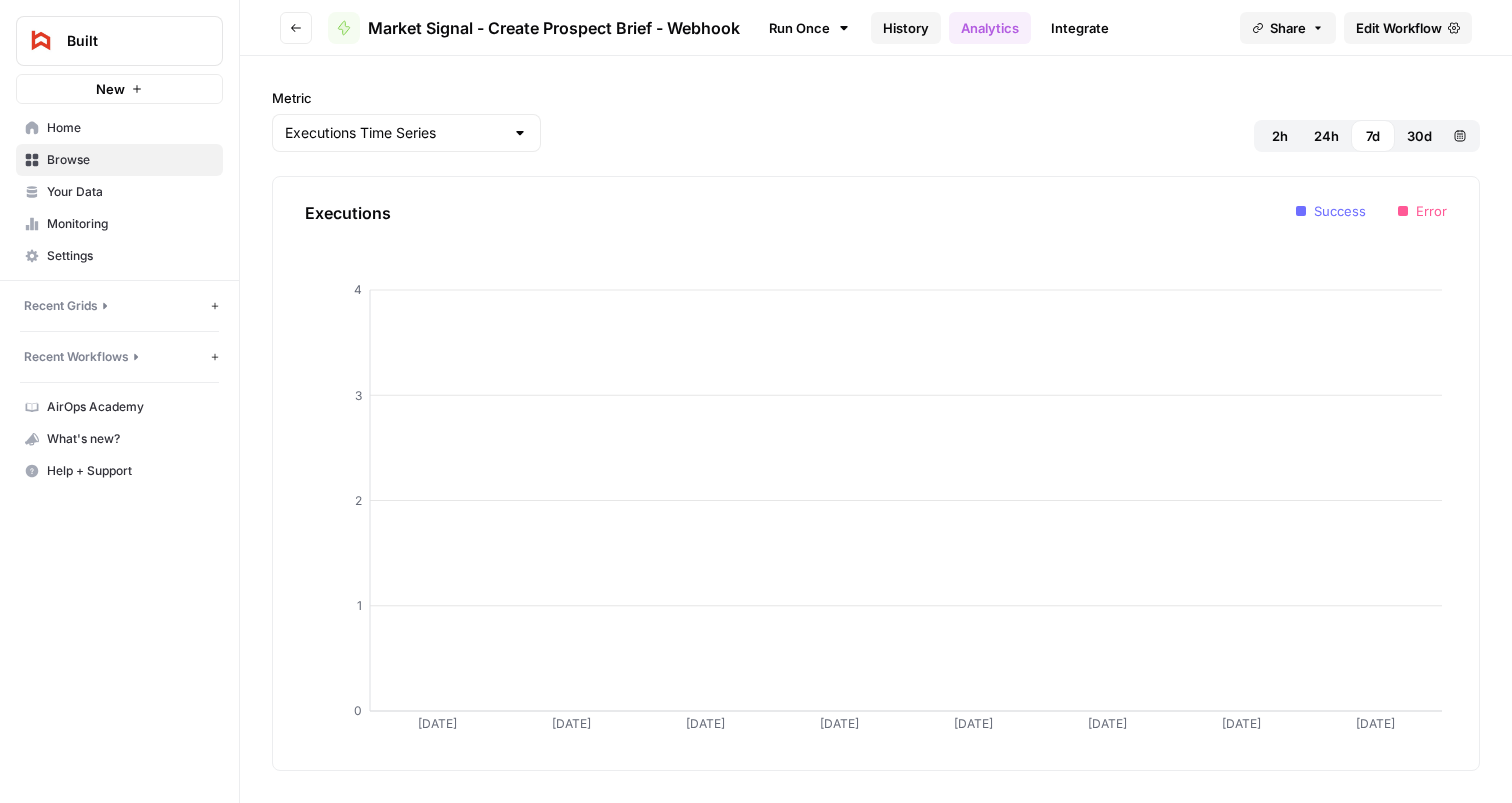 click on "History" at bounding box center [906, 28] 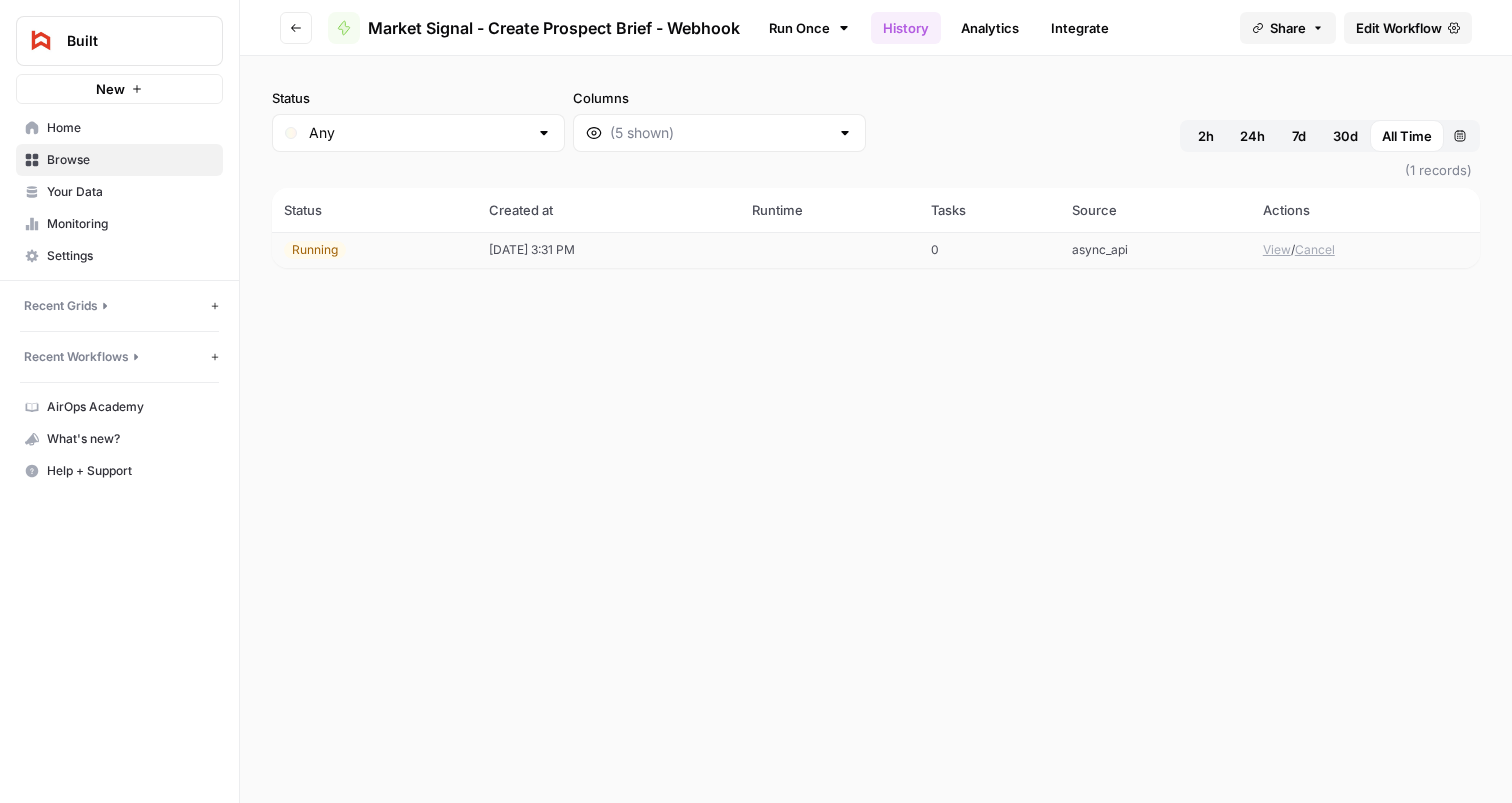click on "Cancel" at bounding box center (1315, 250) 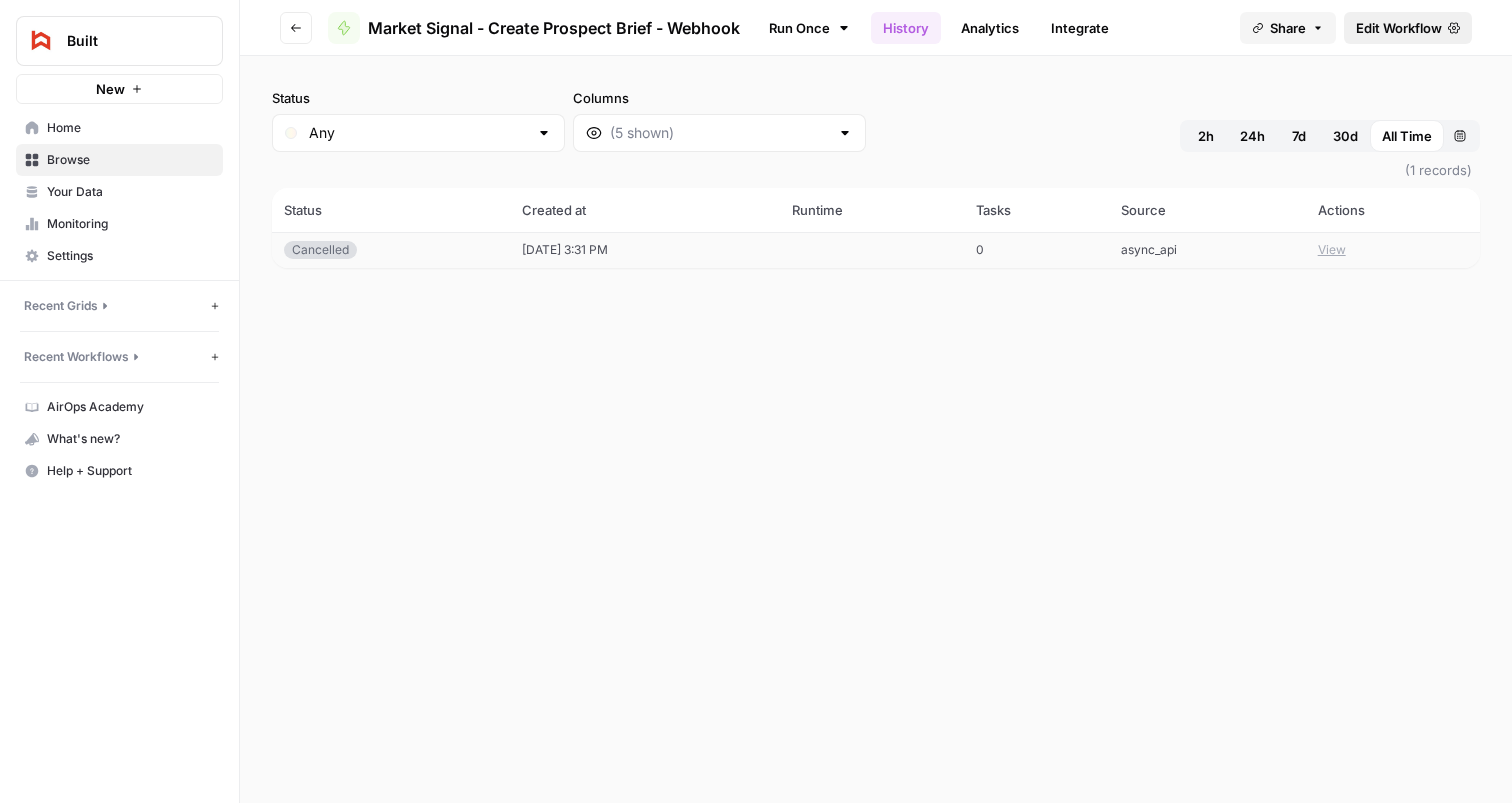 click on "Edit Workflow" at bounding box center (1399, 28) 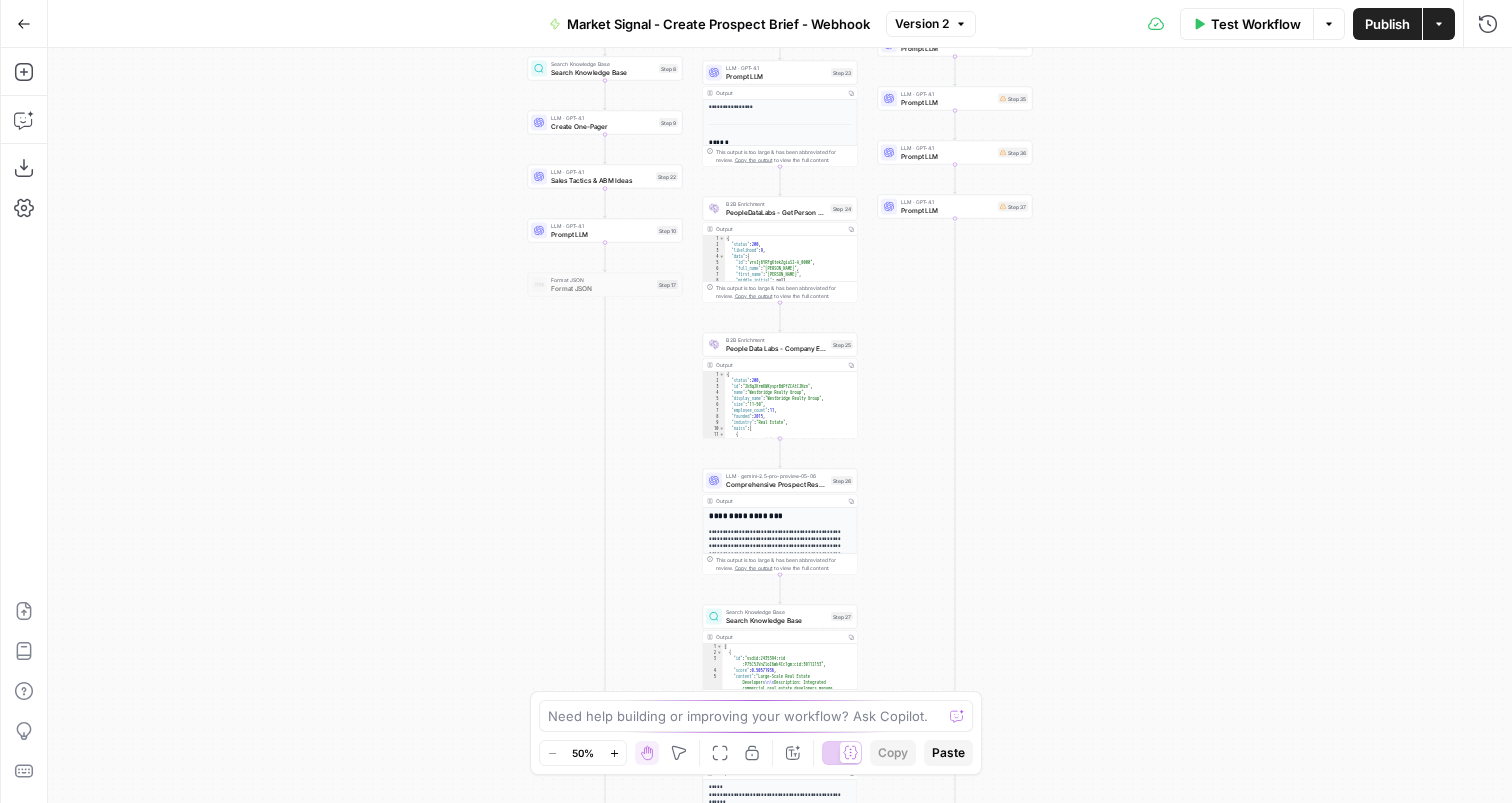 click on "**********" at bounding box center (780, 425) 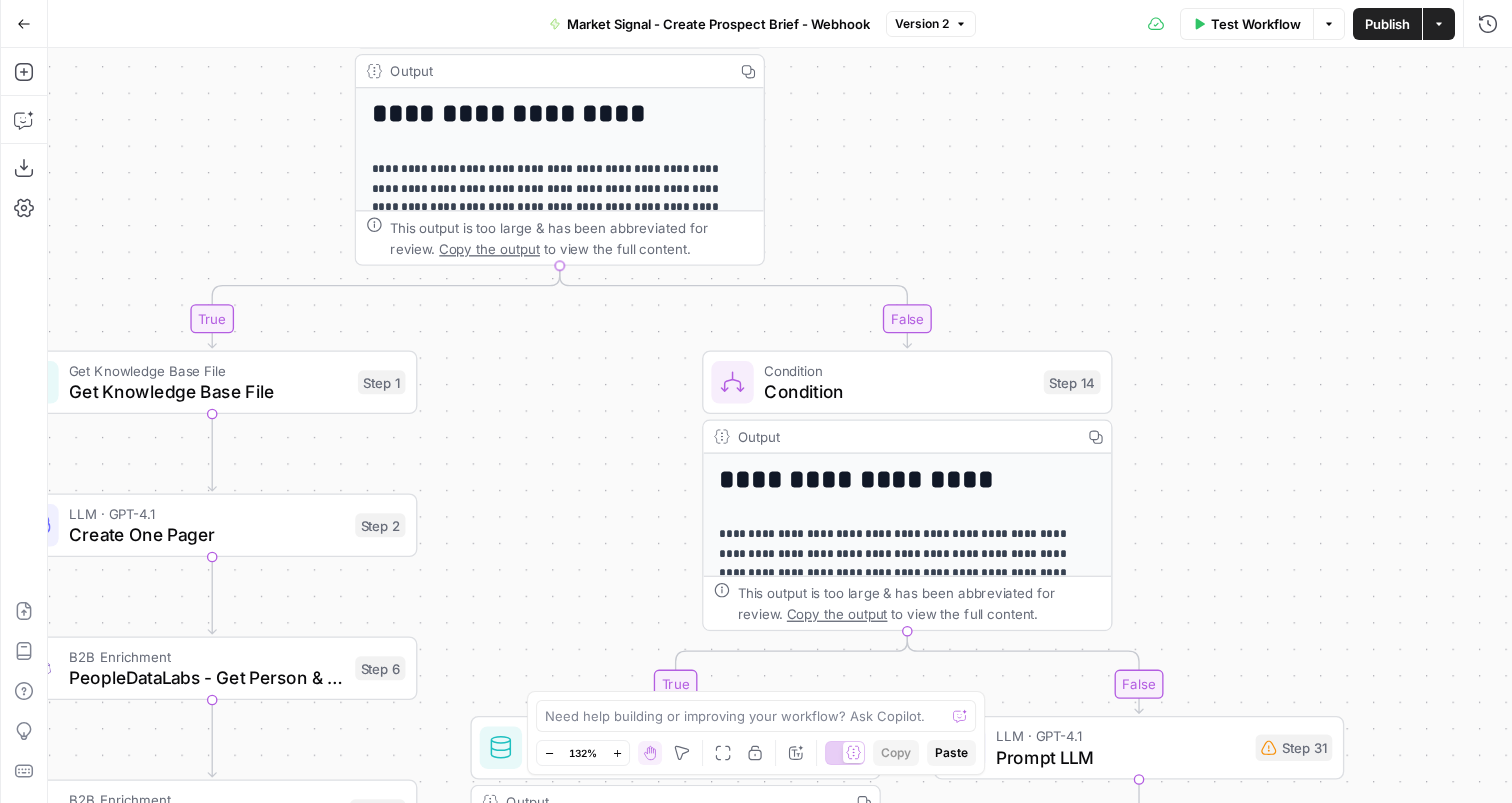 drag, startPoint x: 1120, startPoint y: 194, endPoint x: 1222, endPoint y: 558, distance: 378.02115 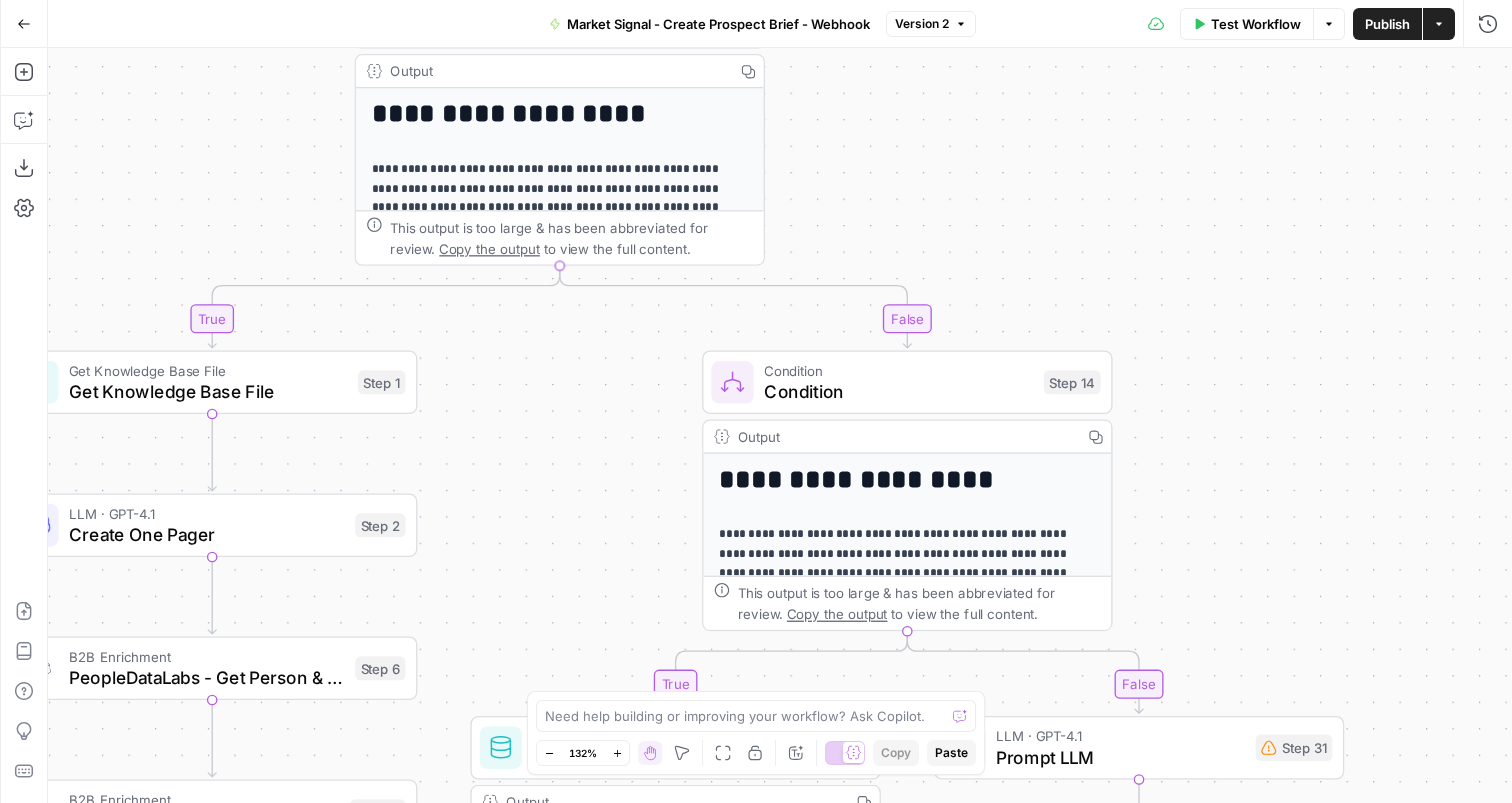 click on "**********" at bounding box center (780, 425) 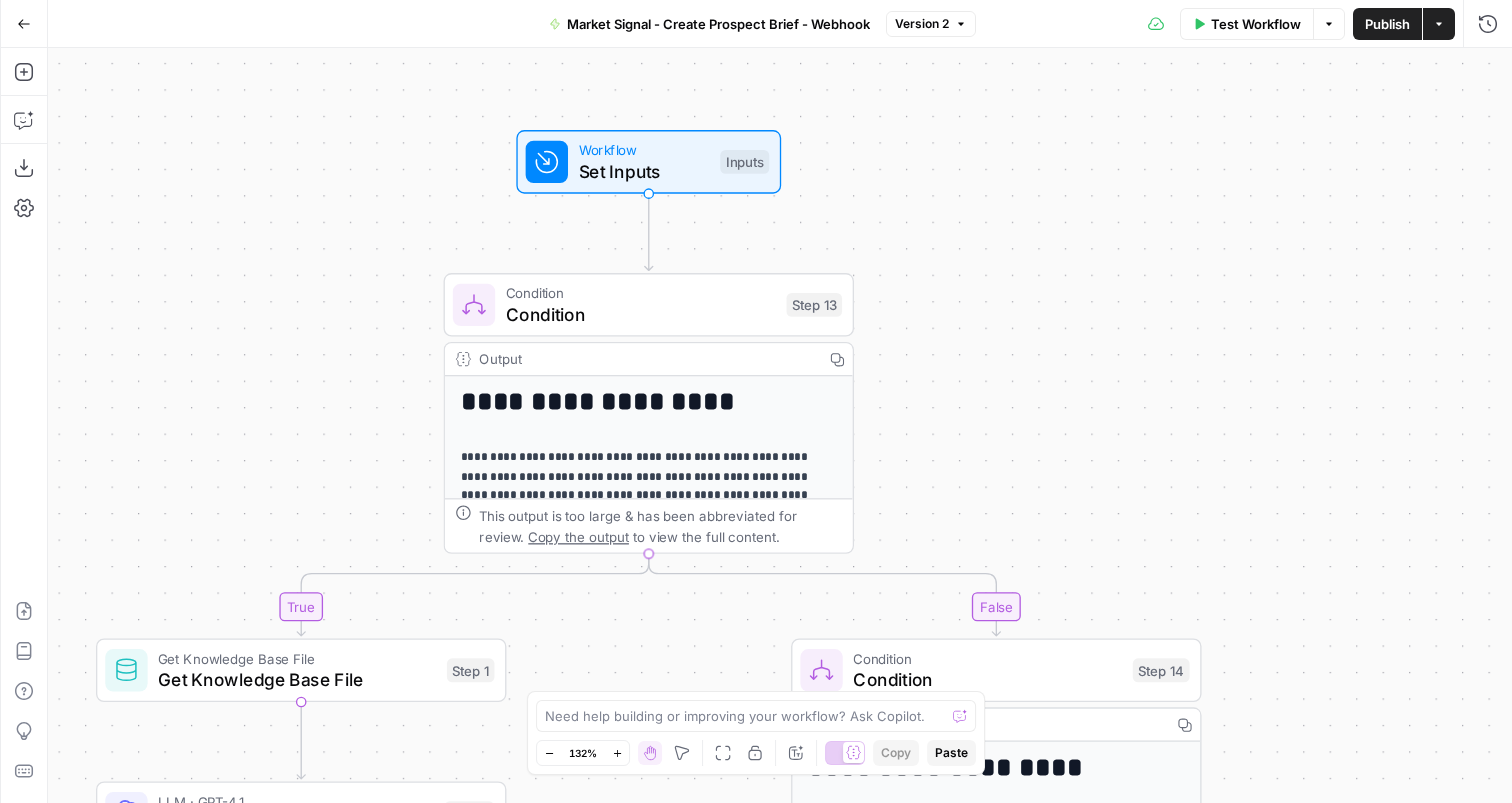 drag, startPoint x: 1113, startPoint y: 296, endPoint x: 1201, endPoint y: 581, distance: 298.2767 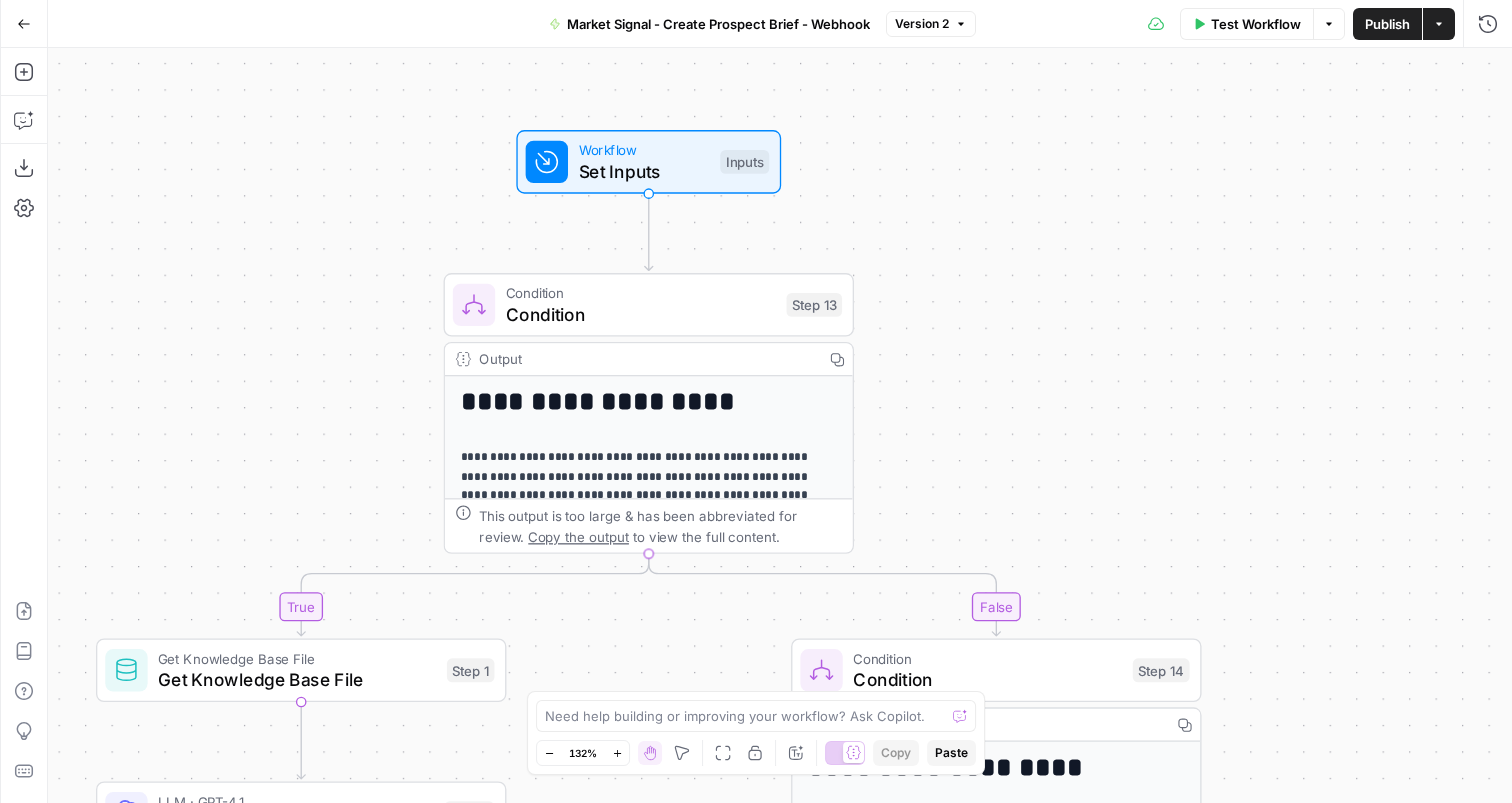 click on "**********" at bounding box center (780, 425) 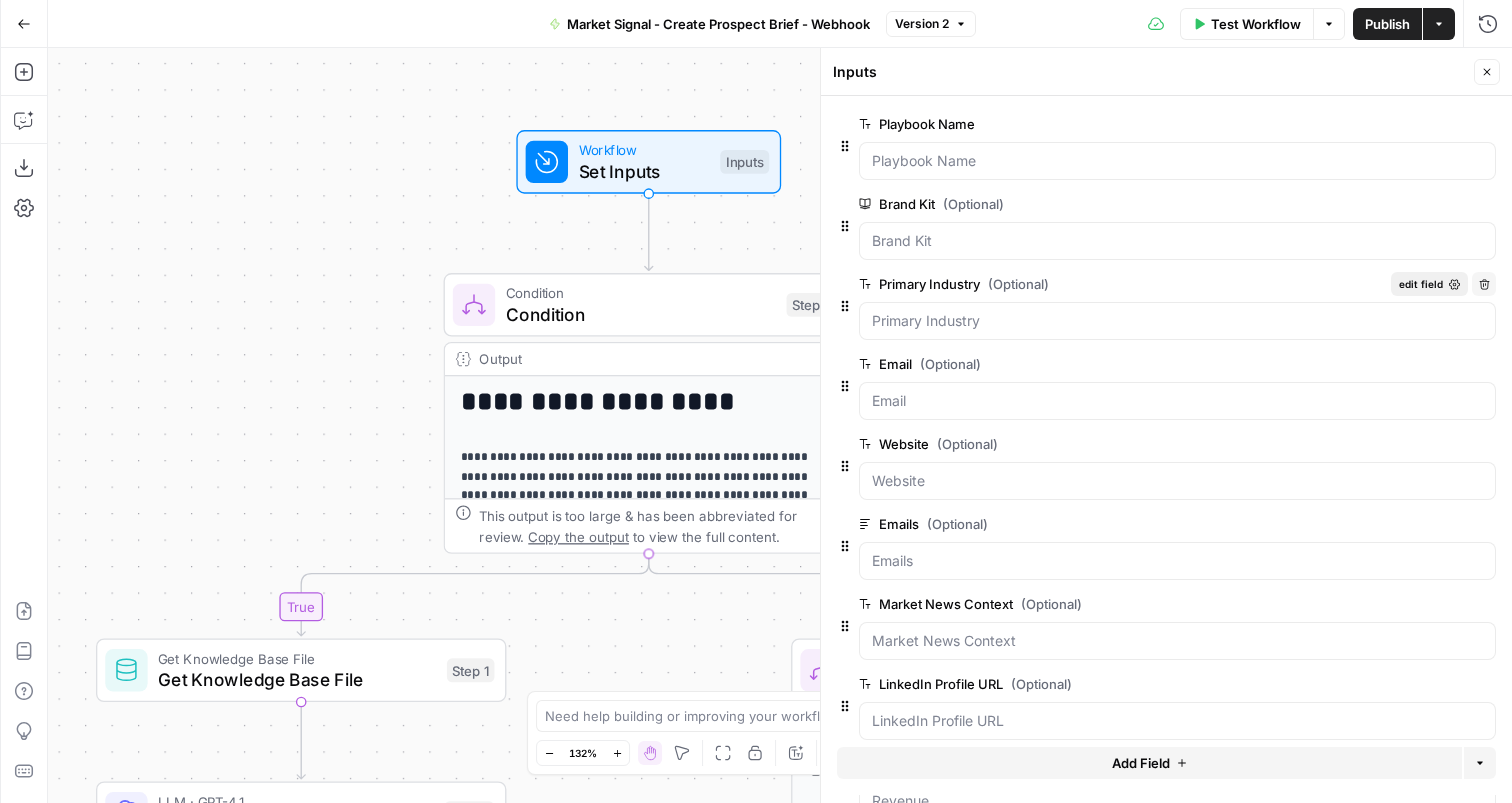 click on "edit field" at bounding box center [1421, 284] 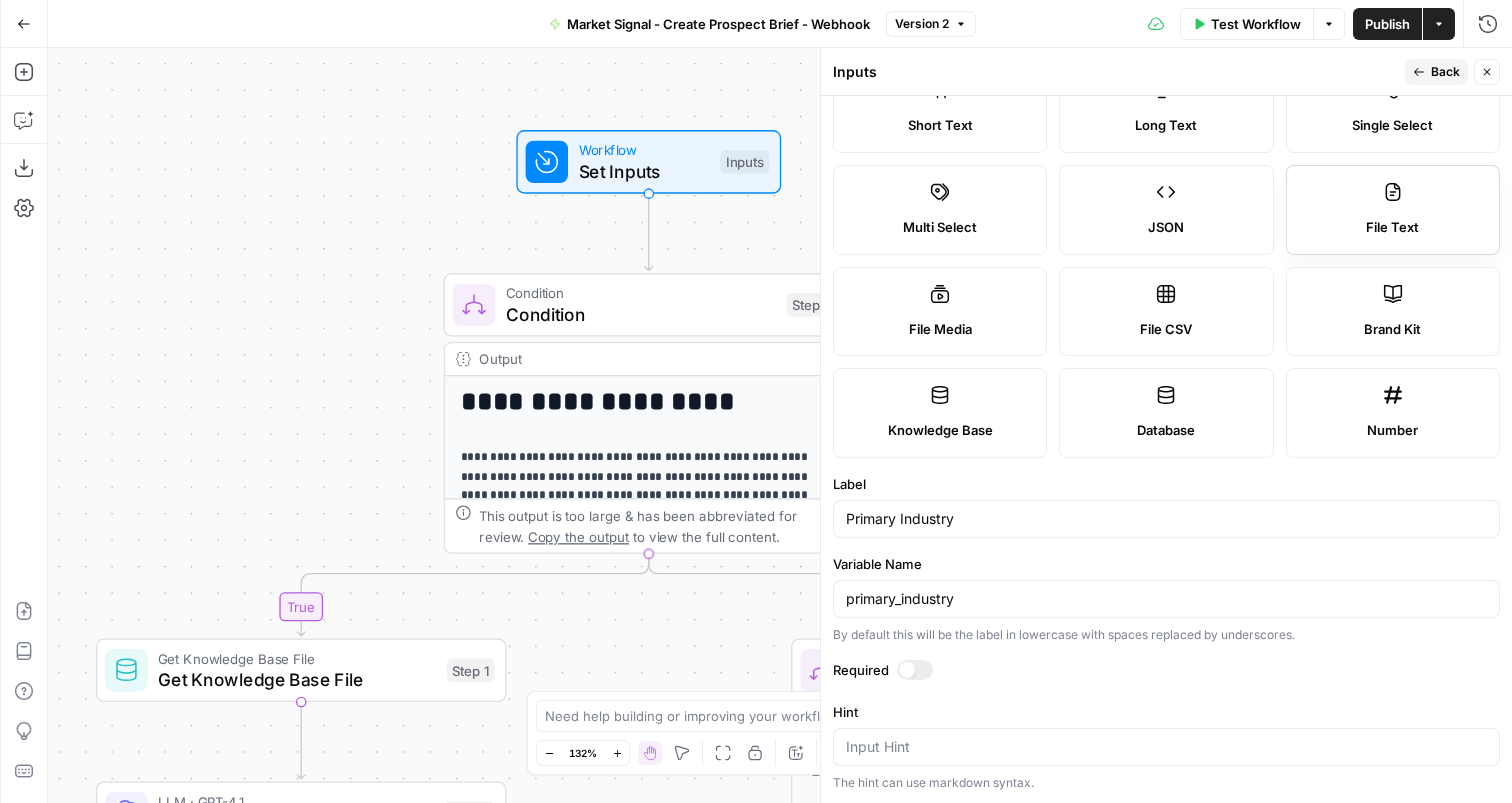 scroll, scrollTop: 0, scrollLeft: 0, axis: both 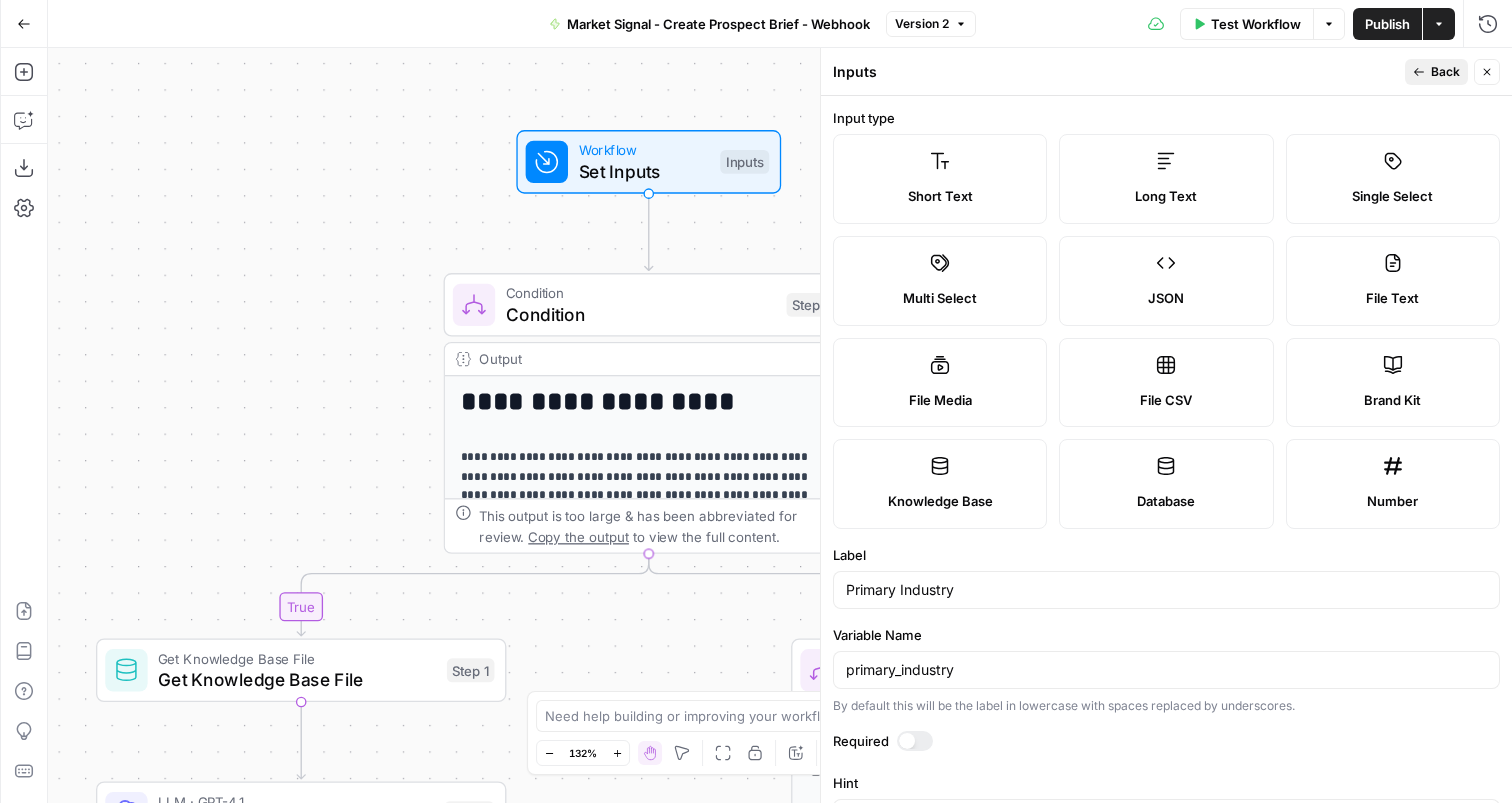 click on "Back" at bounding box center (1436, 72) 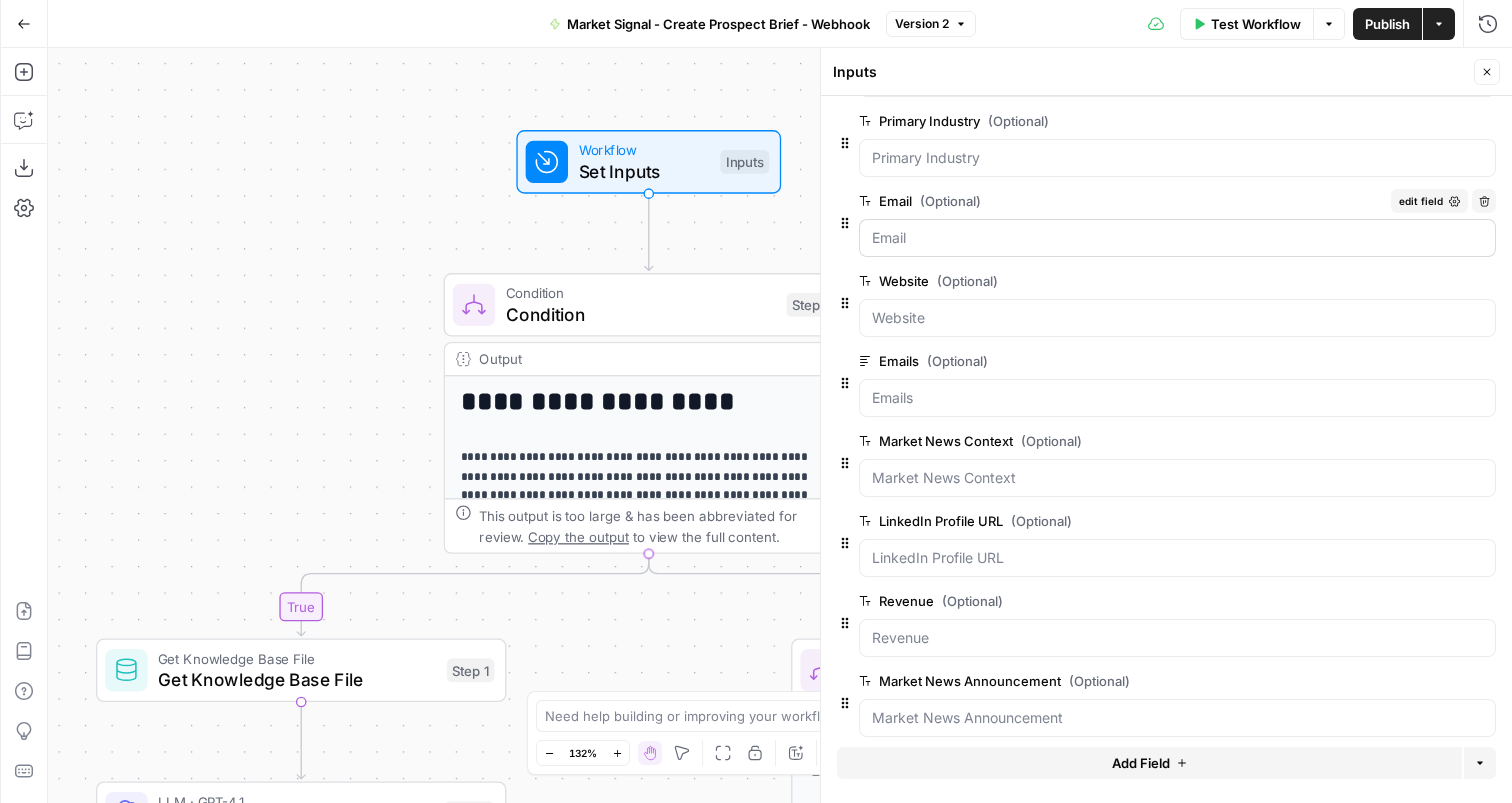 scroll, scrollTop: 181, scrollLeft: 0, axis: vertical 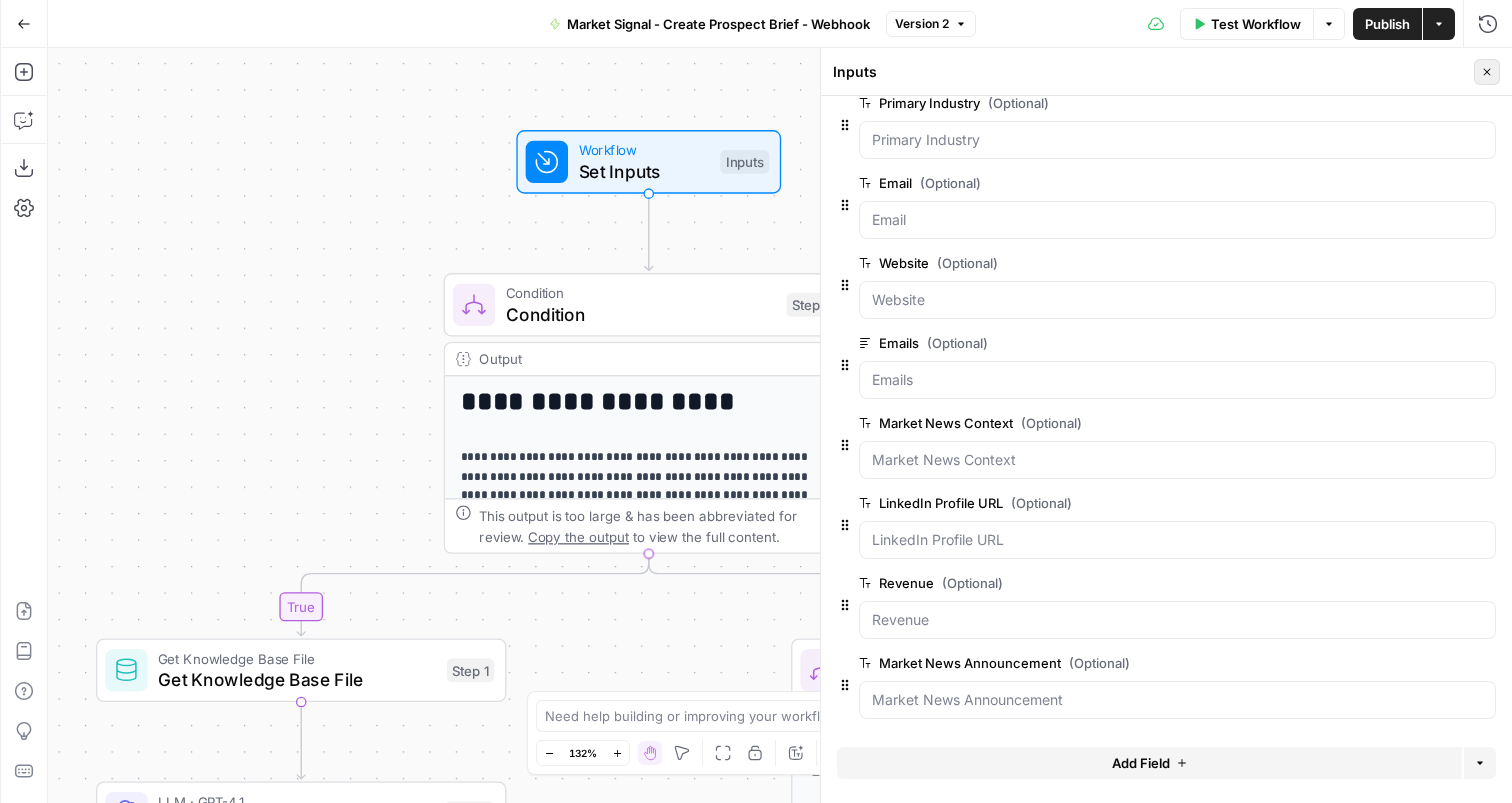 click 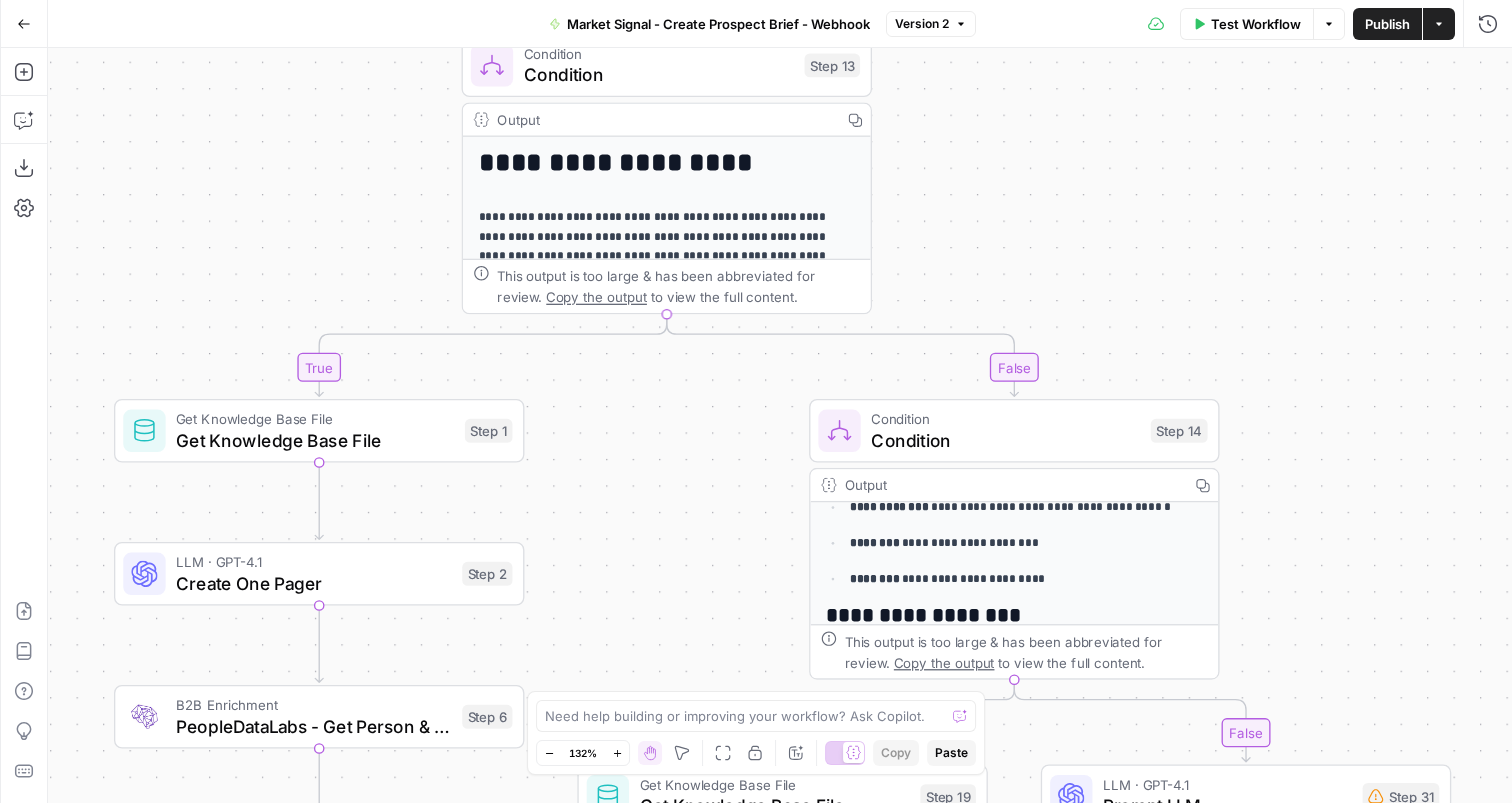 scroll, scrollTop: 324, scrollLeft: 0, axis: vertical 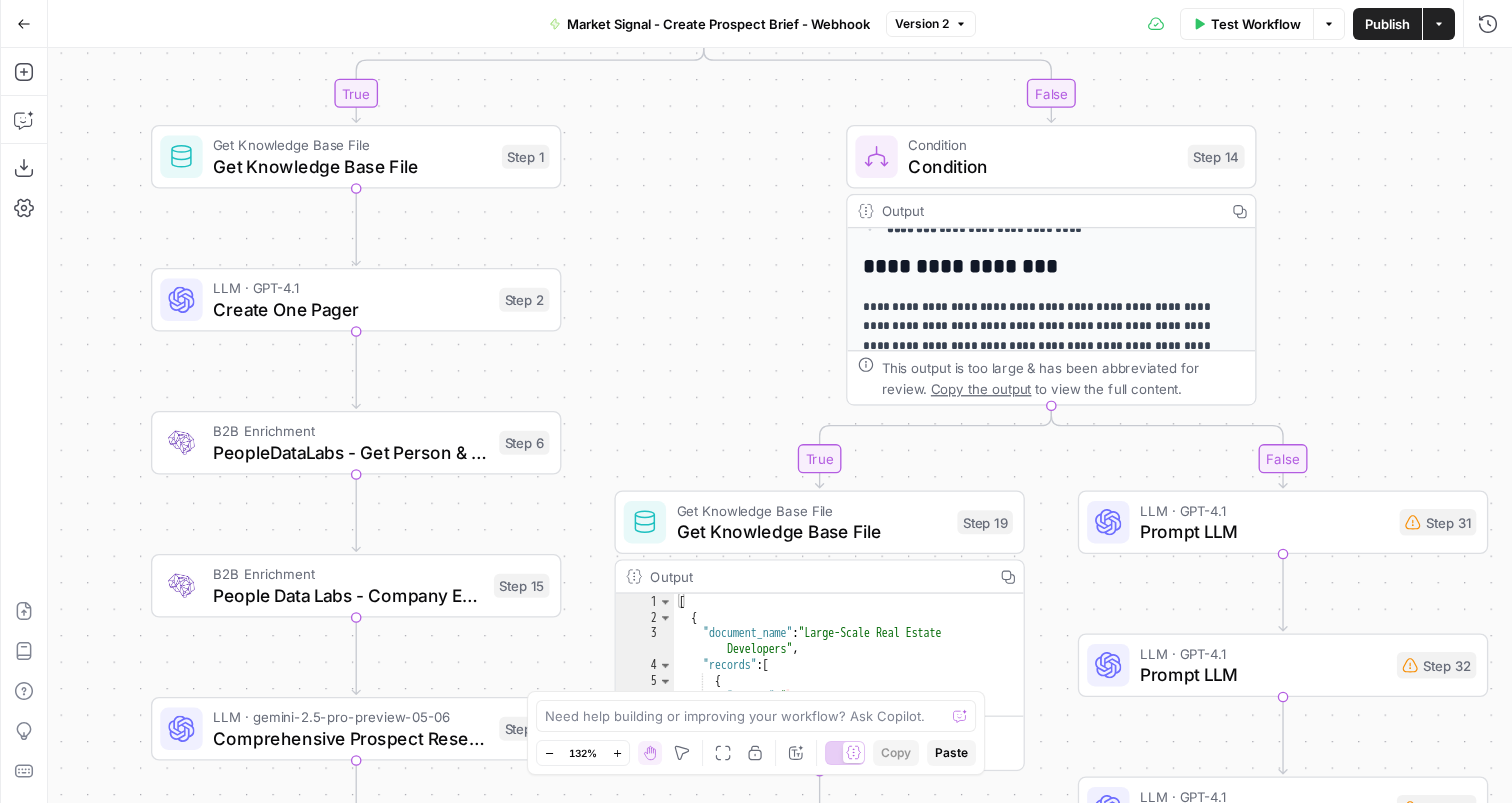 drag, startPoint x: 721, startPoint y: 580, endPoint x: 750, endPoint y: 136, distance: 444.94608 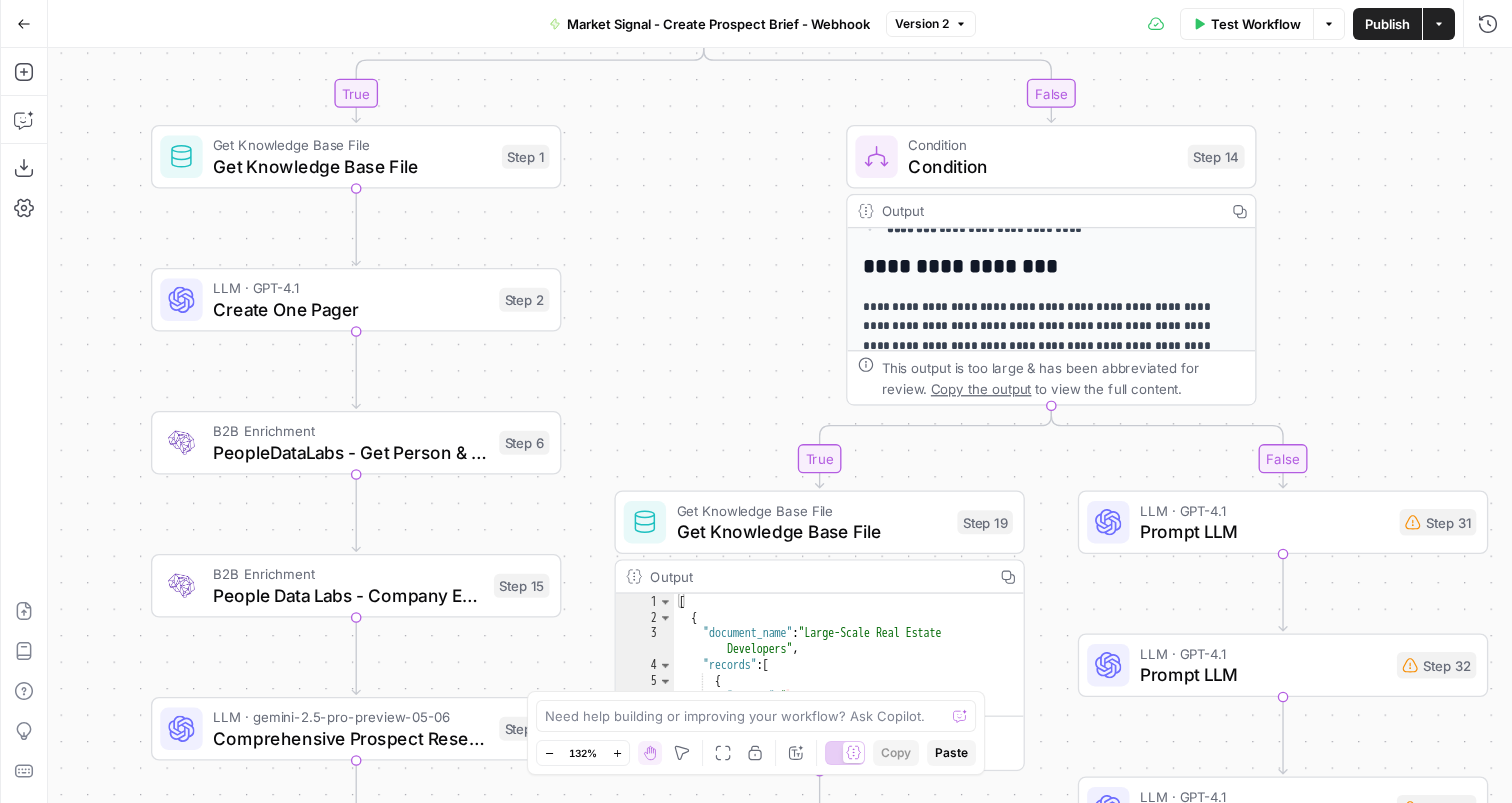 click on "**********" at bounding box center [780, 425] 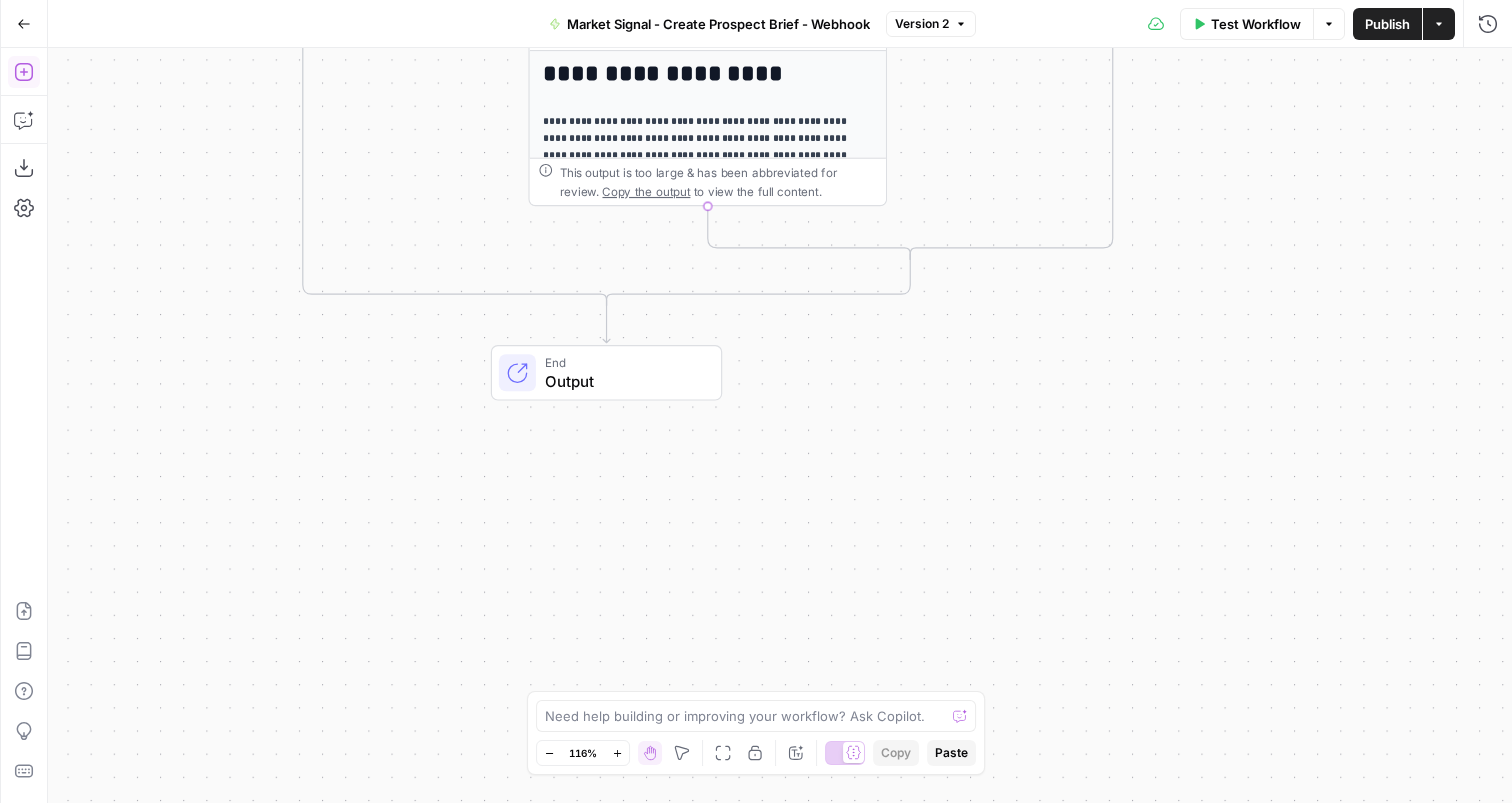 click 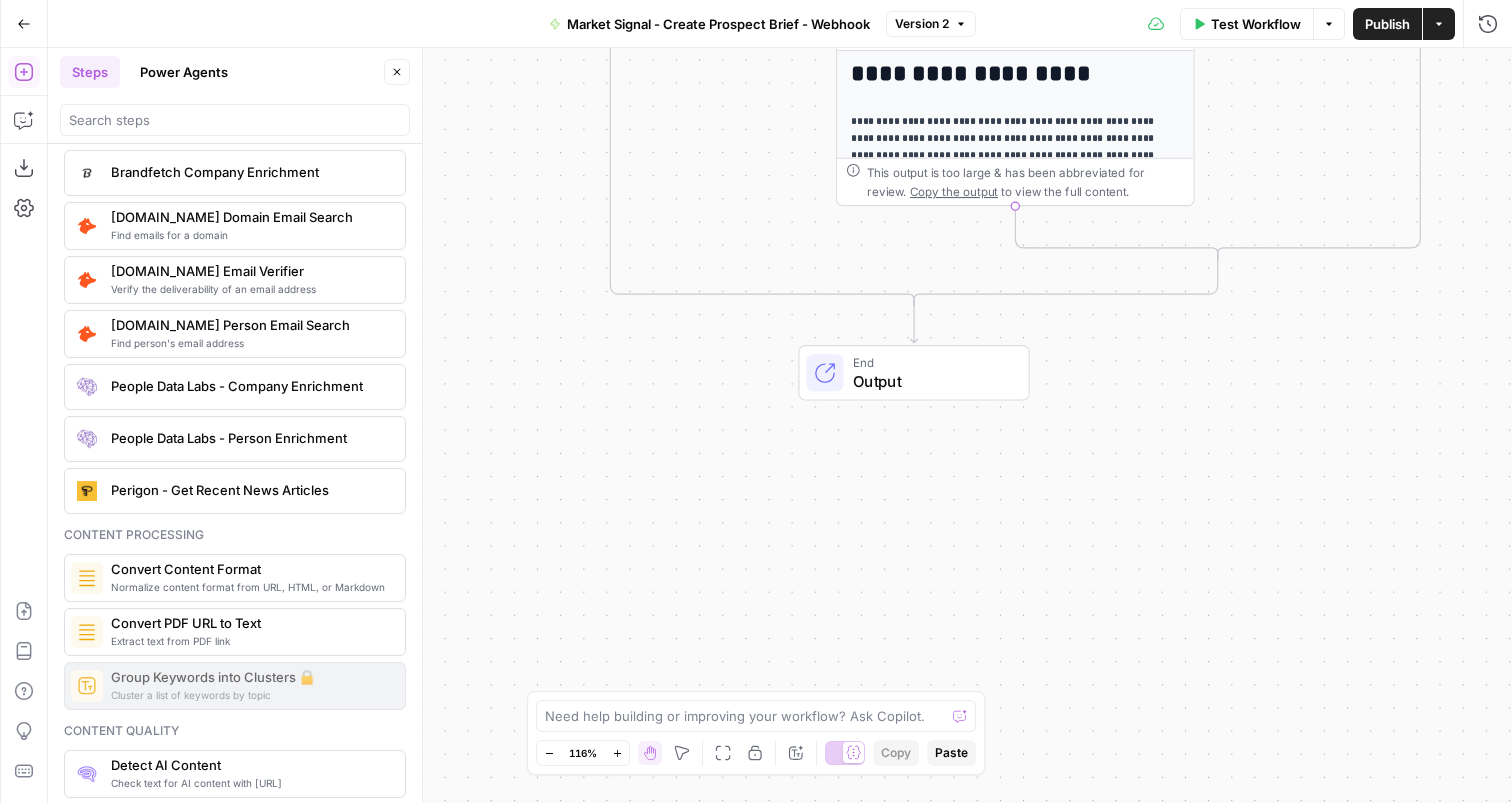 scroll, scrollTop: 2842, scrollLeft: 0, axis: vertical 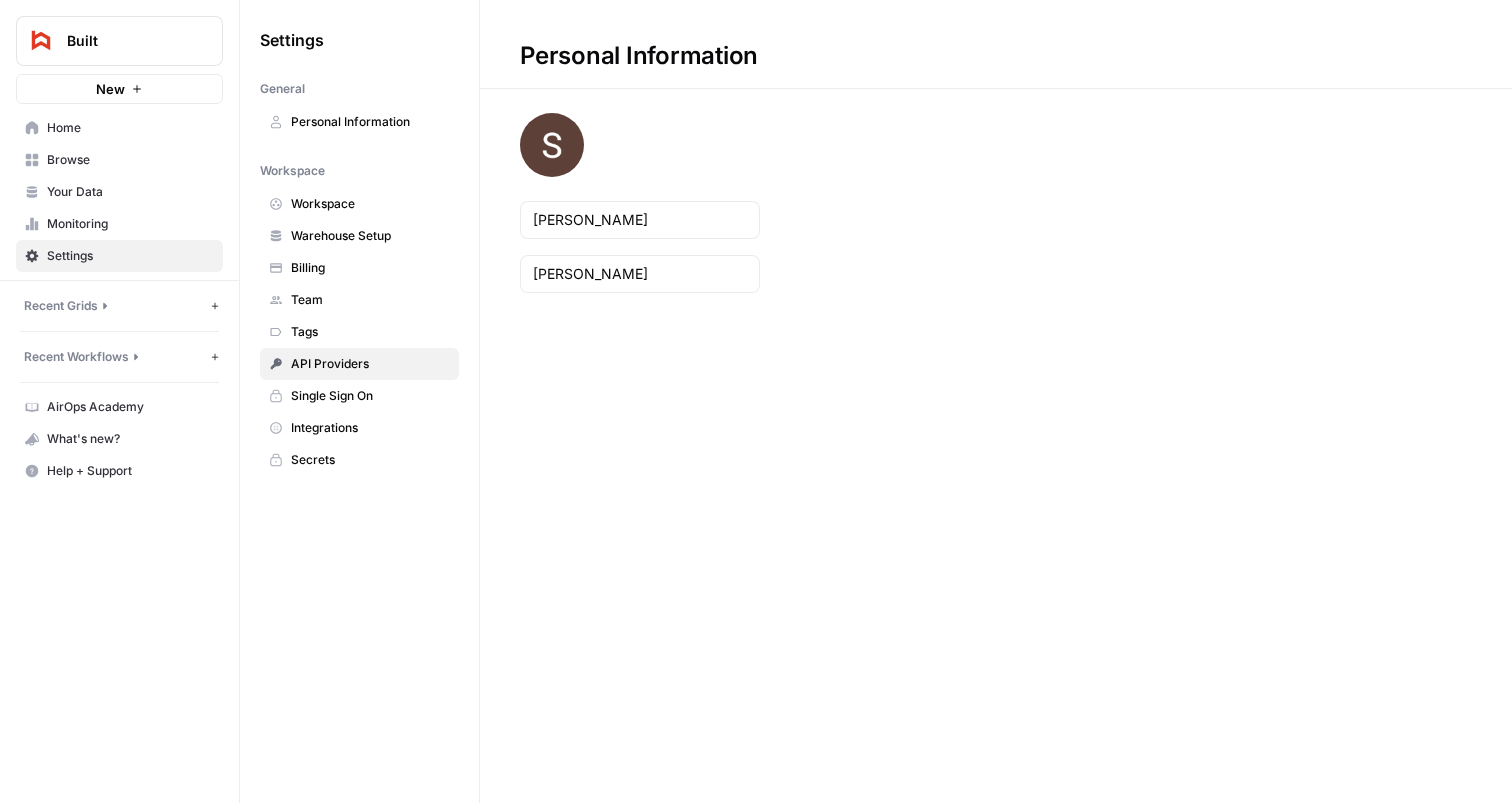 click on "API Providers" at bounding box center [370, 364] 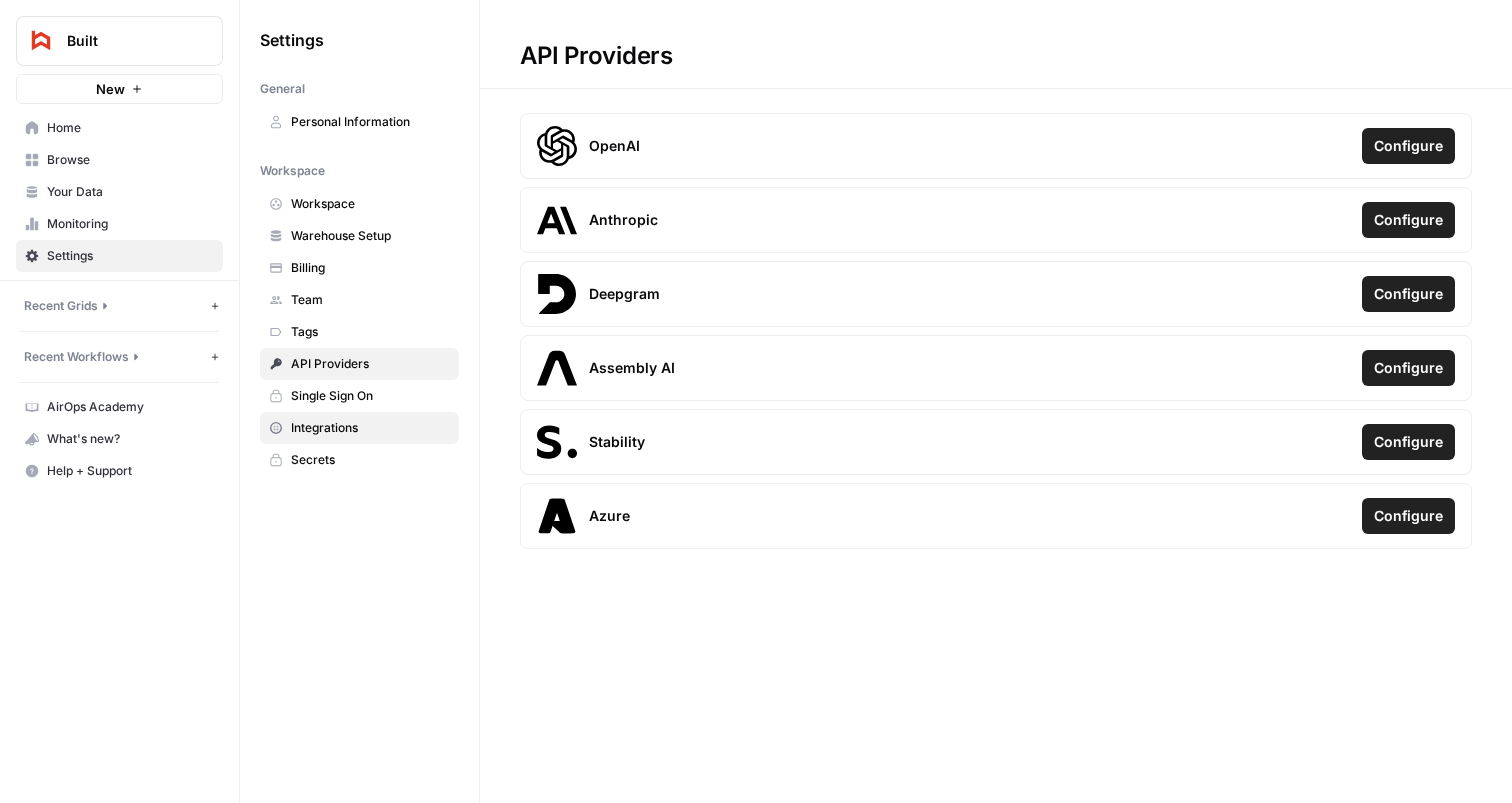 click on "Integrations" at bounding box center [370, 428] 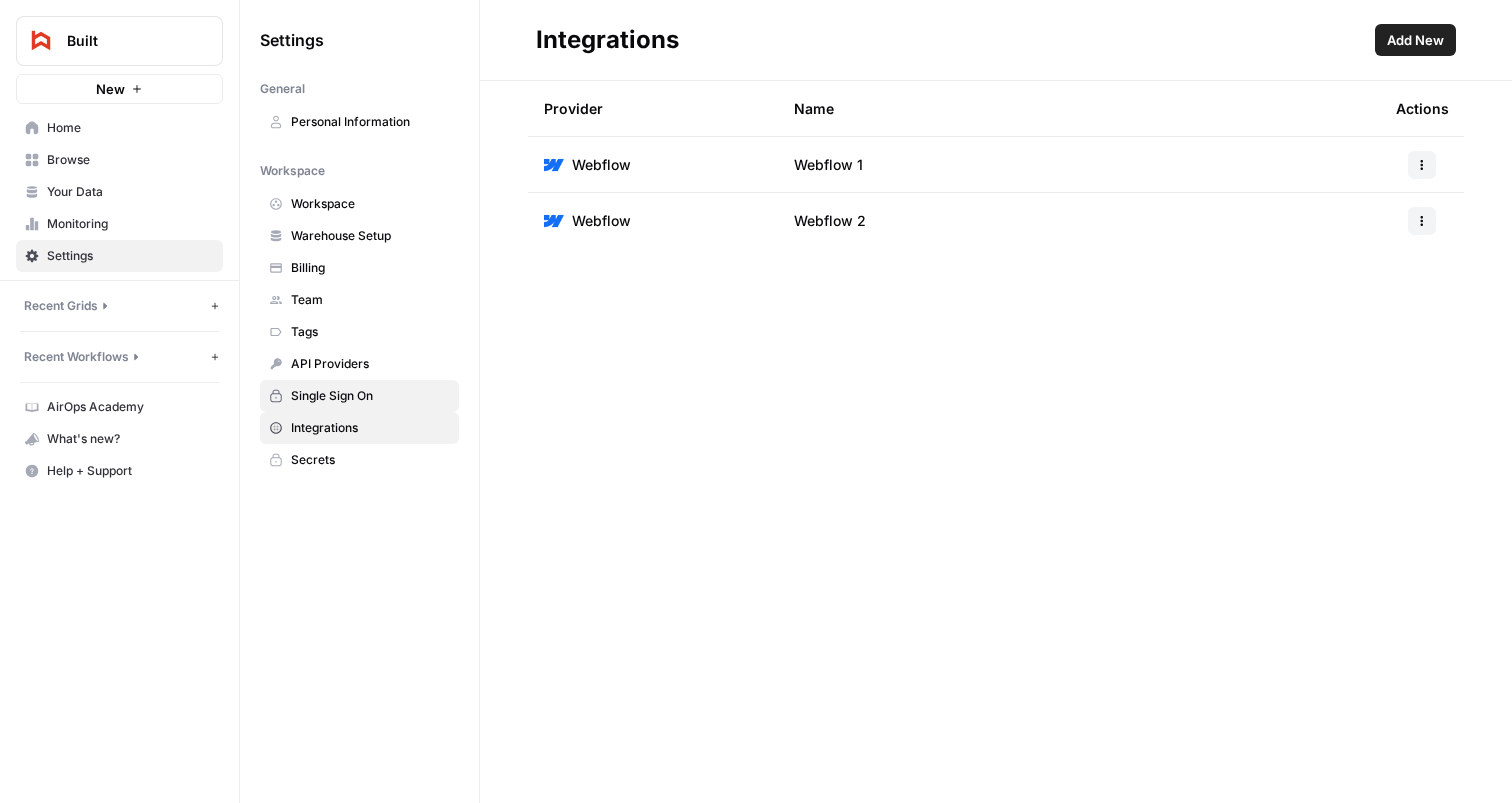 click on "Single Sign On" at bounding box center (359, 396) 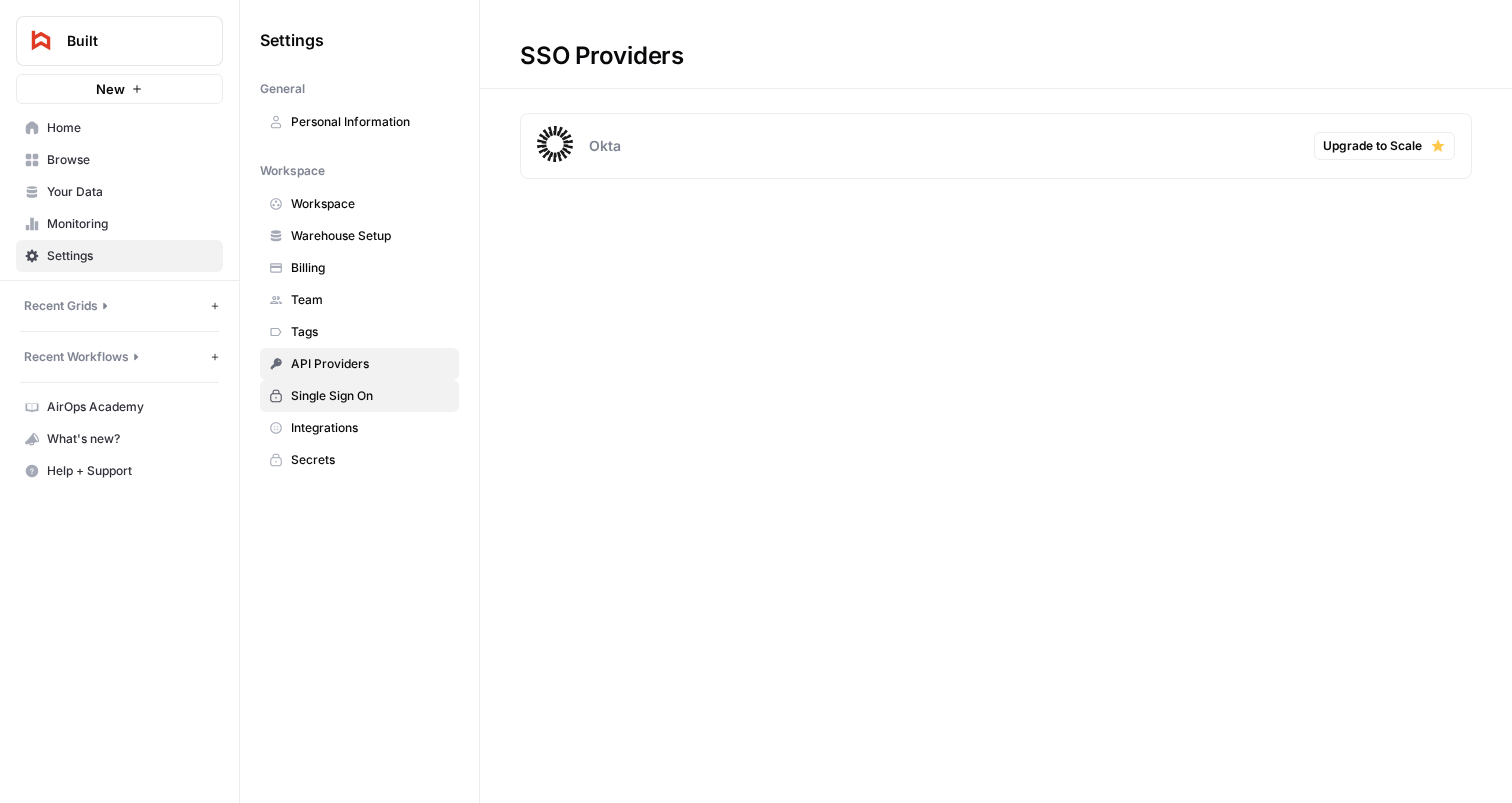 click on "API Providers" at bounding box center [359, 364] 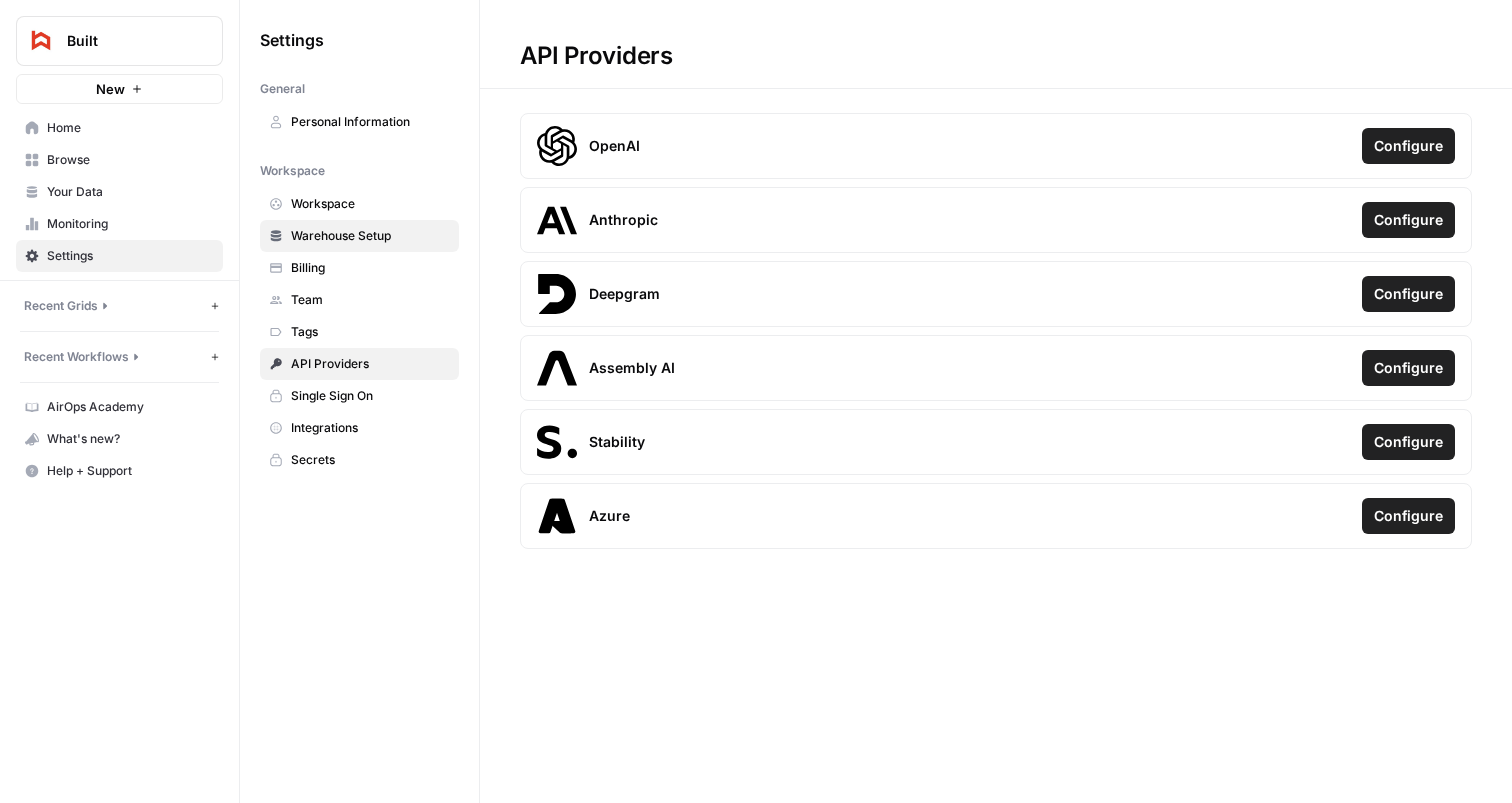 click on "Warehouse Setup" at bounding box center (370, 236) 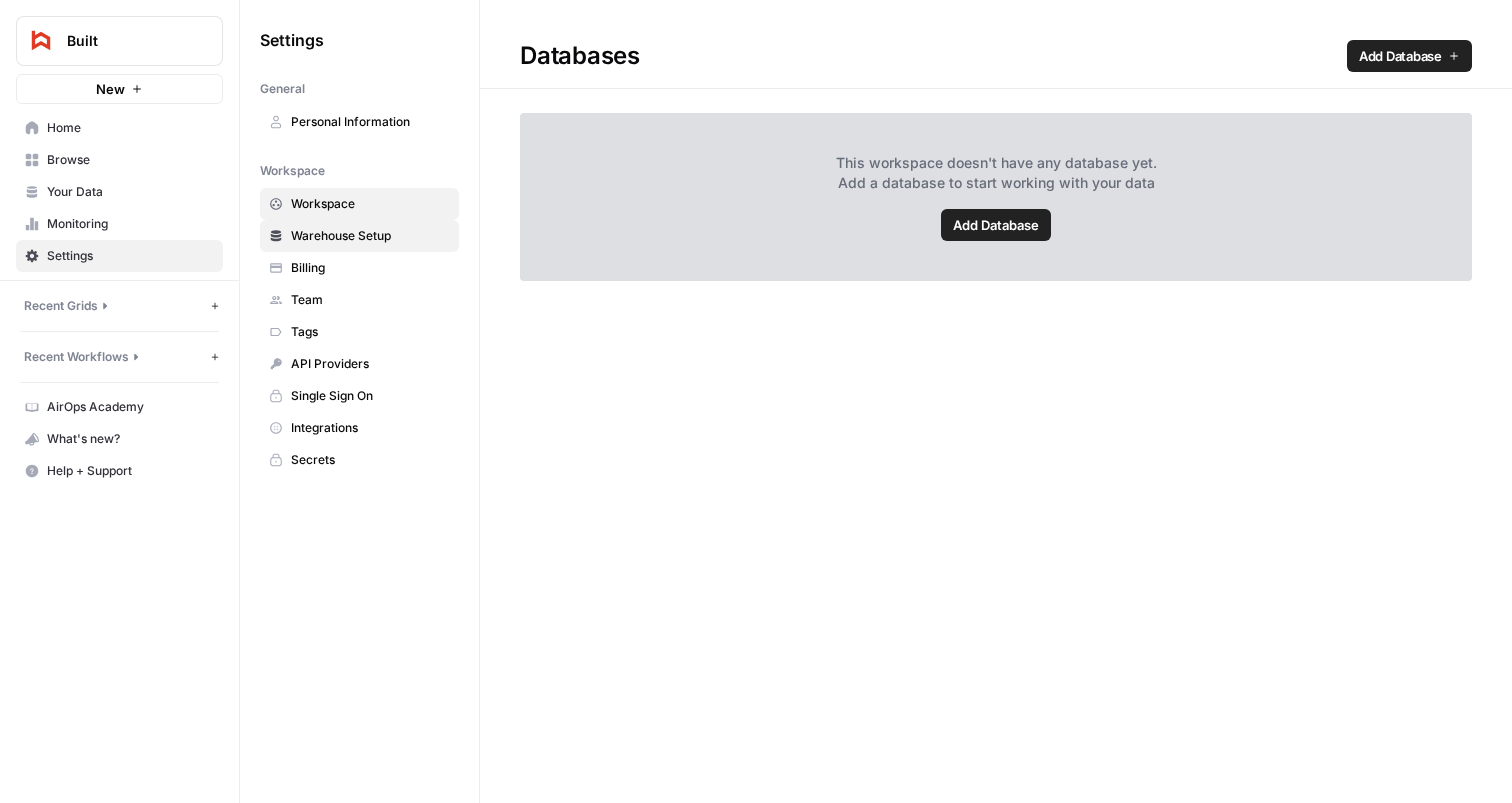 click on "Workspace" at bounding box center [370, 204] 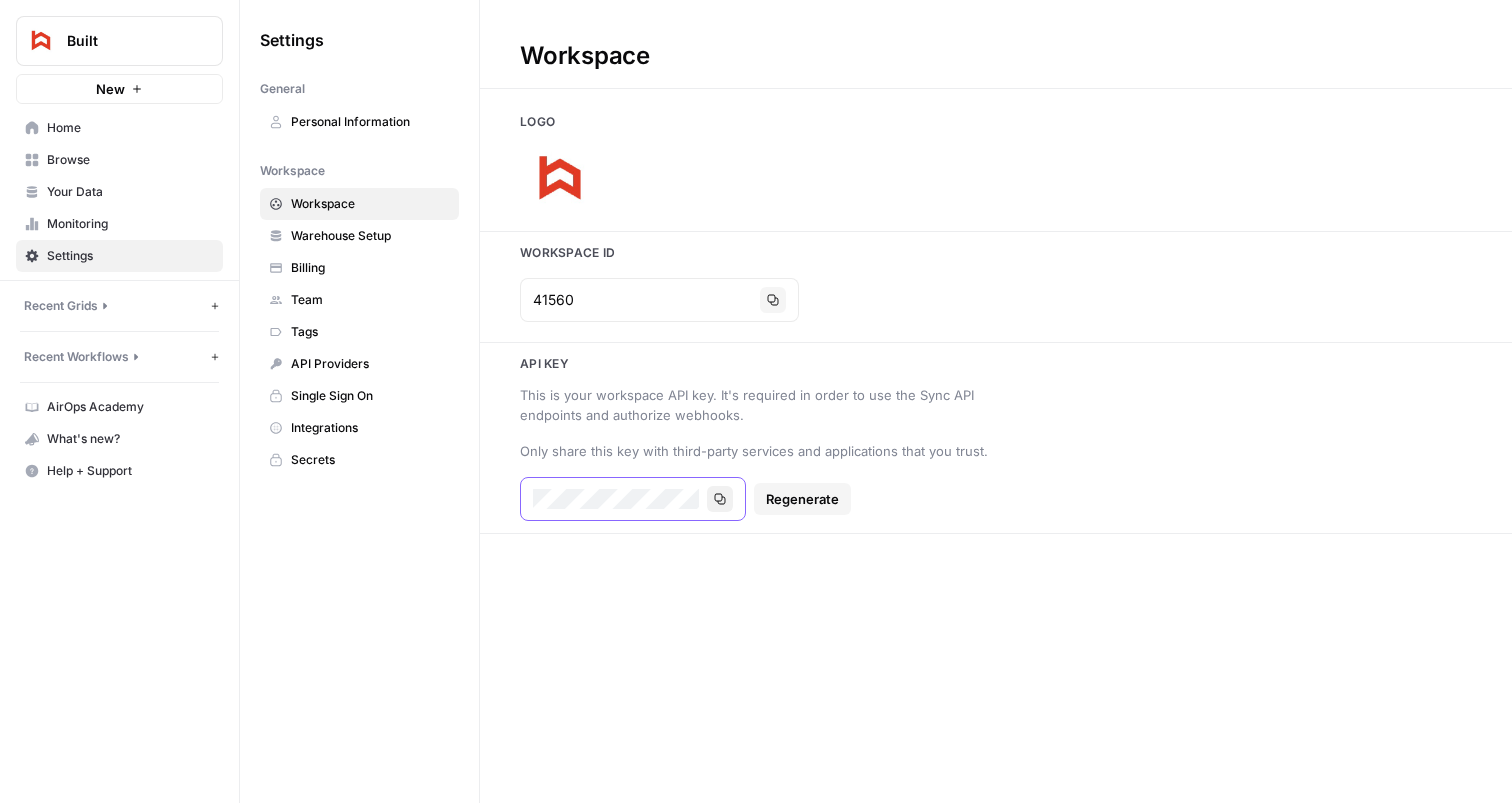 click on "Copy" at bounding box center [720, 499] 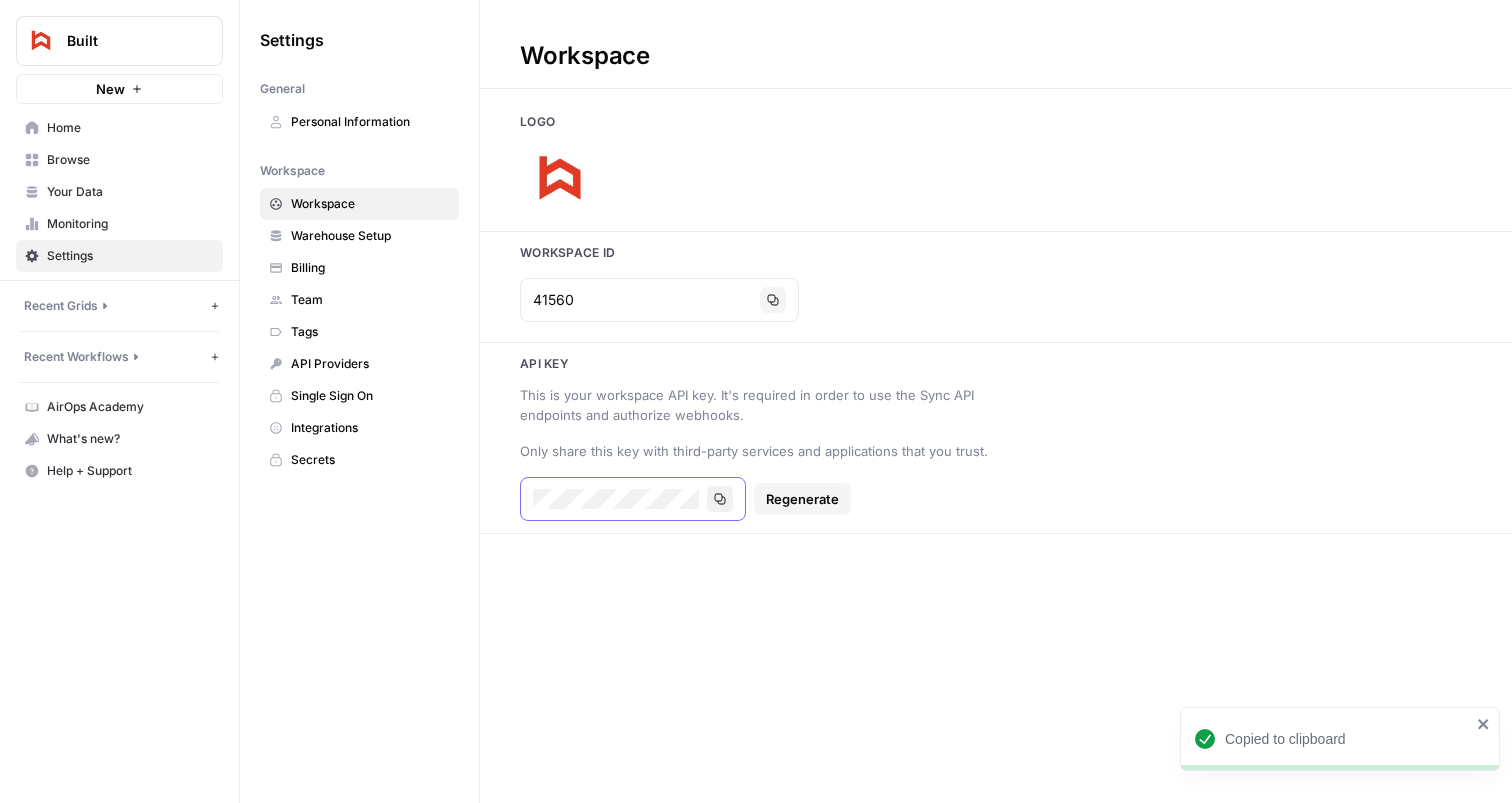 type 